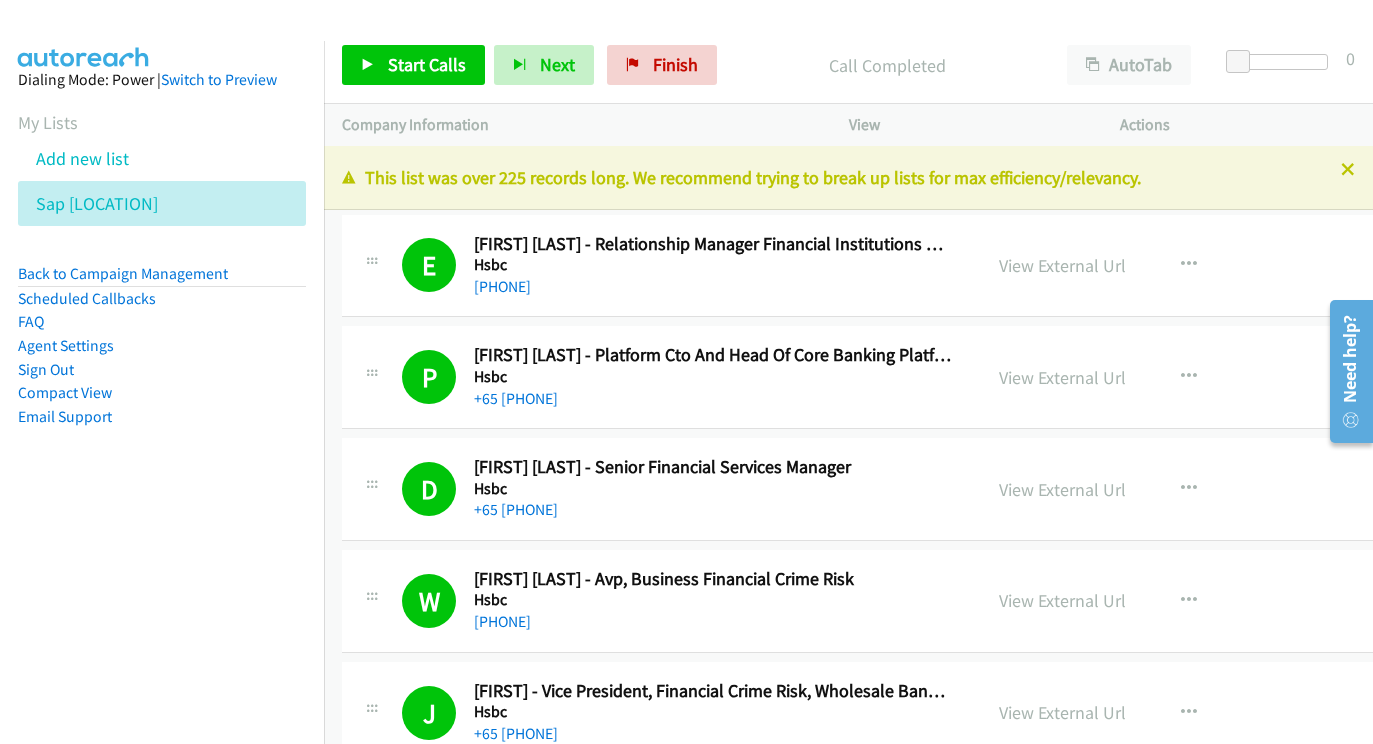 scroll, scrollTop: 0, scrollLeft: 0, axis: both 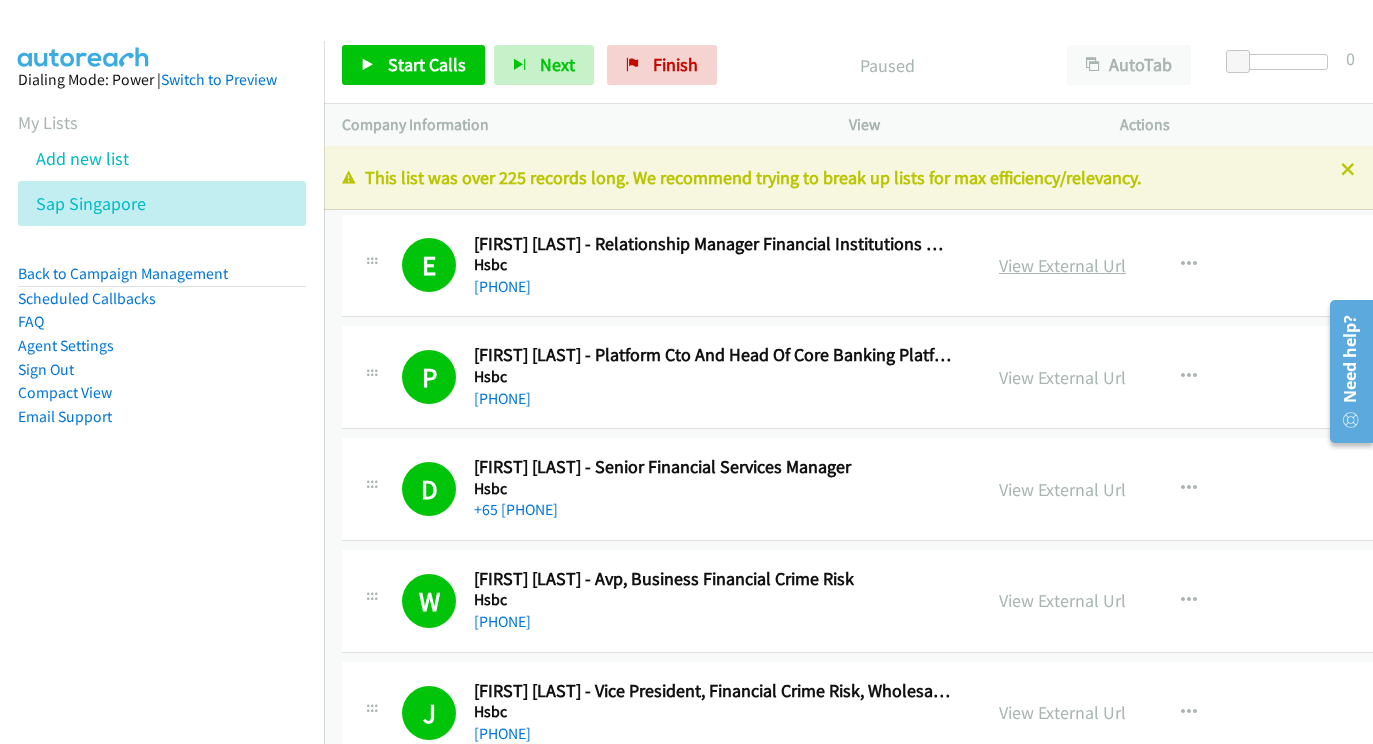 click on "View External Url" at bounding box center (1062, 265) 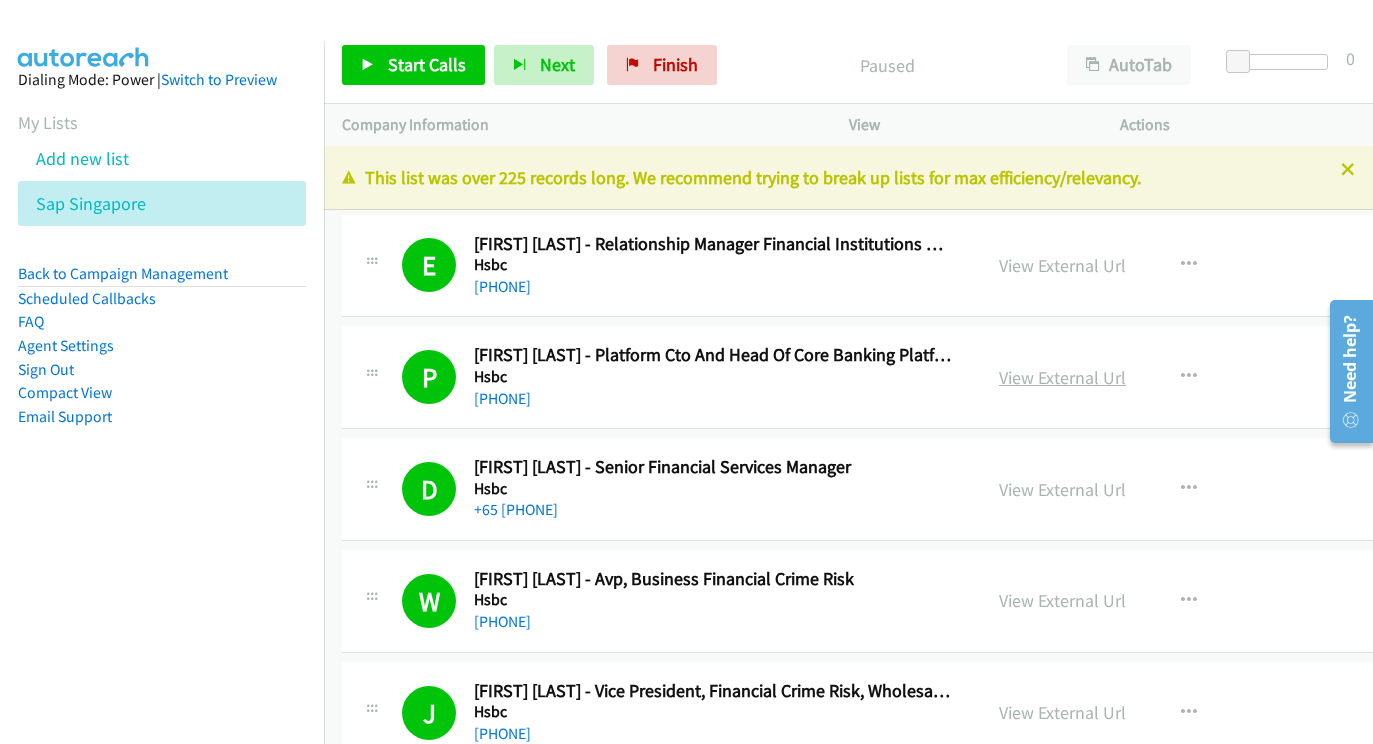 click on "View External Url" at bounding box center (1062, 377) 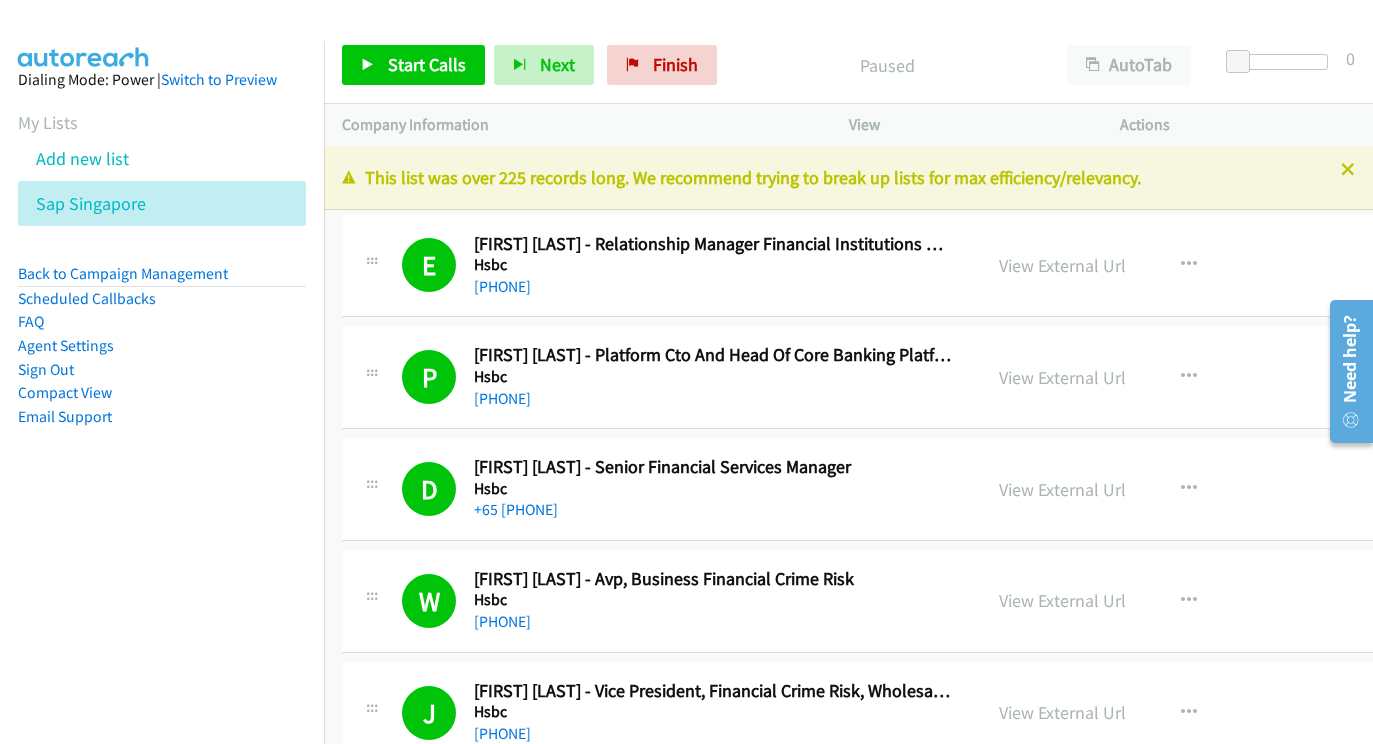 click on "View External Url
View External Url
Schedule/Manage Callback
Start Calls Here
Remove from list
Add to do not call list
Reset Call Status" at bounding box center (1150, 489) 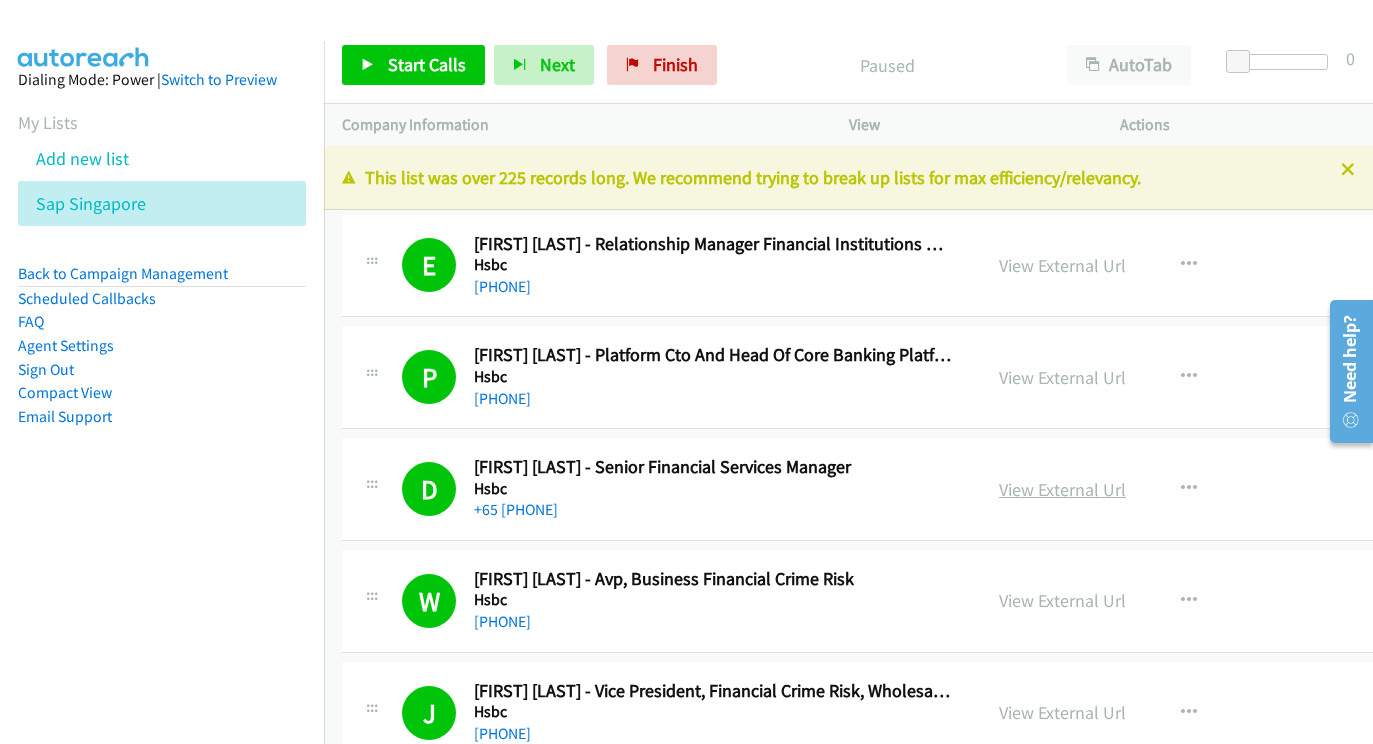 click on "View External Url" at bounding box center [1062, 489] 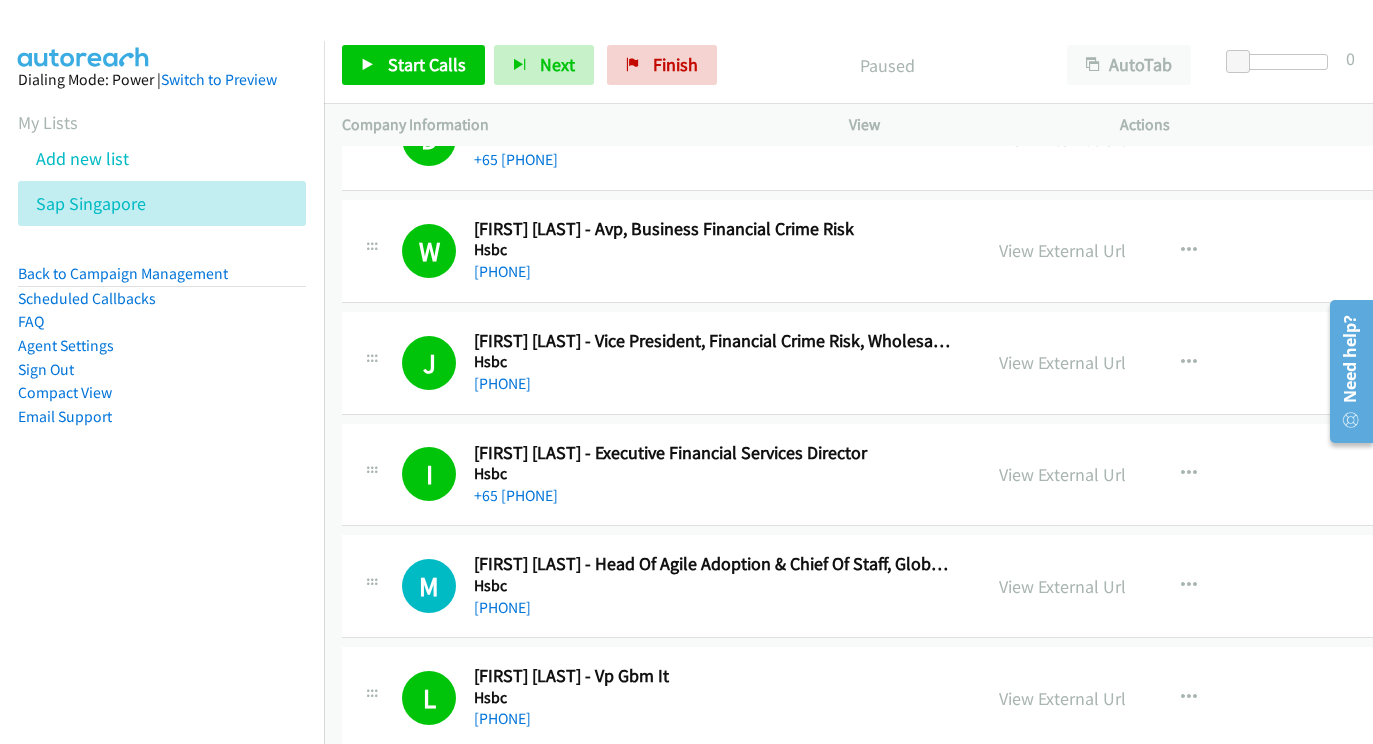 scroll, scrollTop: 0, scrollLeft: 0, axis: both 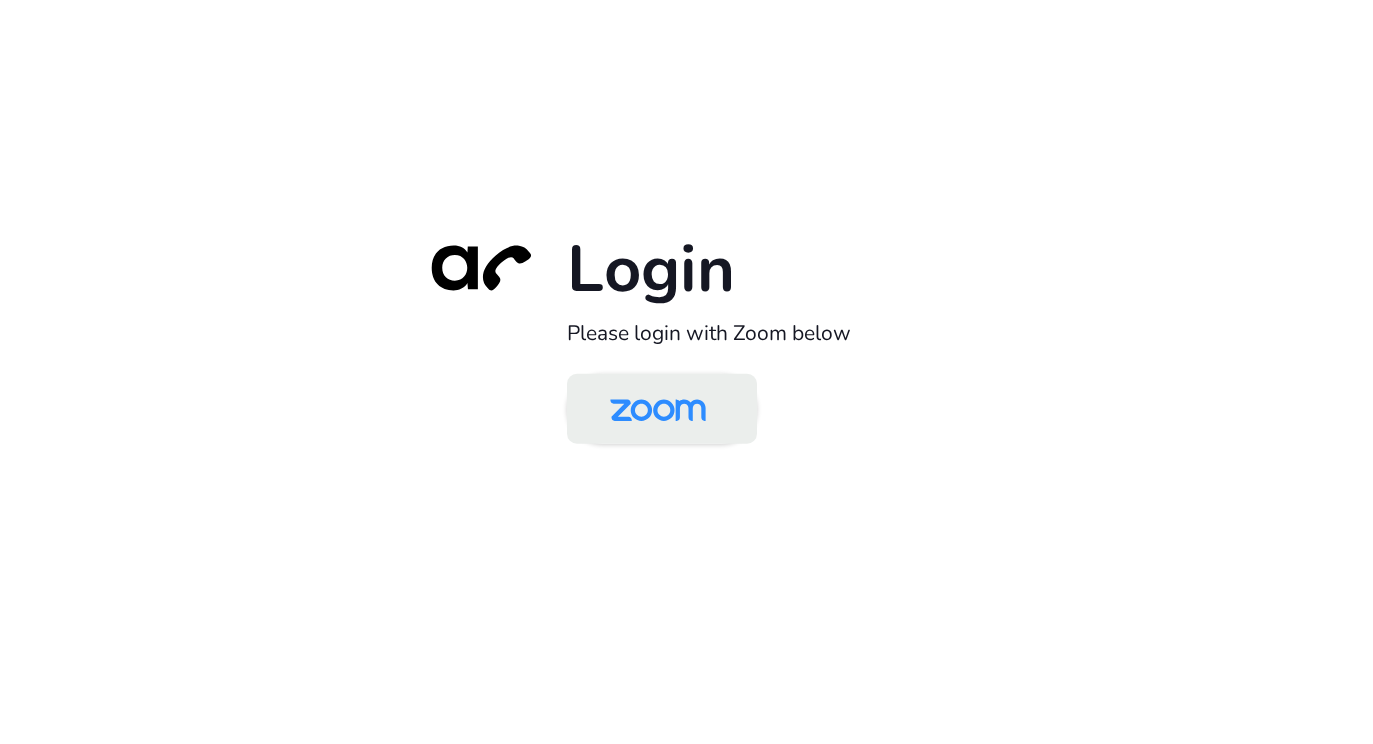 click at bounding box center [658, 410] 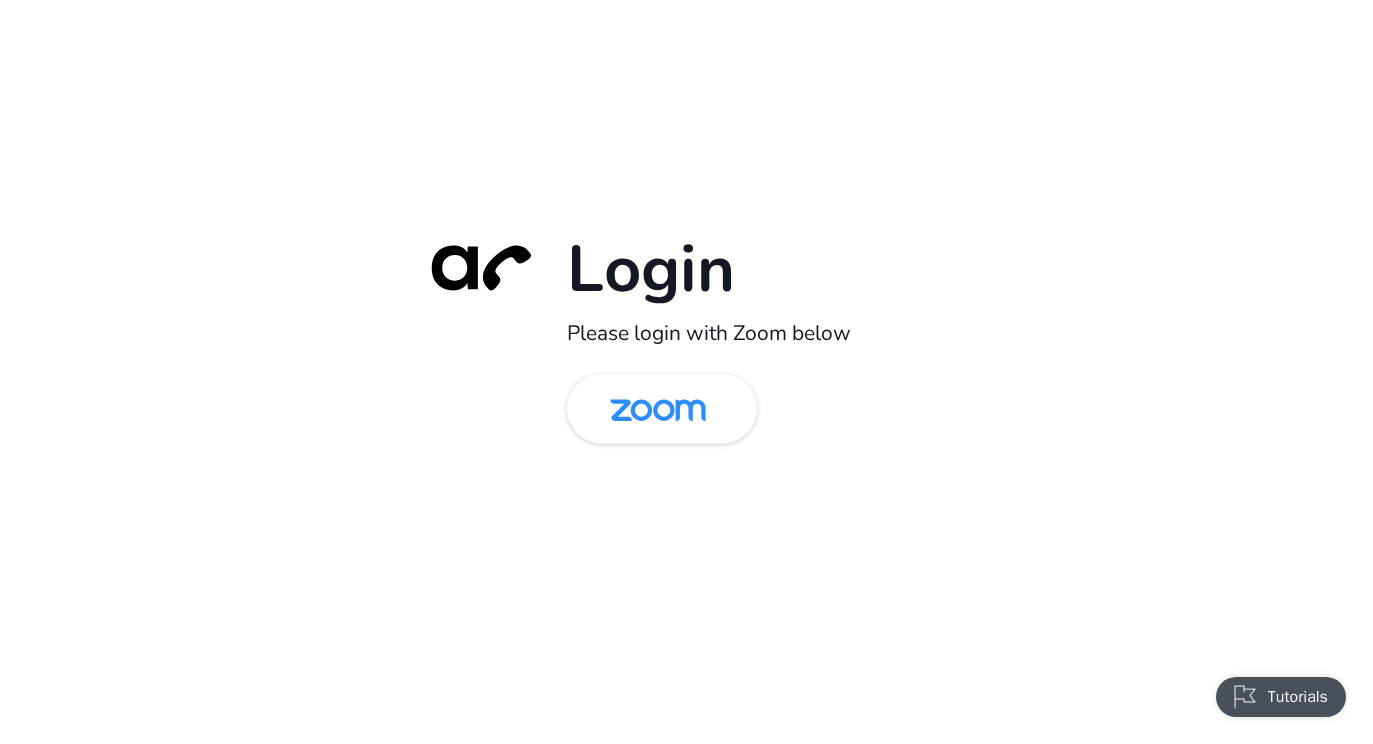 scroll, scrollTop: 0, scrollLeft: 0, axis: both 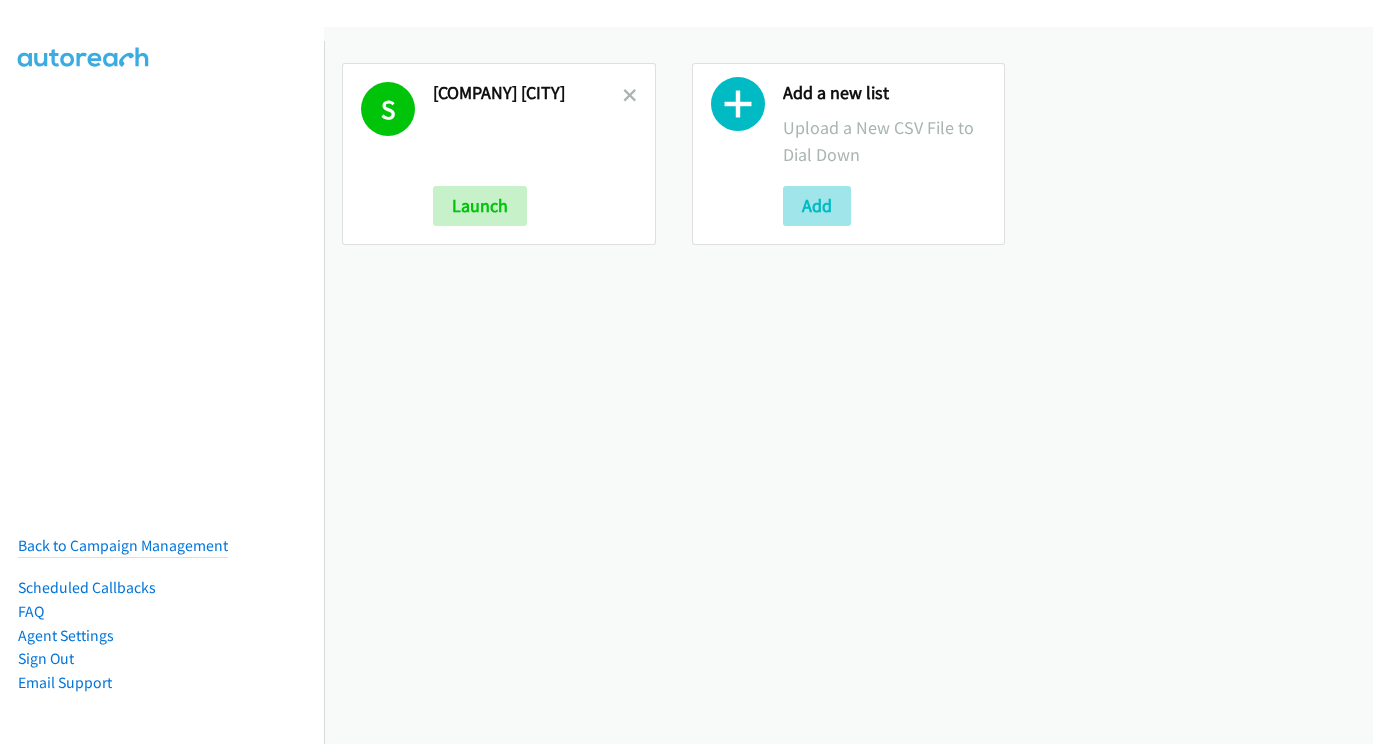 click on "Add" at bounding box center (817, 206) 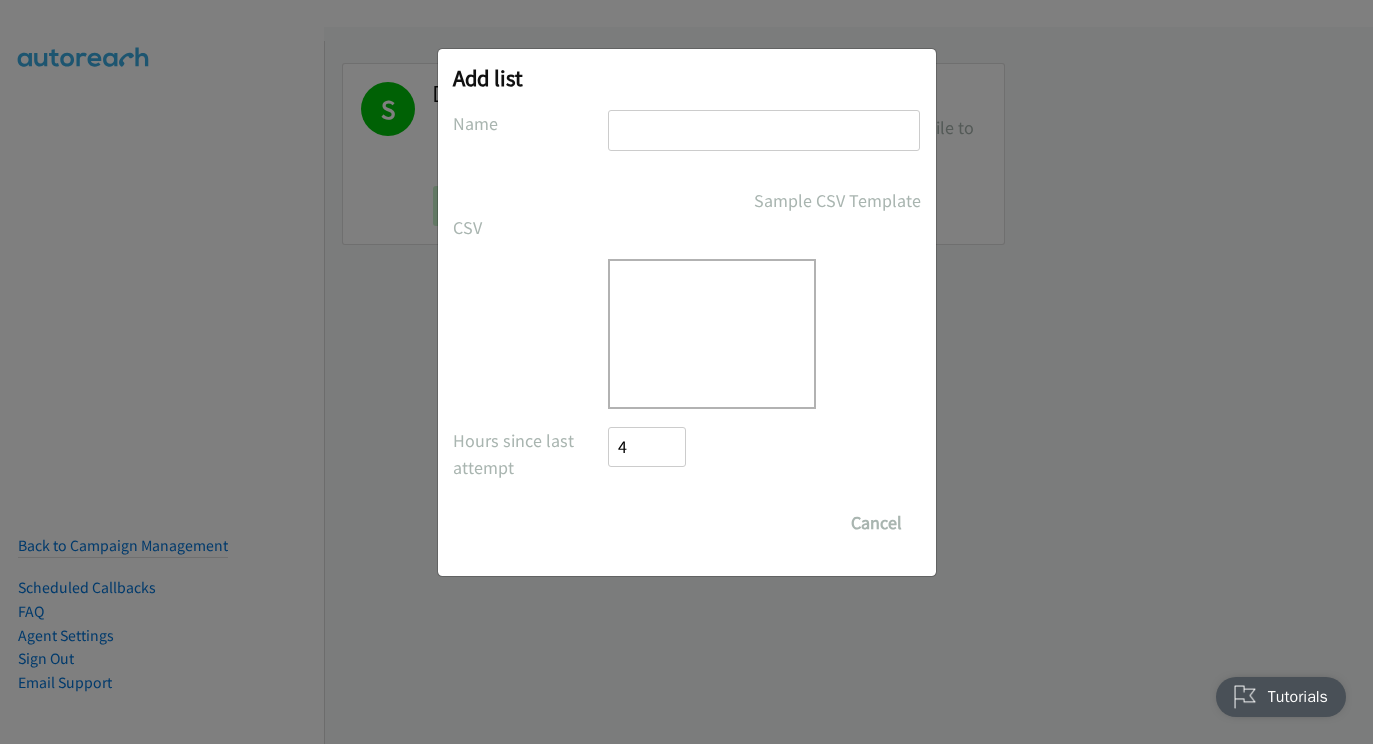 scroll, scrollTop: 0, scrollLeft: 0, axis: both 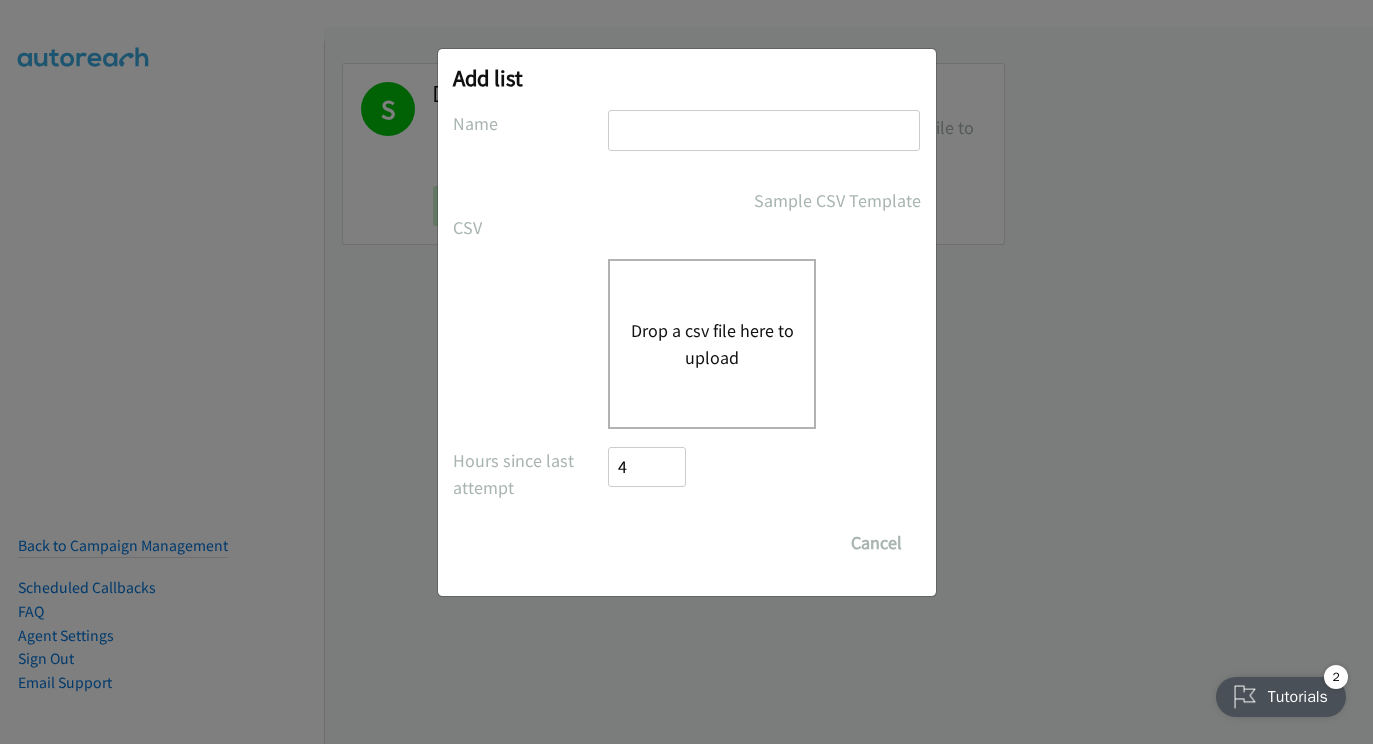 click at bounding box center [764, 130] 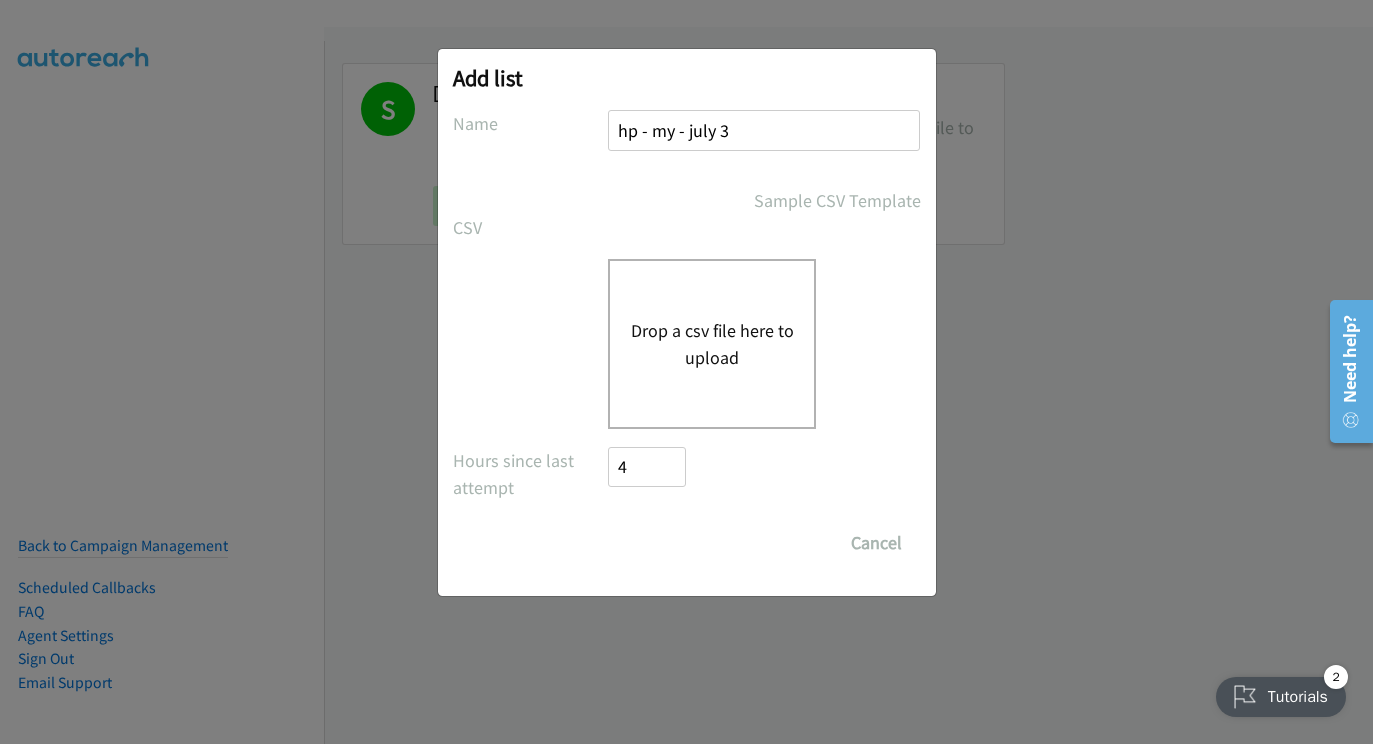 type on "hp - my - july 3" 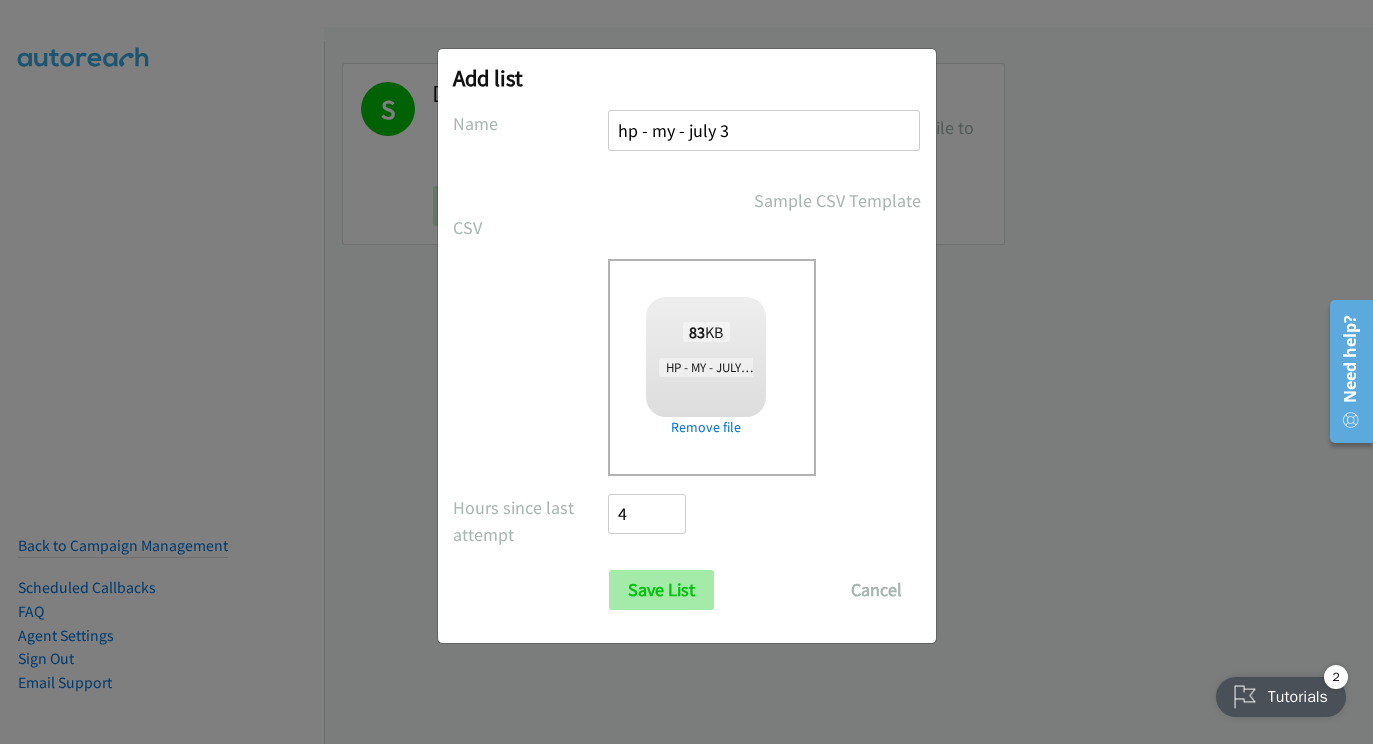 click on "Save List" at bounding box center [661, 590] 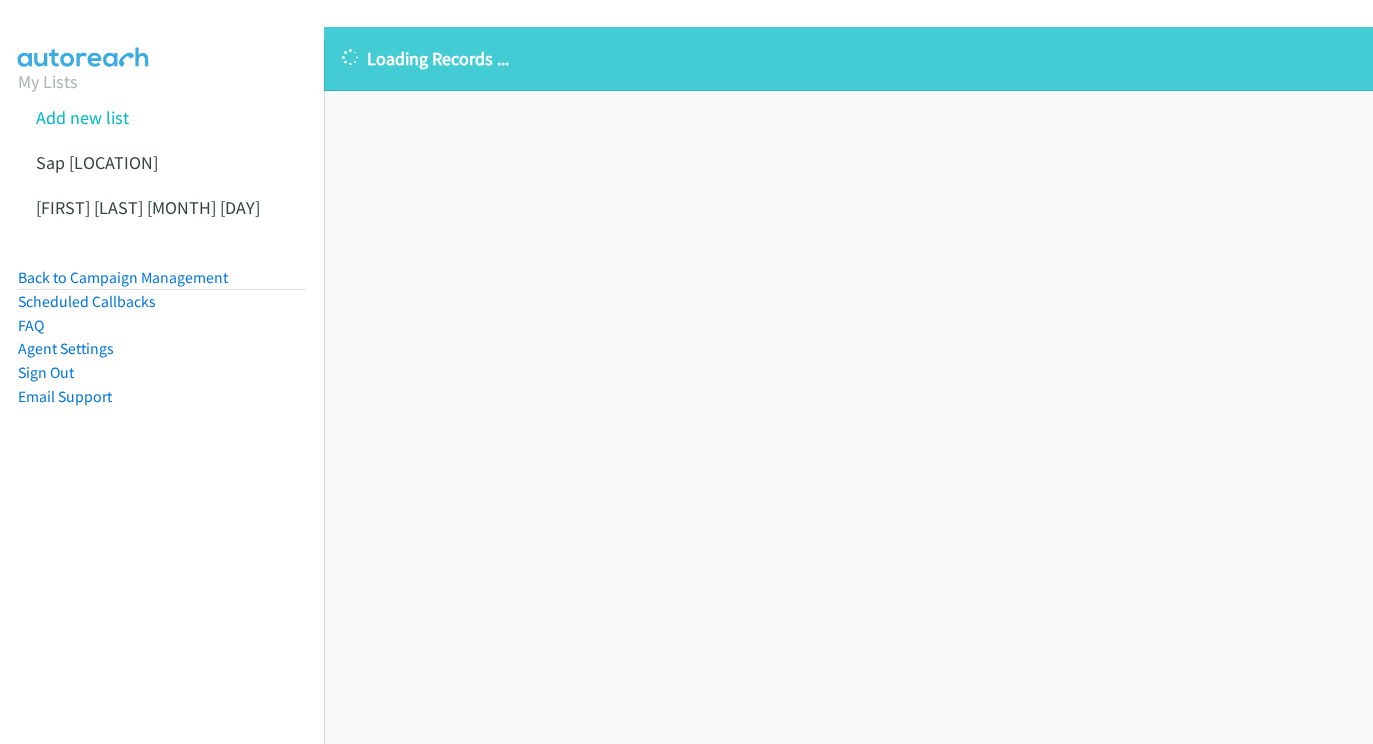 scroll, scrollTop: 0, scrollLeft: 0, axis: both 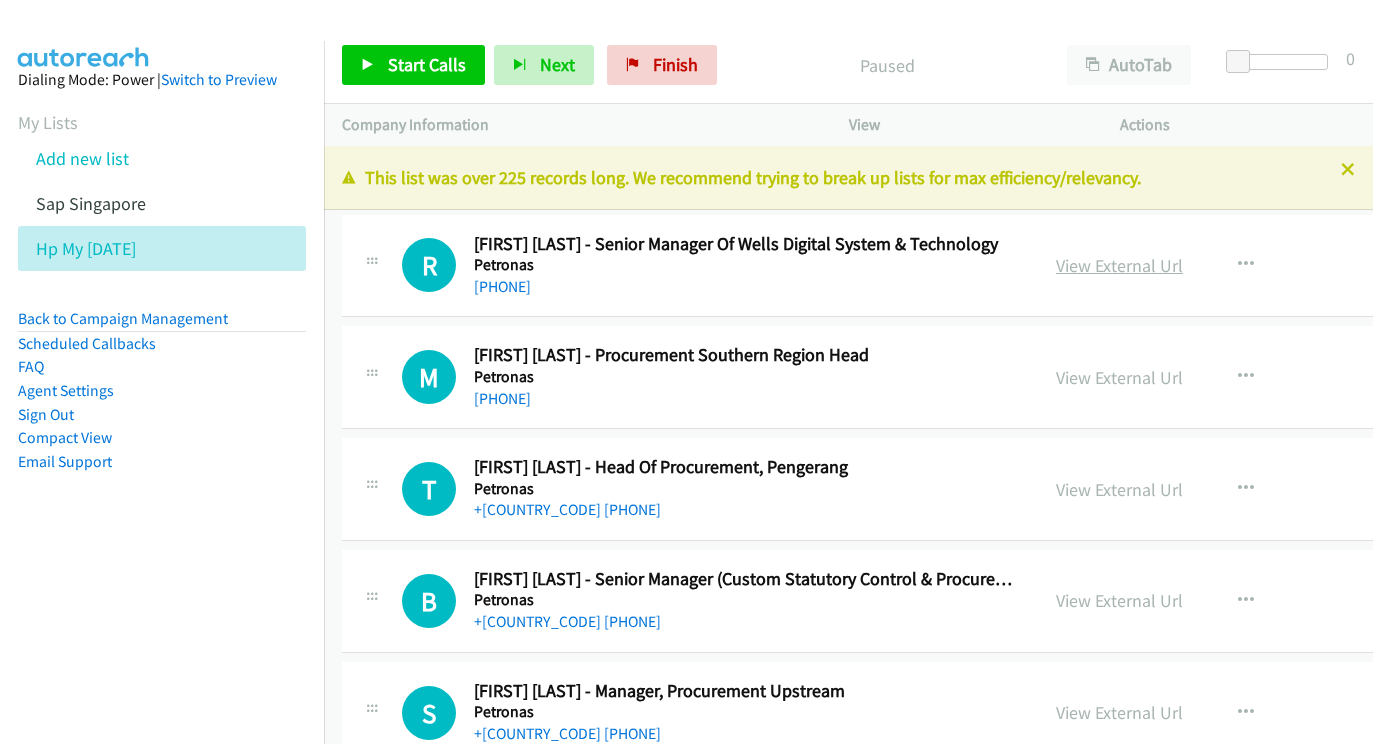 click on "View External Url" at bounding box center [1119, 265] 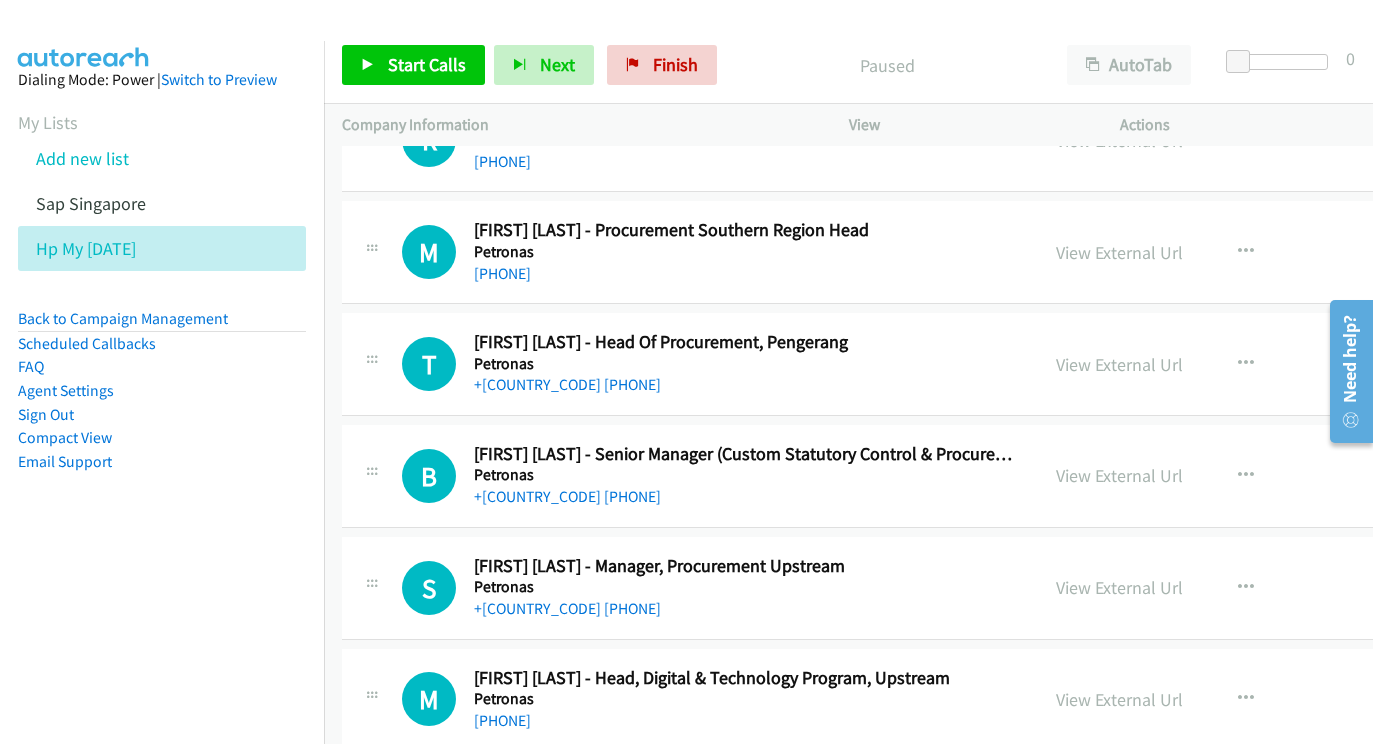 scroll, scrollTop: 137, scrollLeft: 0, axis: vertical 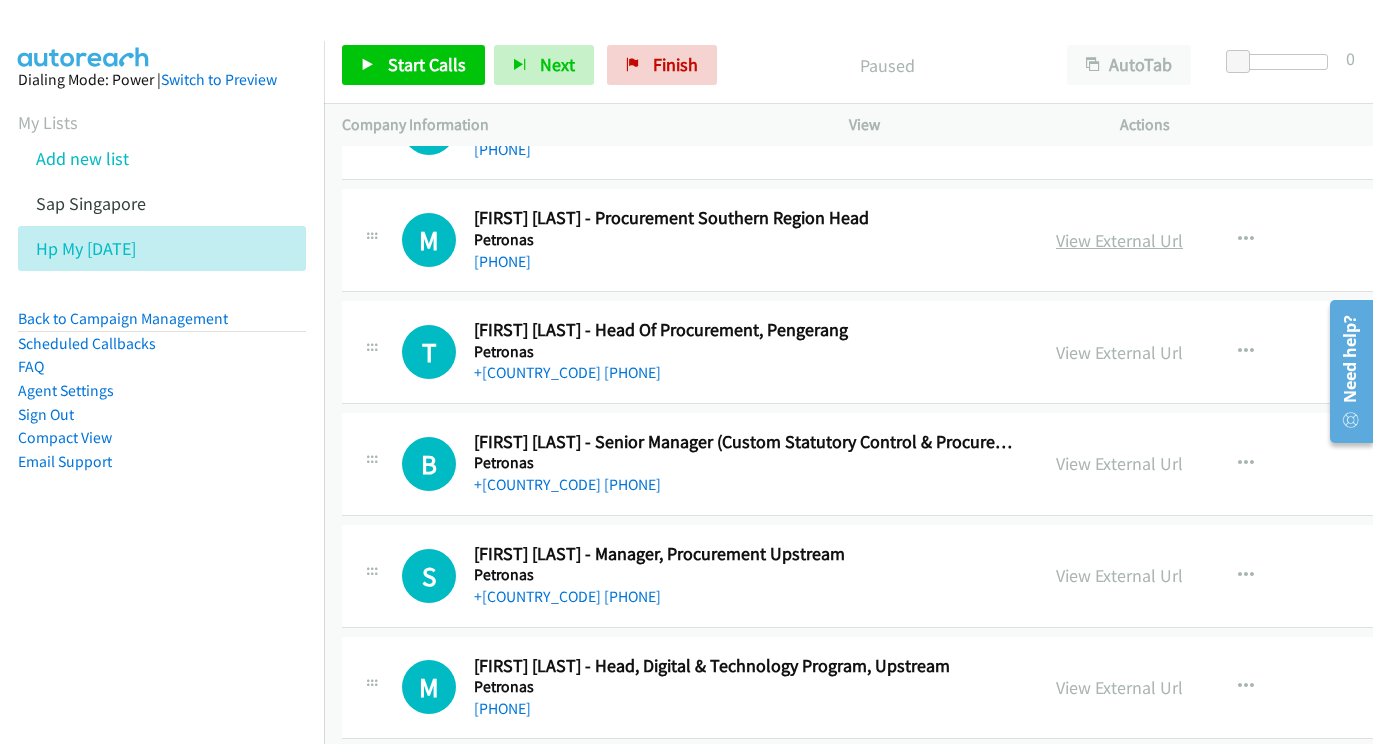 click on "View External Url" at bounding box center (1119, 240) 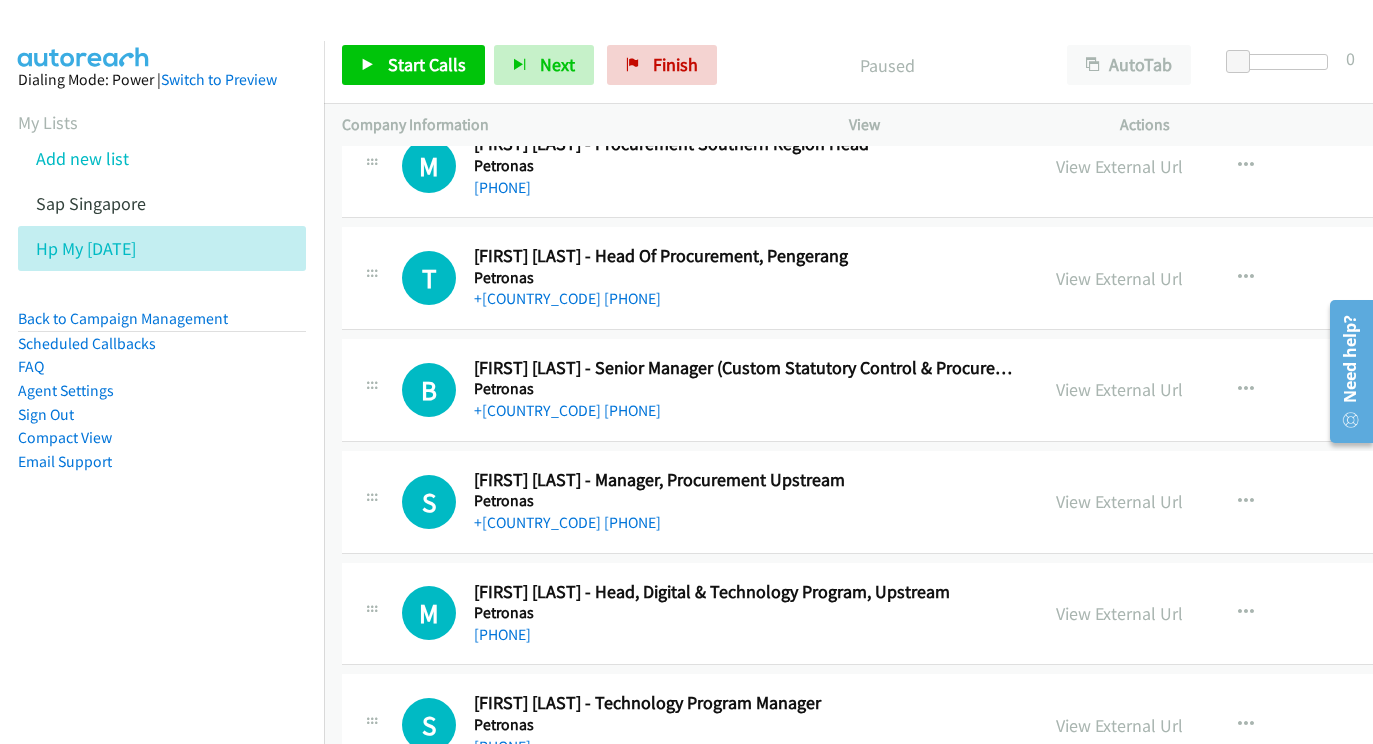 scroll, scrollTop: 263, scrollLeft: 0, axis: vertical 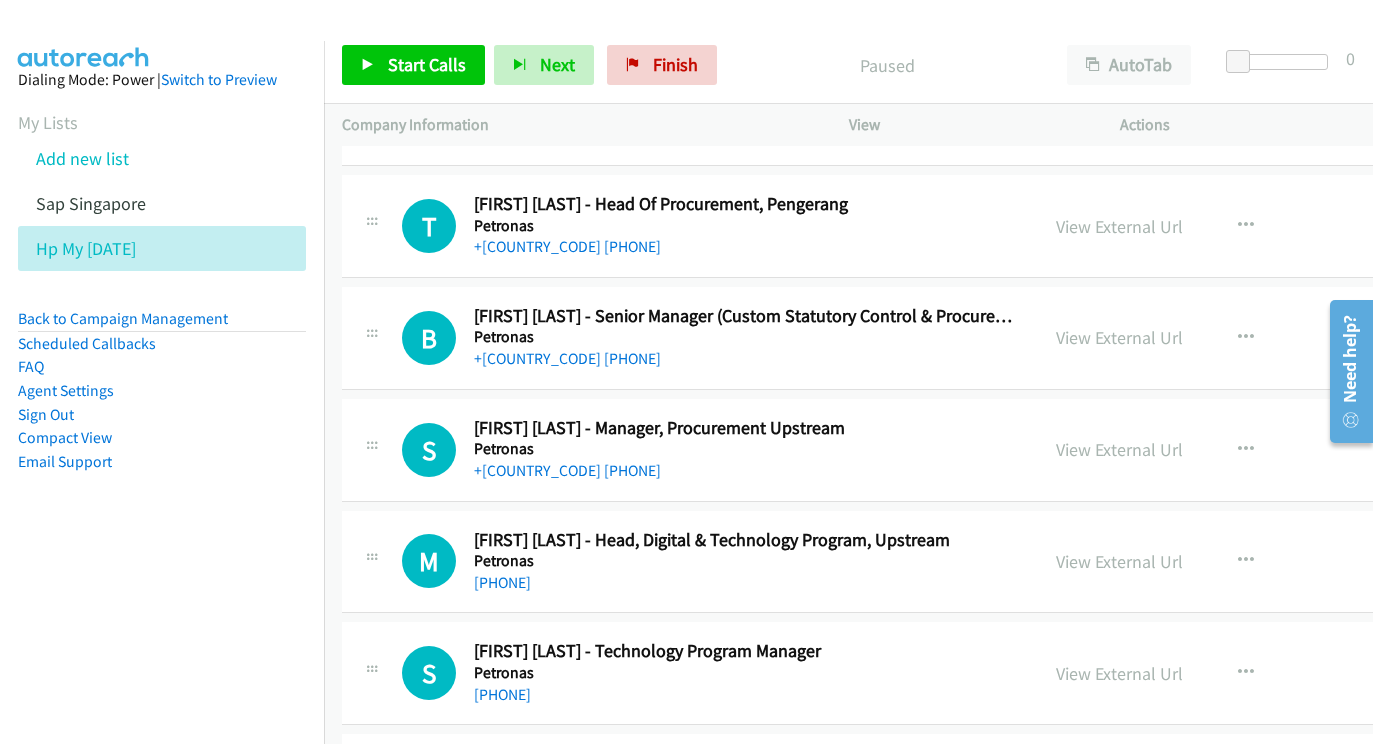 click on "View External Url
View External Url
Schedule/Manage Callback
Start Calls Here
Remove from list
Add to do not call list
Reset Call Status" at bounding box center (1221, 226) 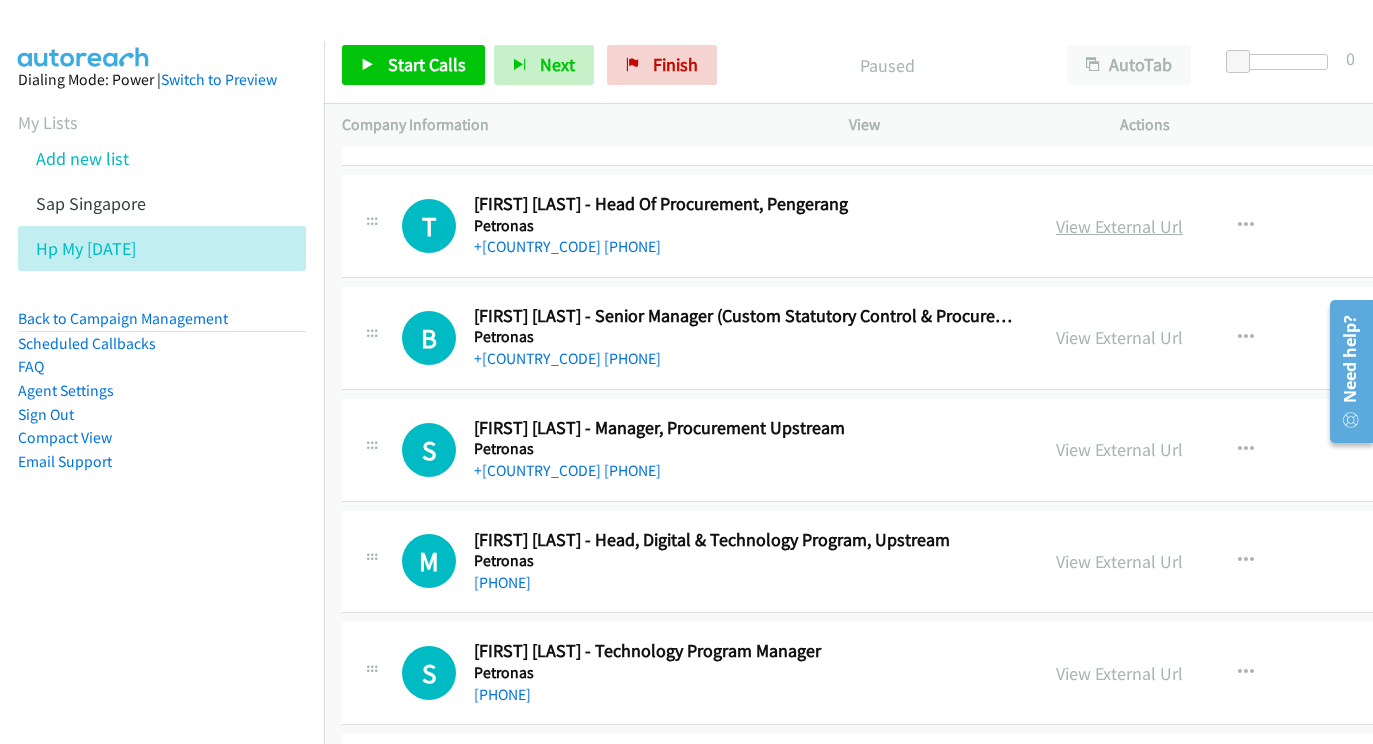 click on "View External Url" at bounding box center (1119, 226) 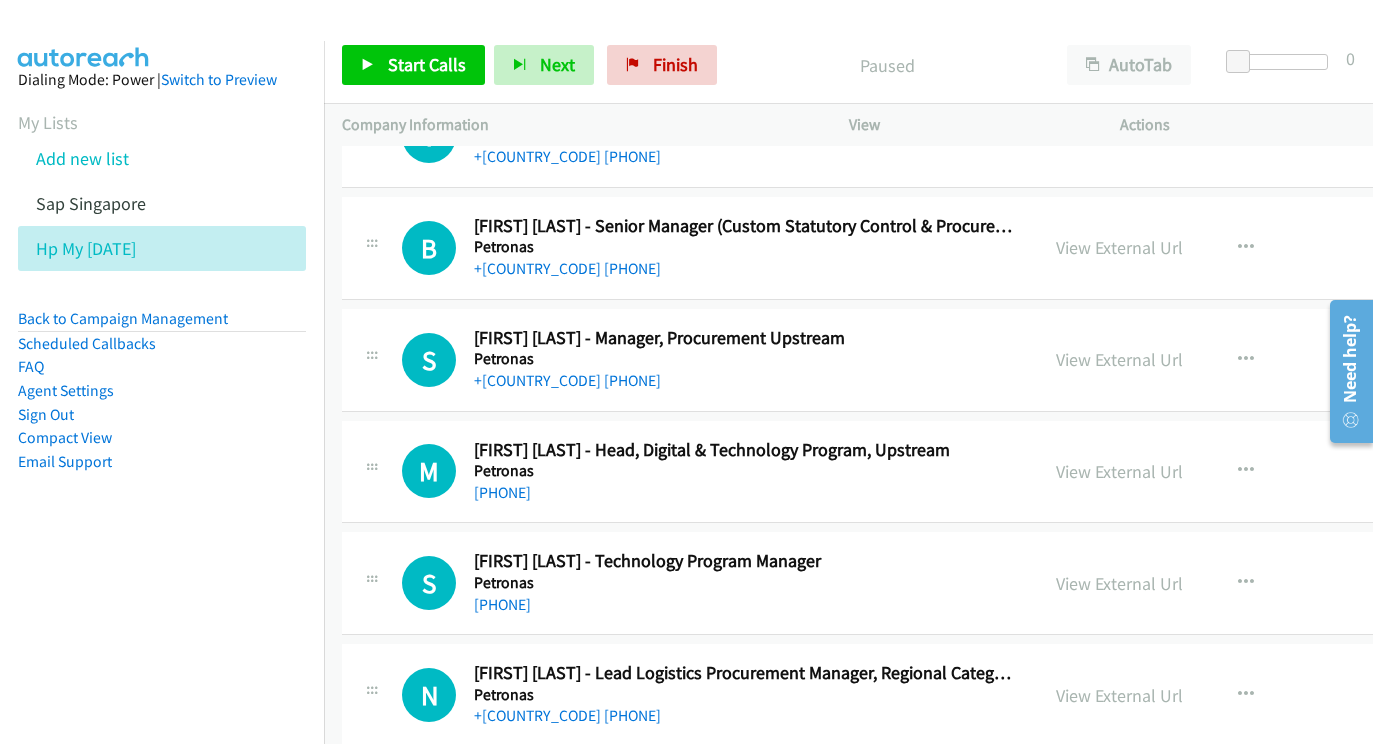 scroll, scrollTop: 394, scrollLeft: 0, axis: vertical 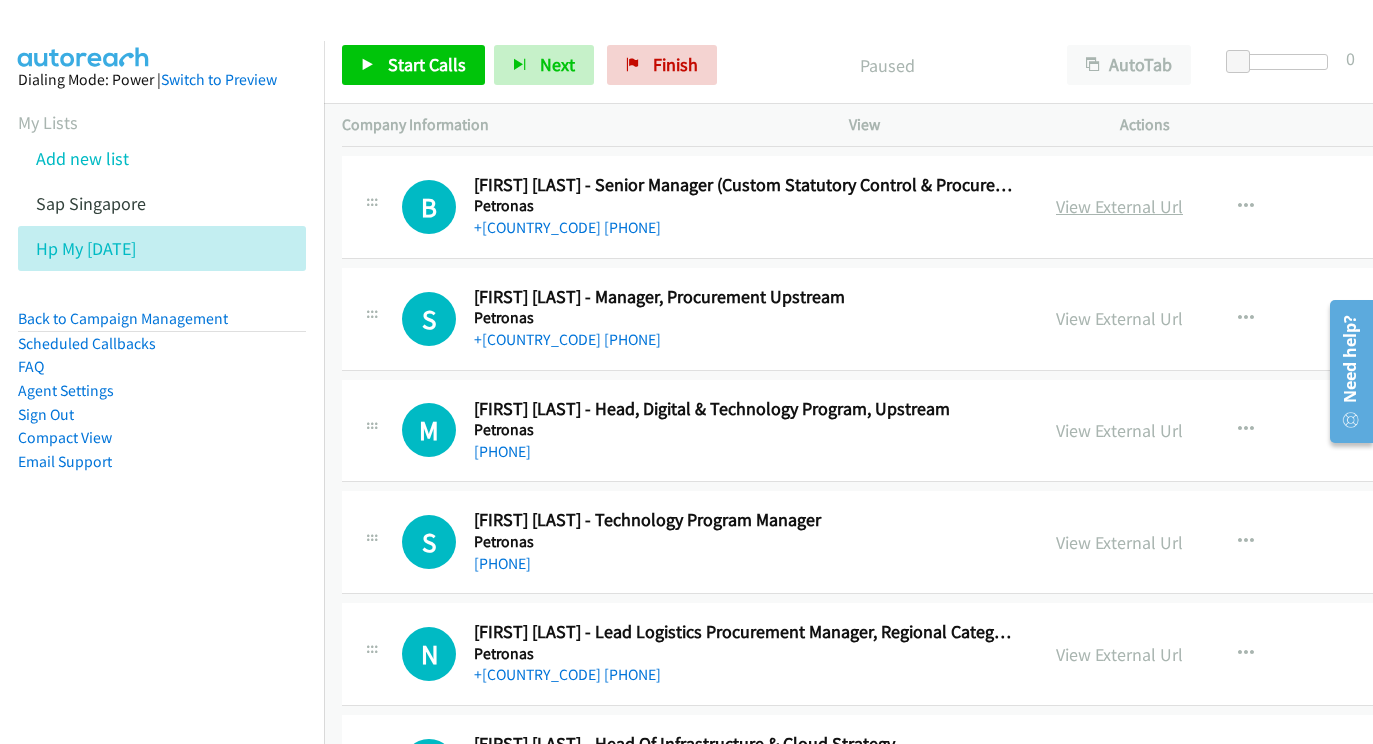 click on "View External Url" at bounding box center [1119, 206] 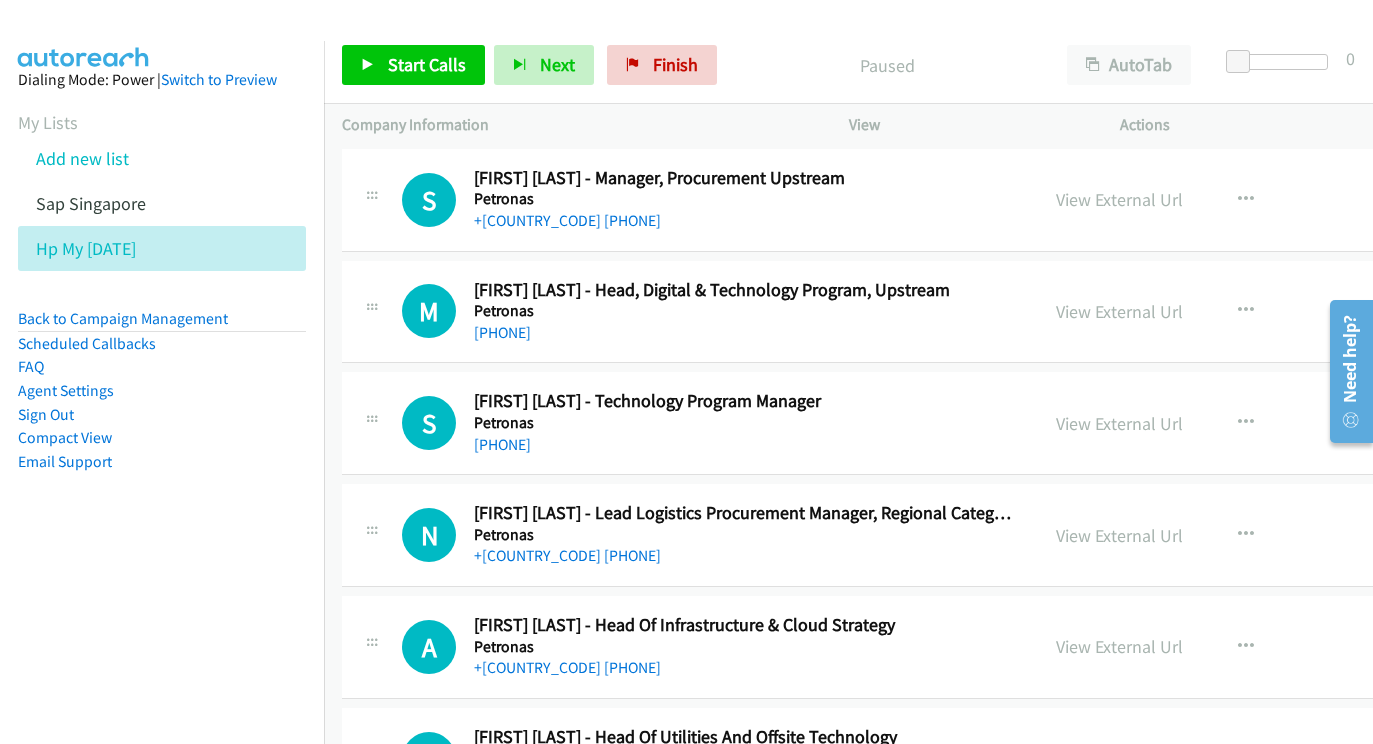 scroll, scrollTop: 514, scrollLeft: 0, axis: vertical 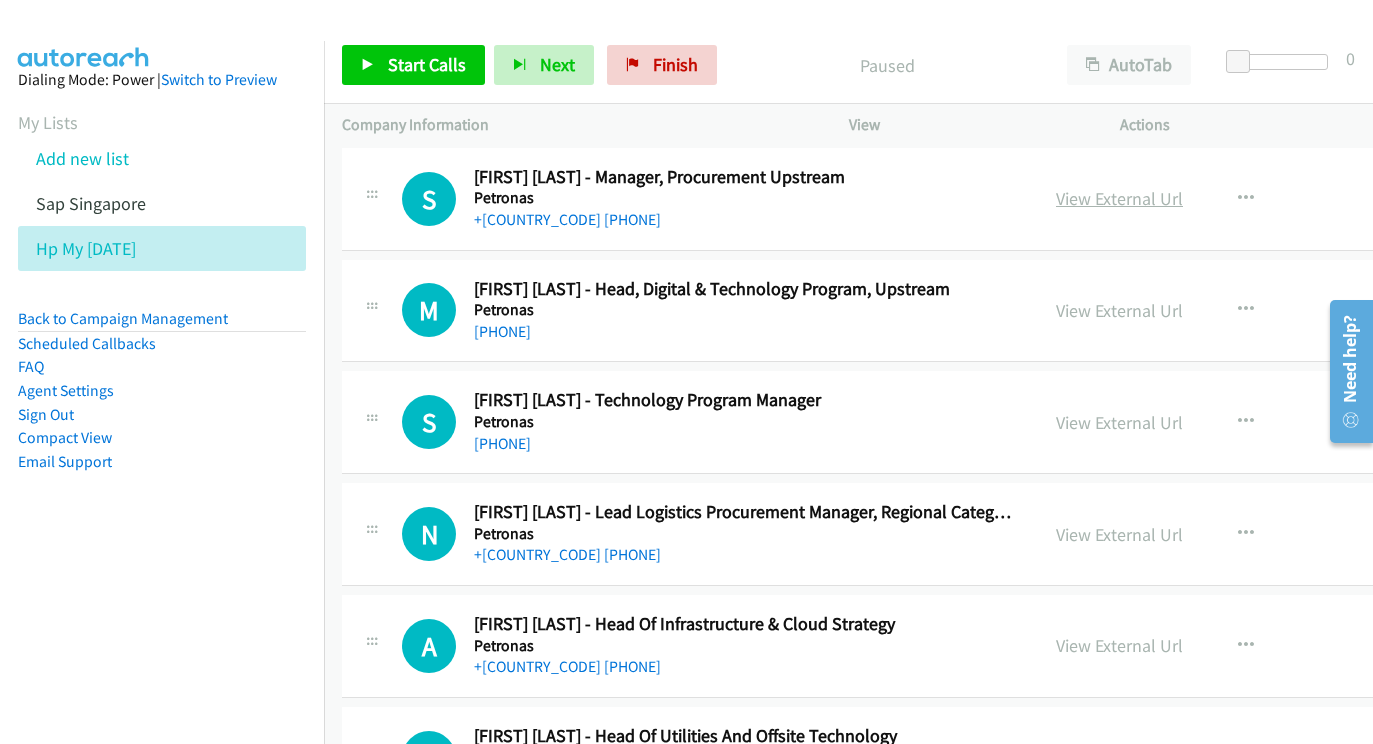 click on "View External Url" at bounding box center (1119, 198) 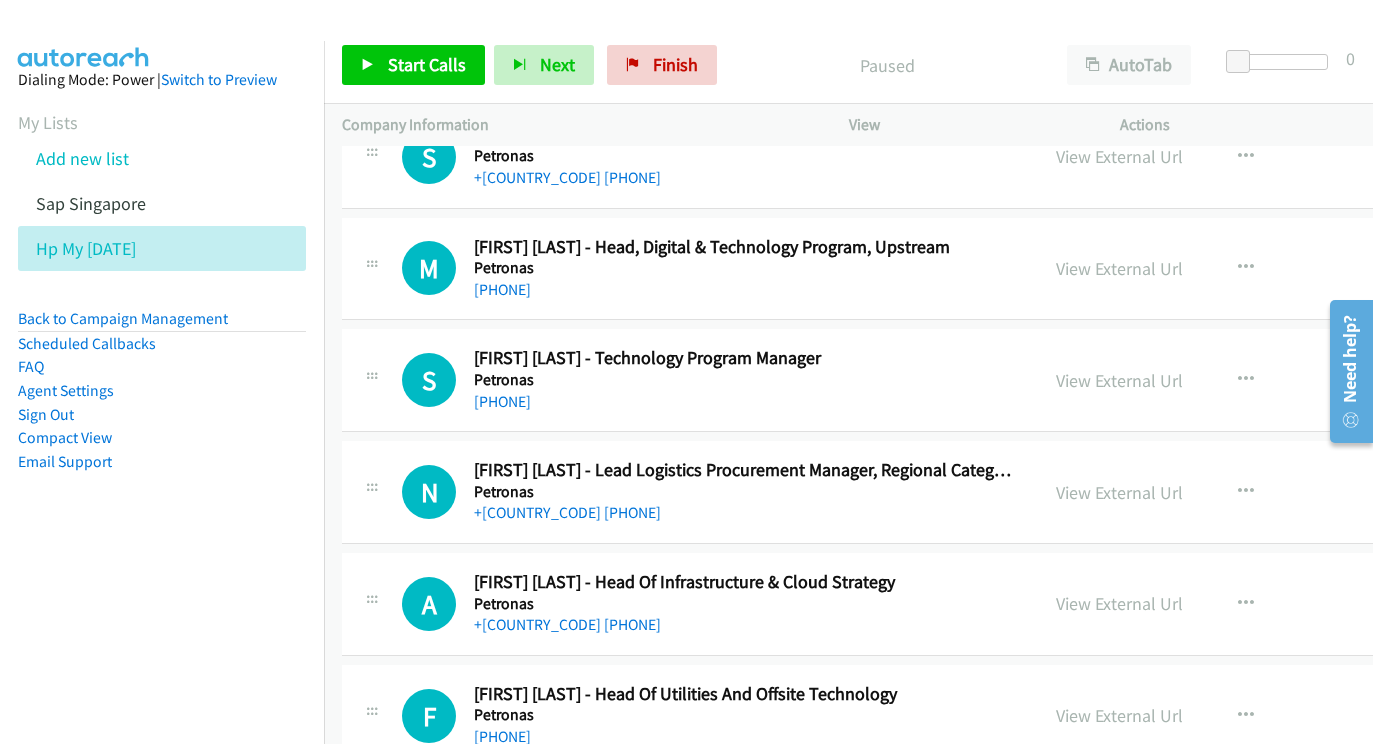 scroll, scrollTop: 594, scrollLeft: 0, axis: vertical 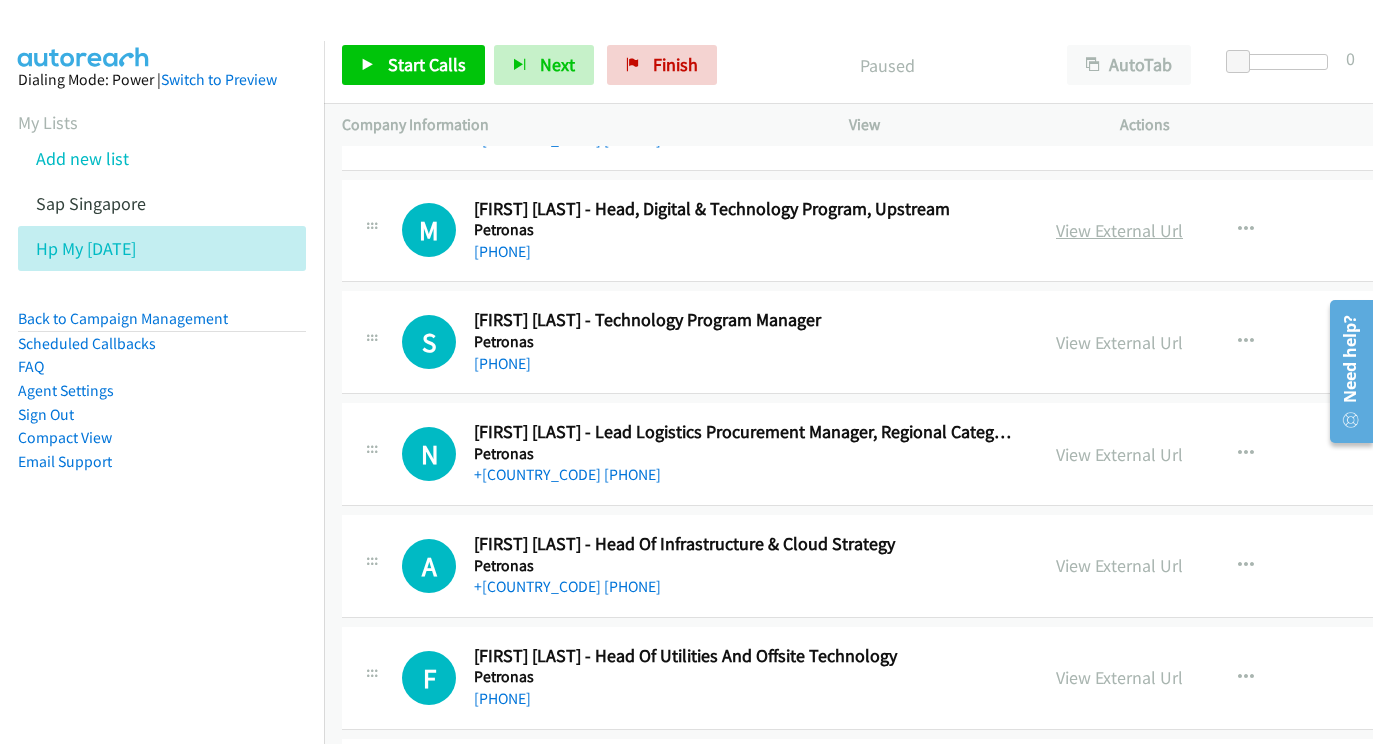 click on "View External Url" at bounding box center (1119, 230) 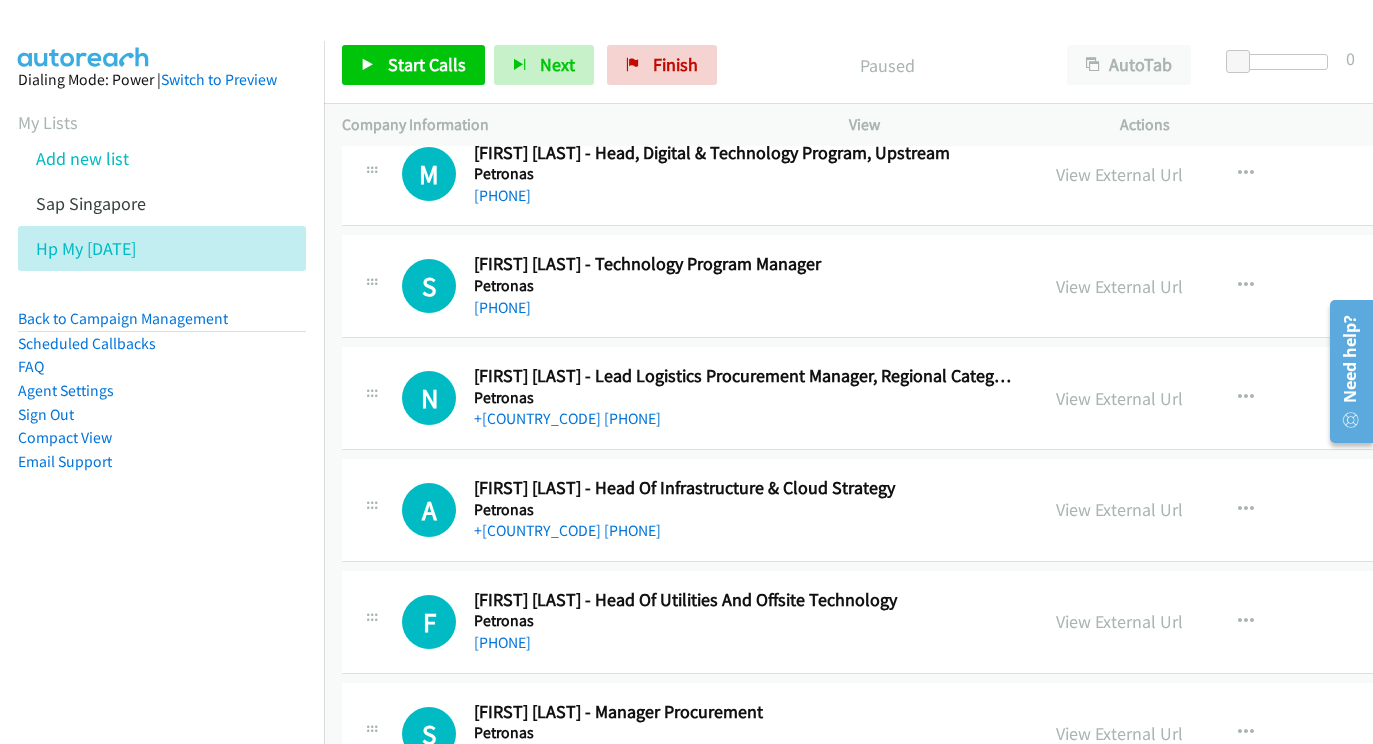 scroll, scrollTop: 666, scrollLeft: 0, axis: vertical 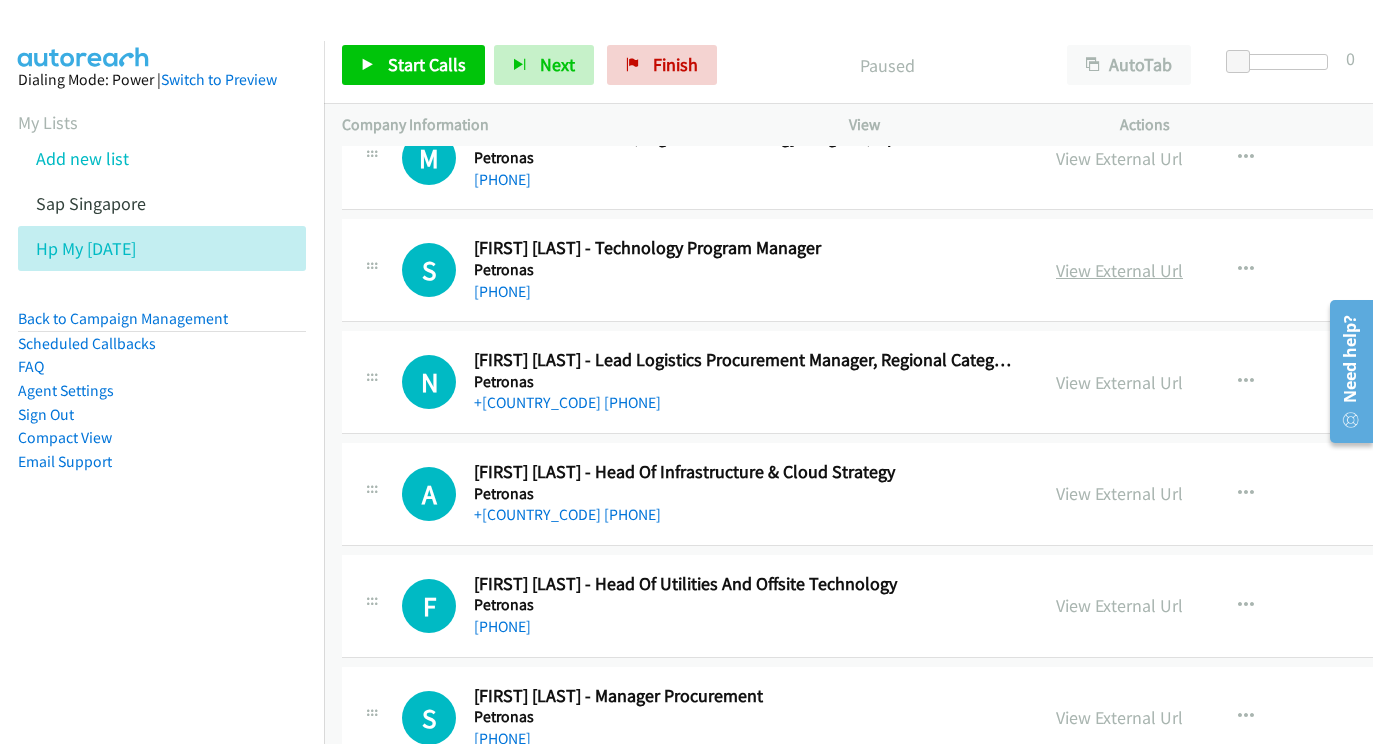 click on "View External Url" at bounding box center (1119, 270) 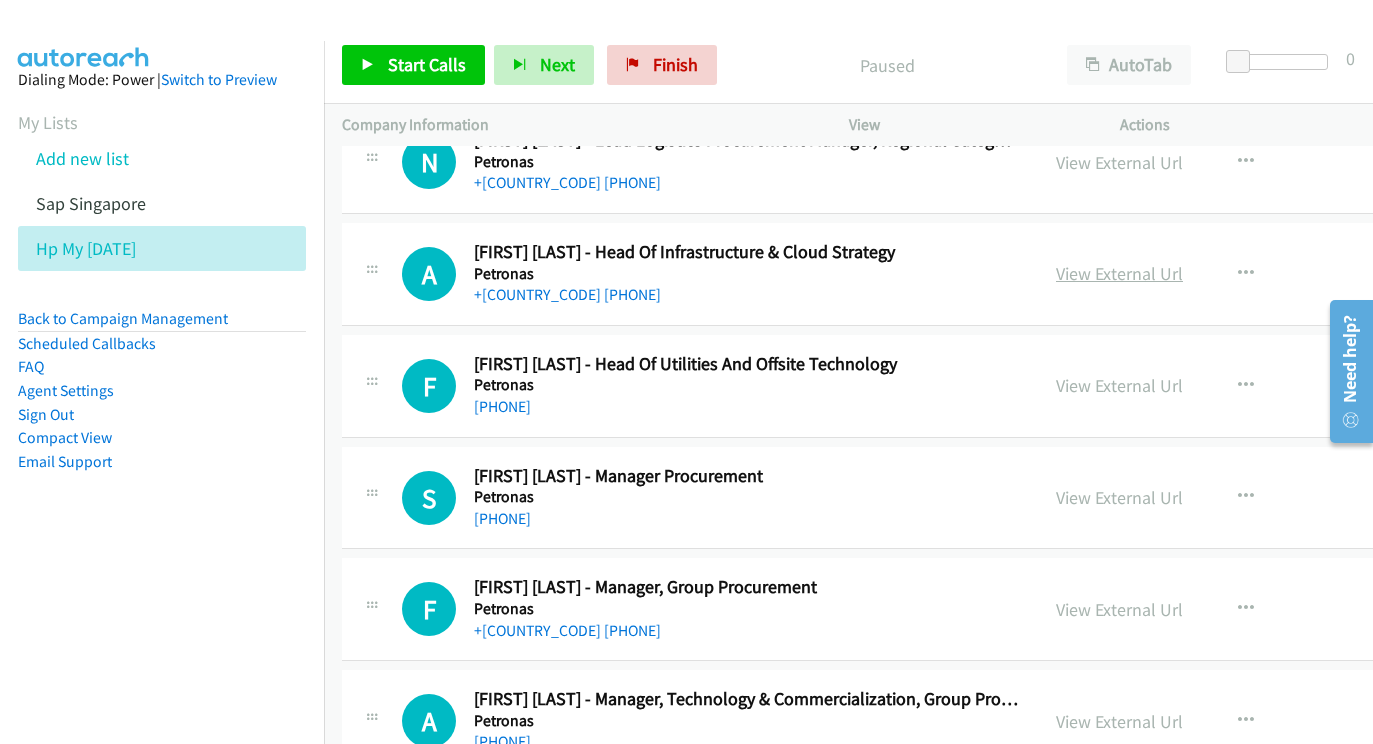 scroll, scrollTop: 891, scrollLeft: 0, axis: vertical 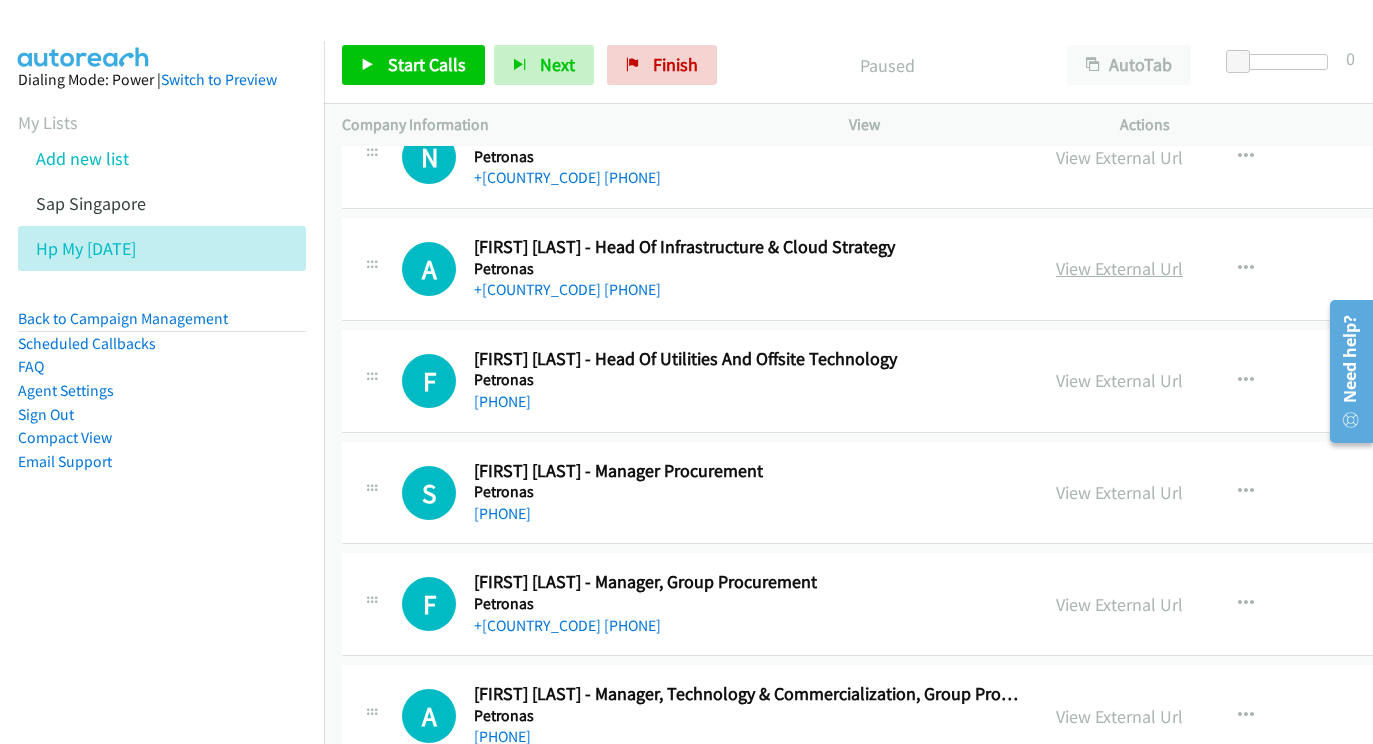click on "View External Url" at bounding box center (1119, 268) 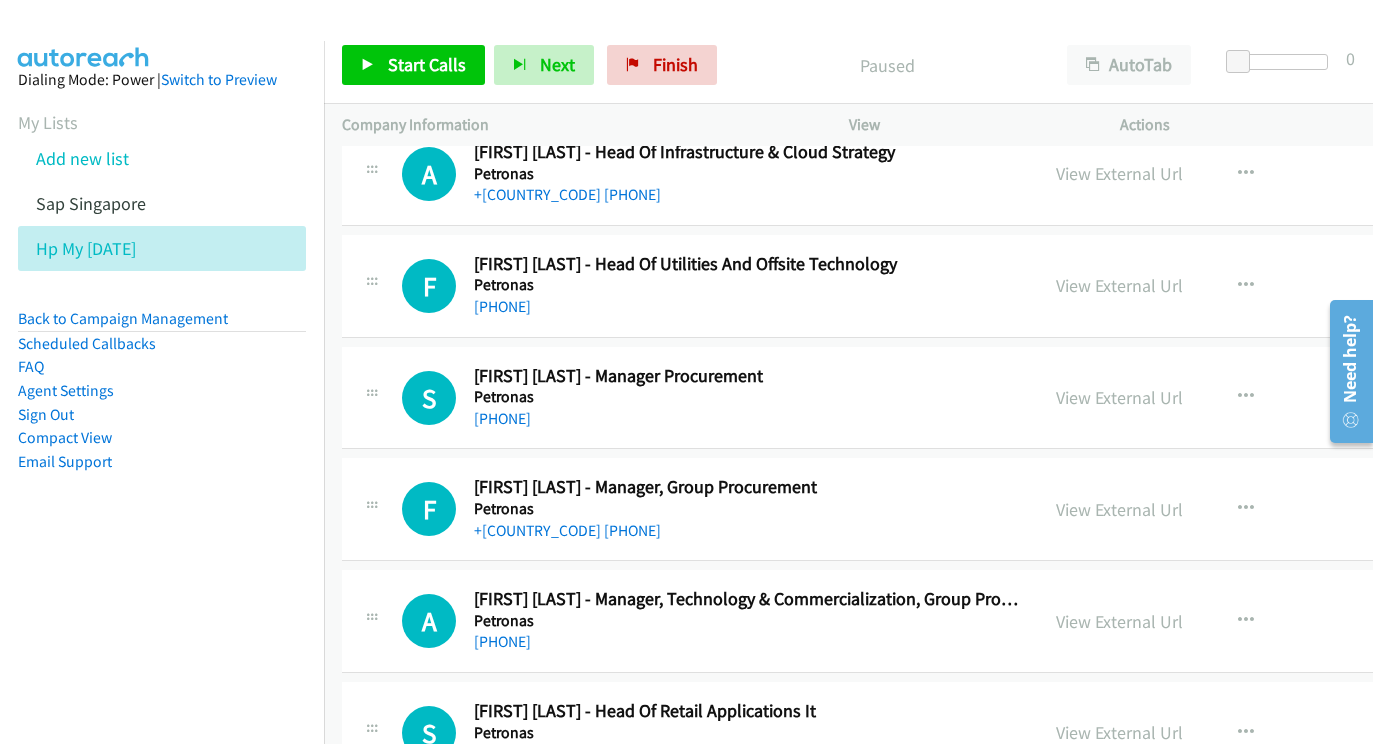 scroll, scrollTop: 993, scrollLeft: 0, axis: vertical 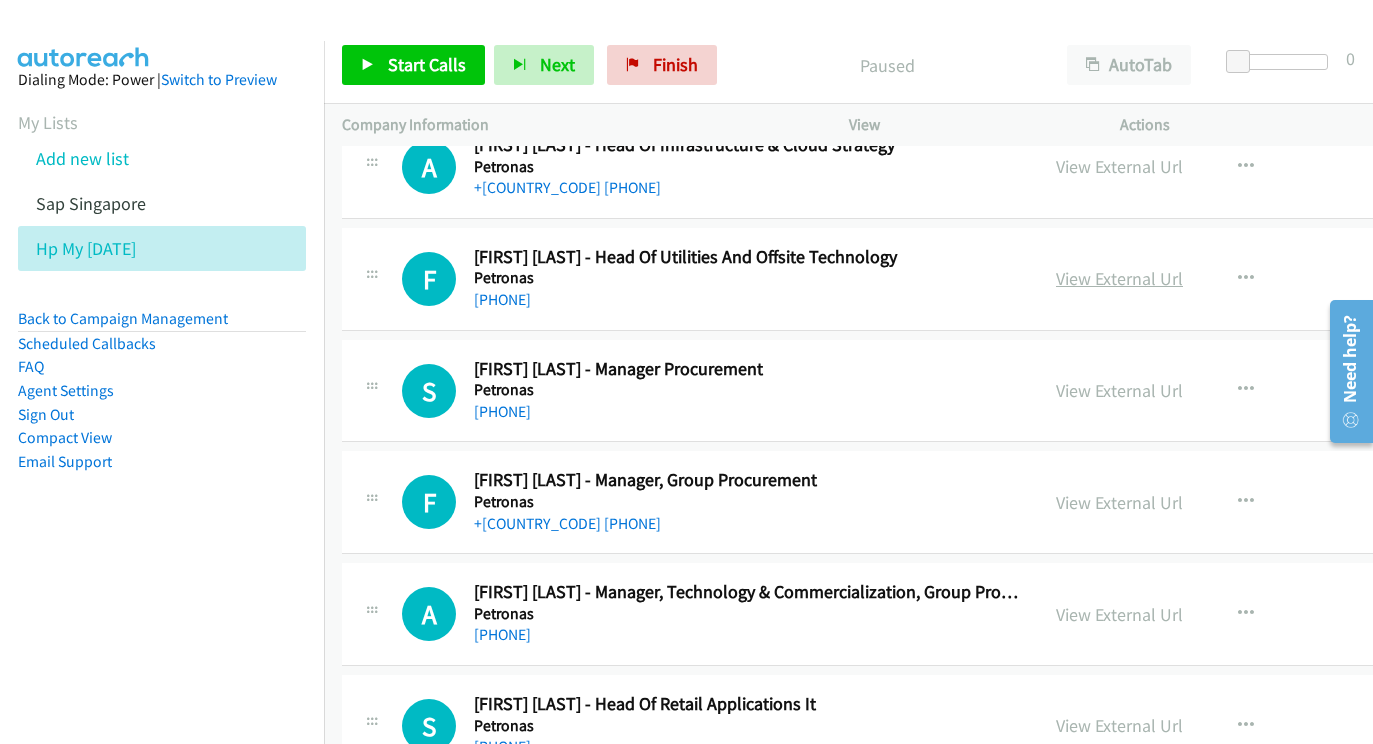 click on "View External Url" at bounding box center [1119, 278] 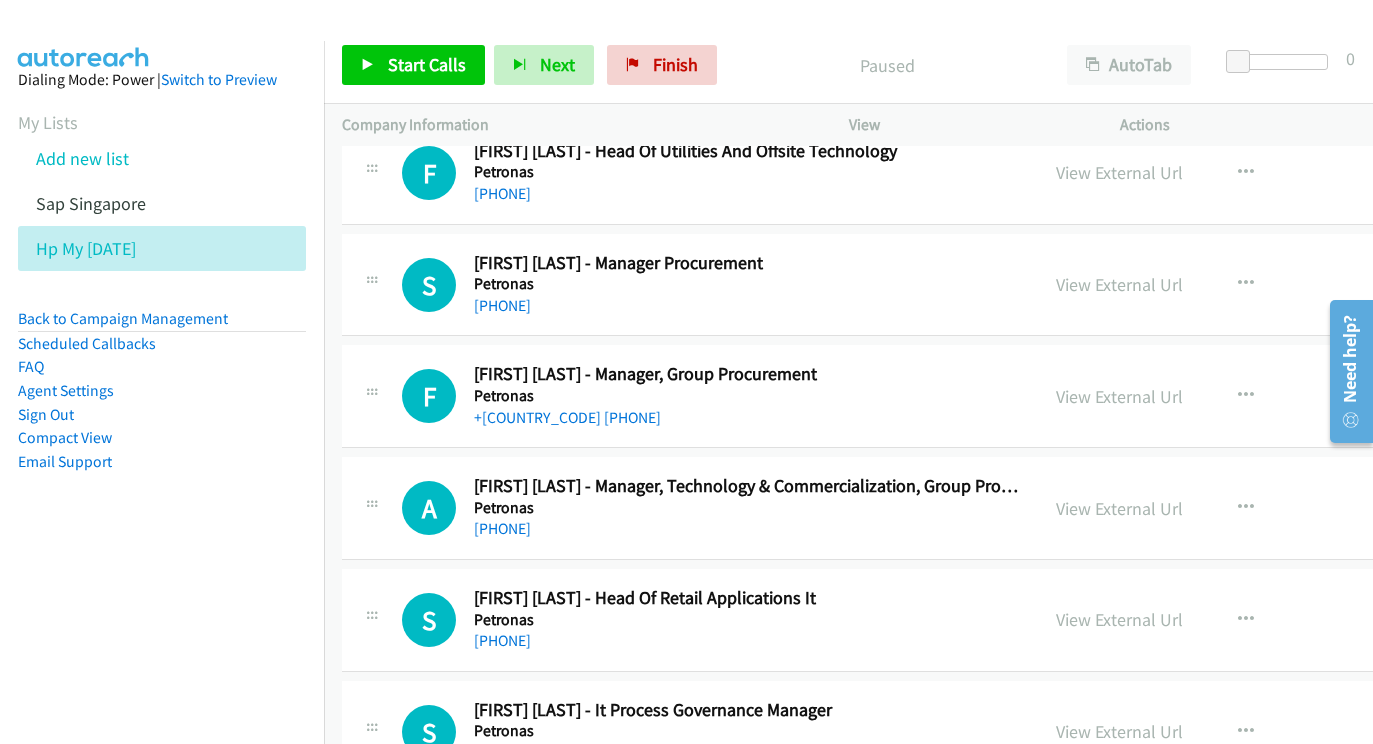 scroll, scrollTop: 1100, scrollLeft: 0, axis: vertical 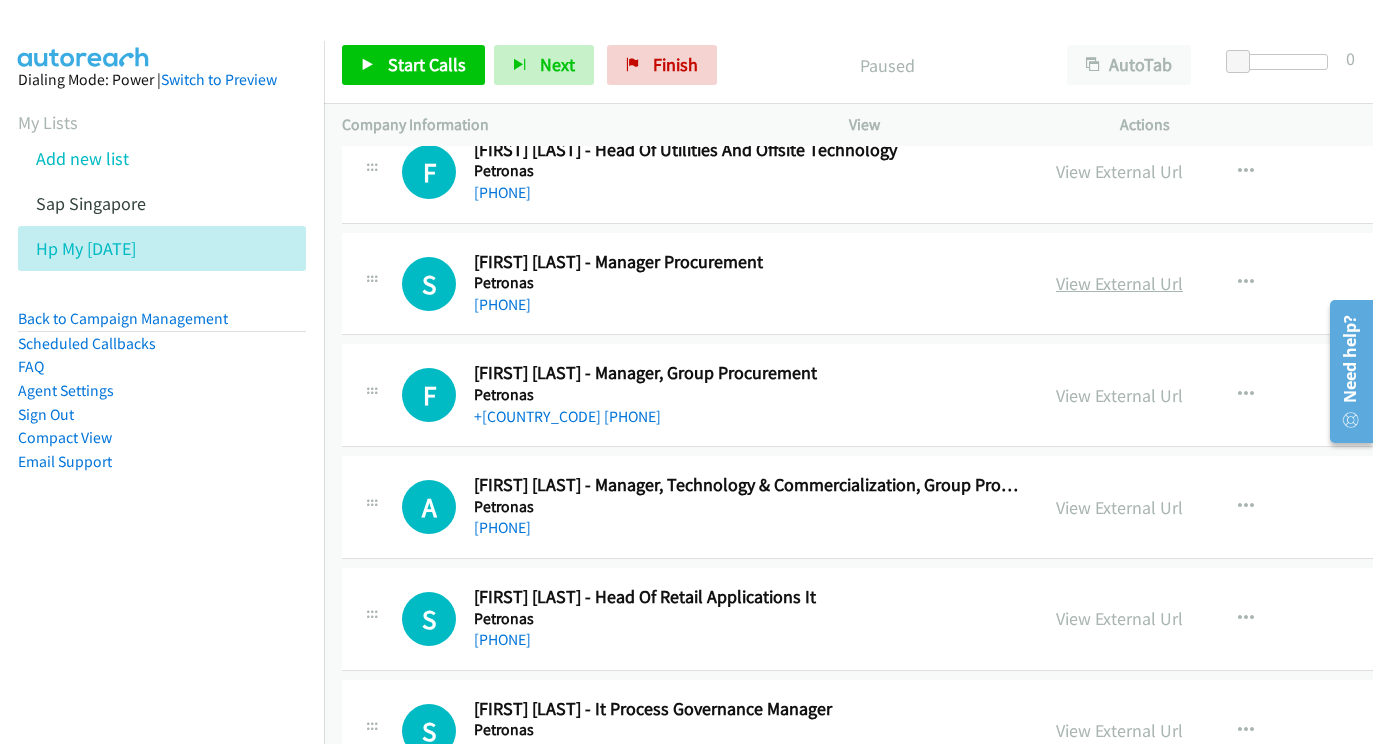 click on "View External Url" at bounding box center [1119, 283] 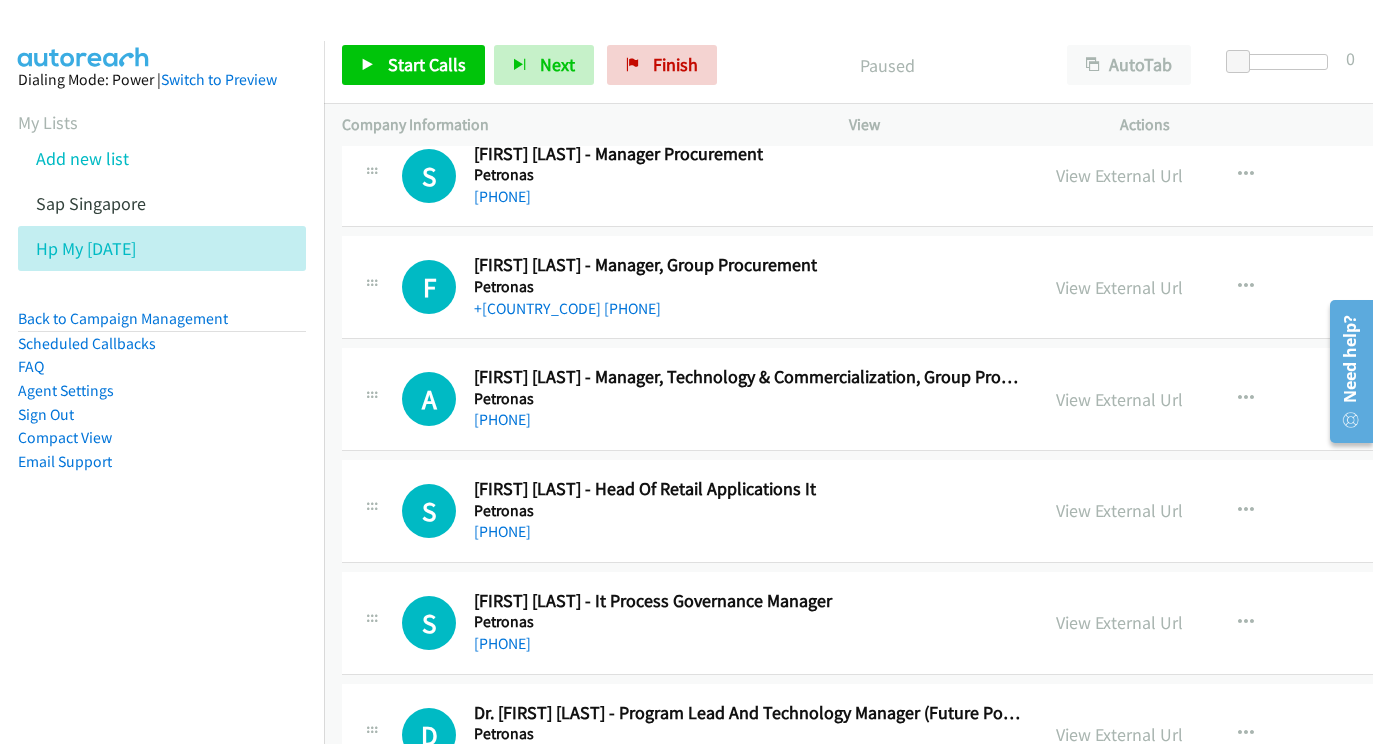 scroll, scrollTop: 1208, scrollLeft: 0, axis: vertical 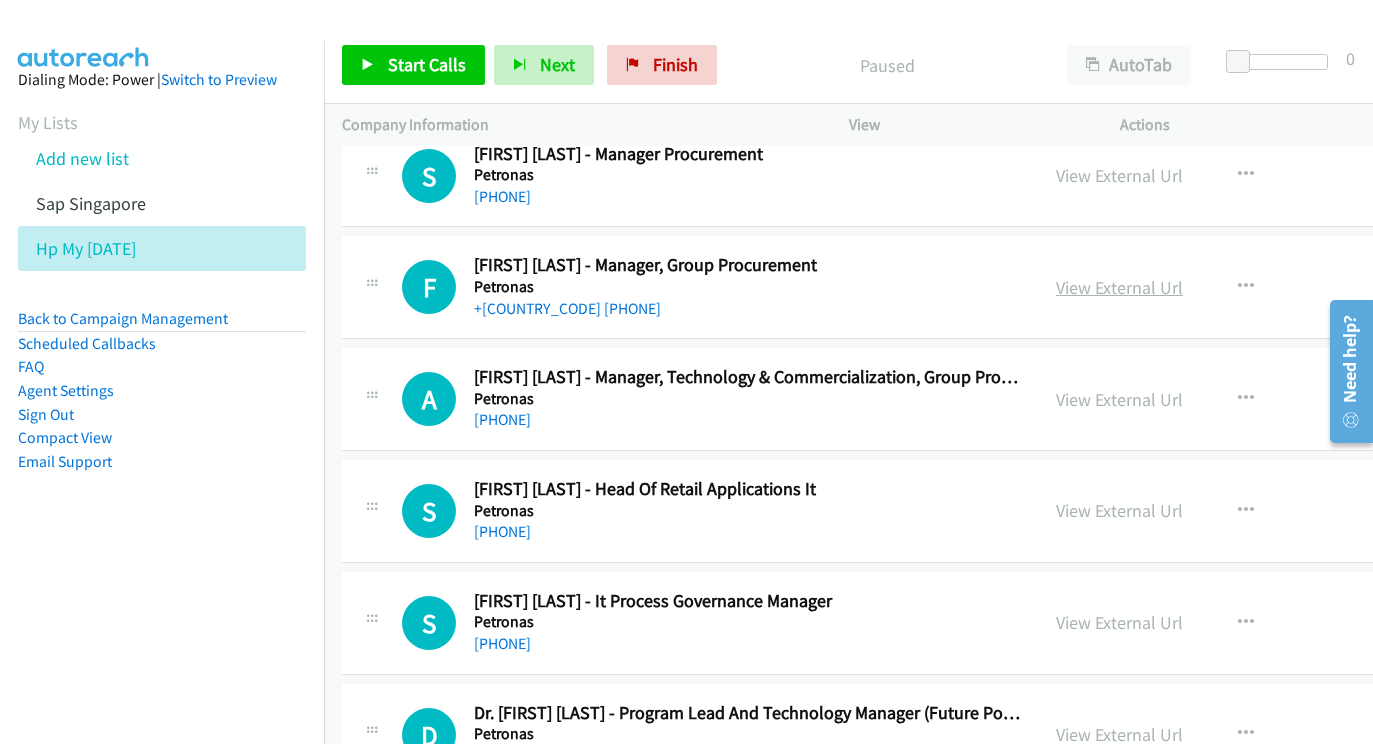 click on "View External Url" at bounding box center (1119, 287) 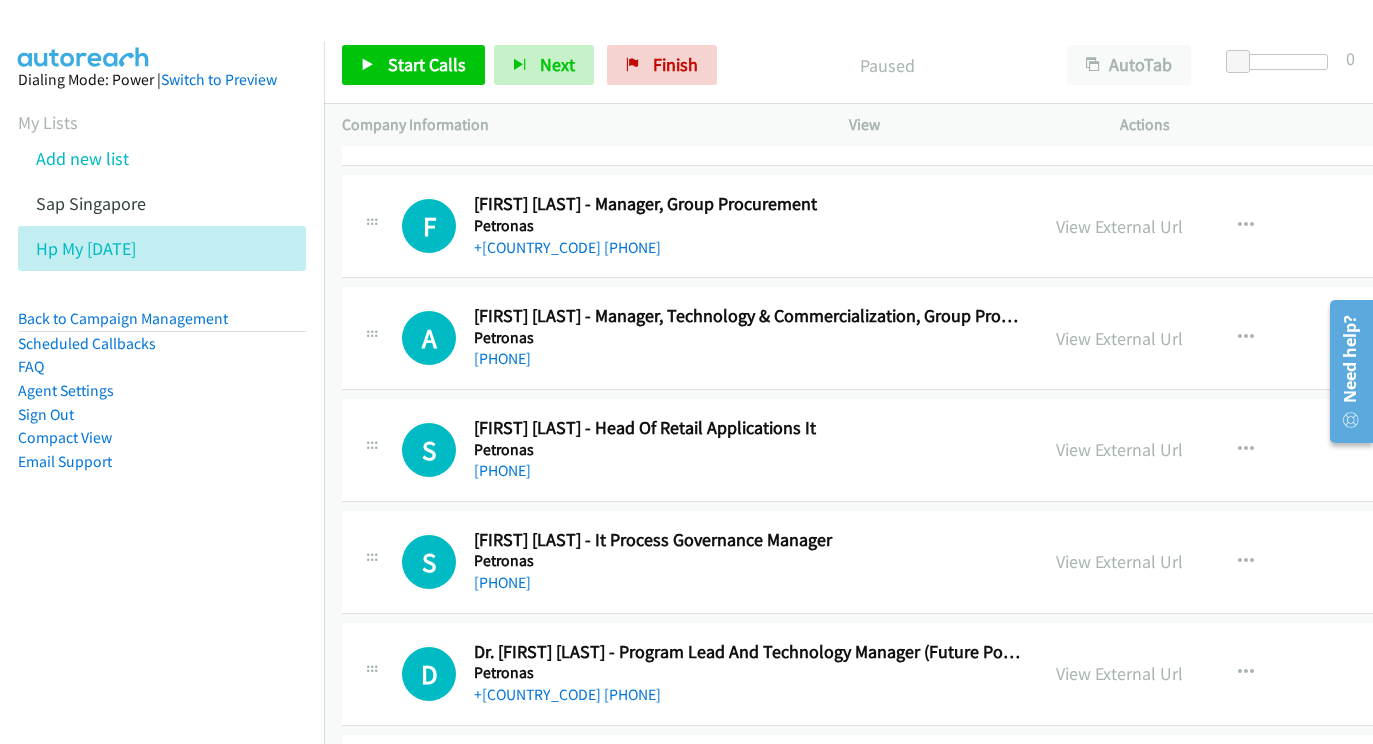 scroll, scrollTop: 1316, scrollLeft: 0, axis: vertical 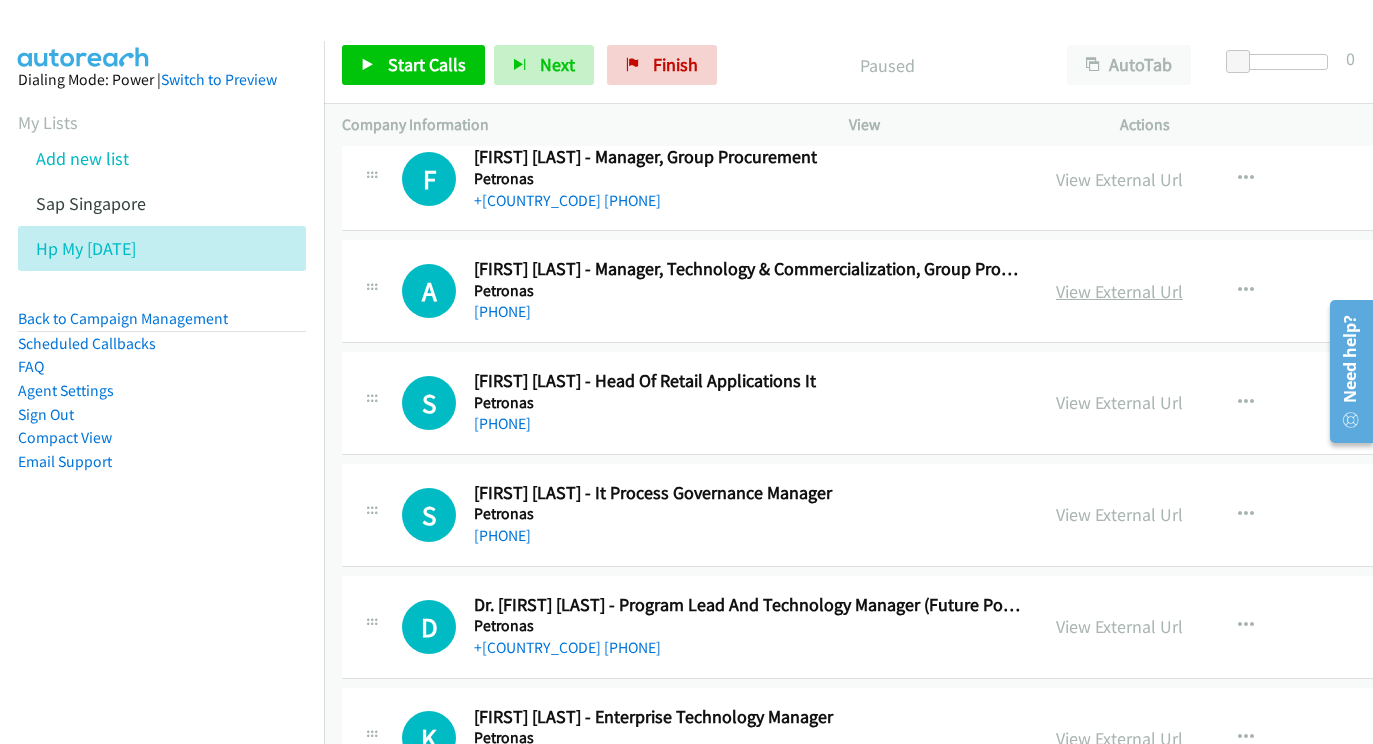 click on "View External Url" at bounding box center [1119, 291] 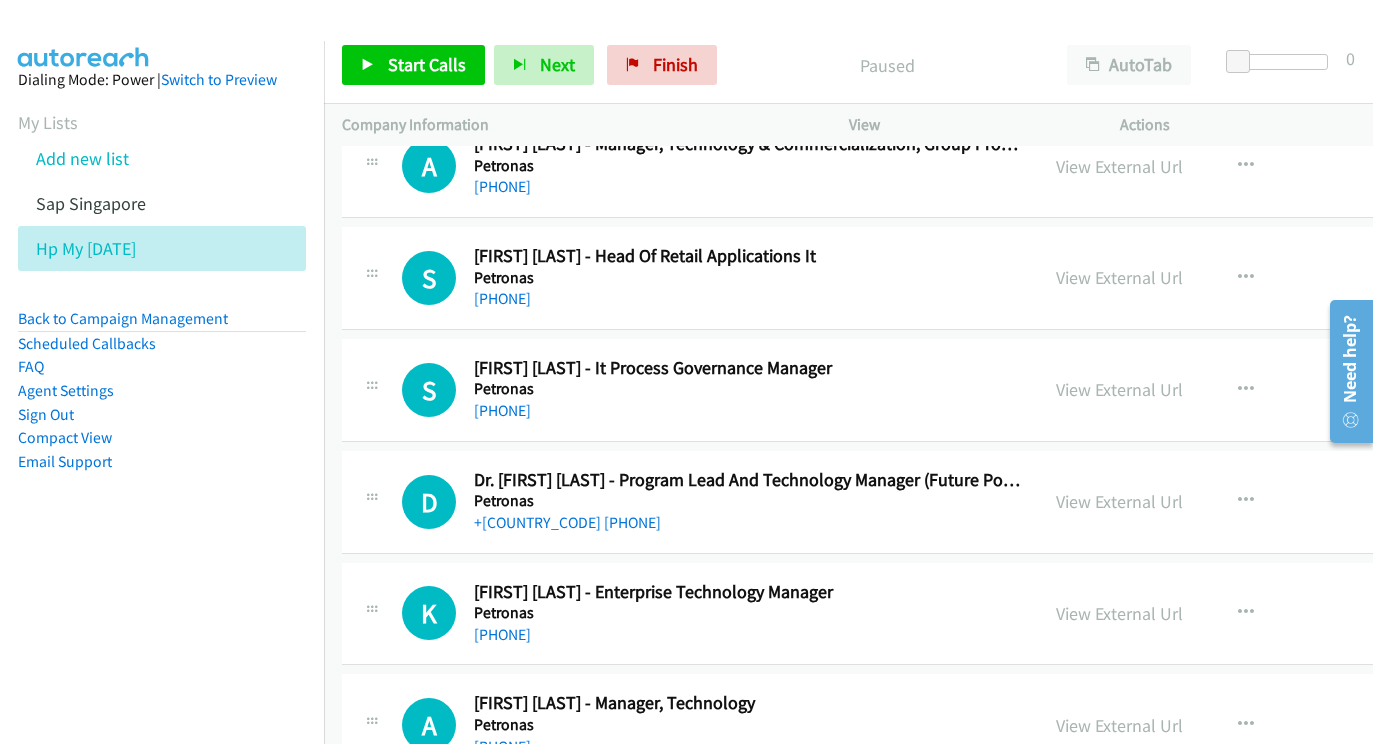 scroll, scrollTop: 1444, scrollLeft: 0, axis: vertical 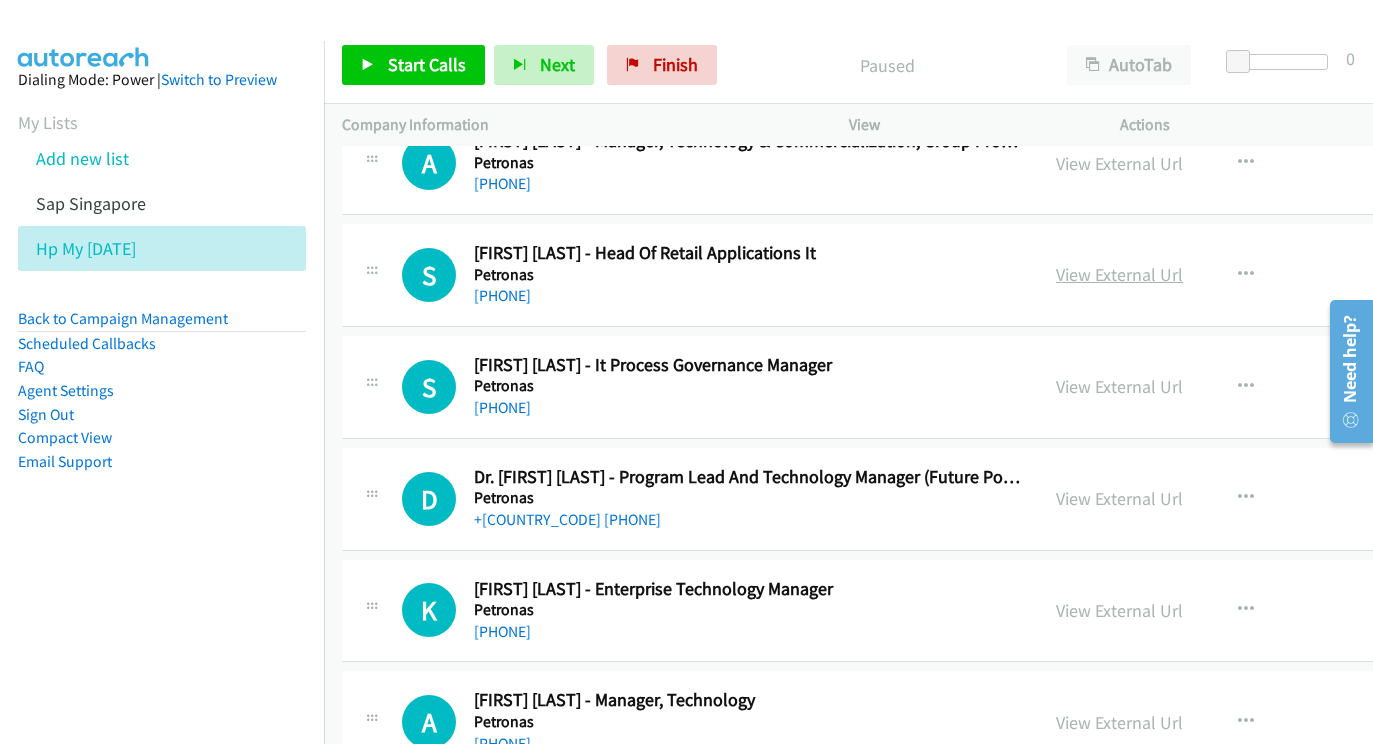 click on "View External Url" at bounding box center (1119, 274) 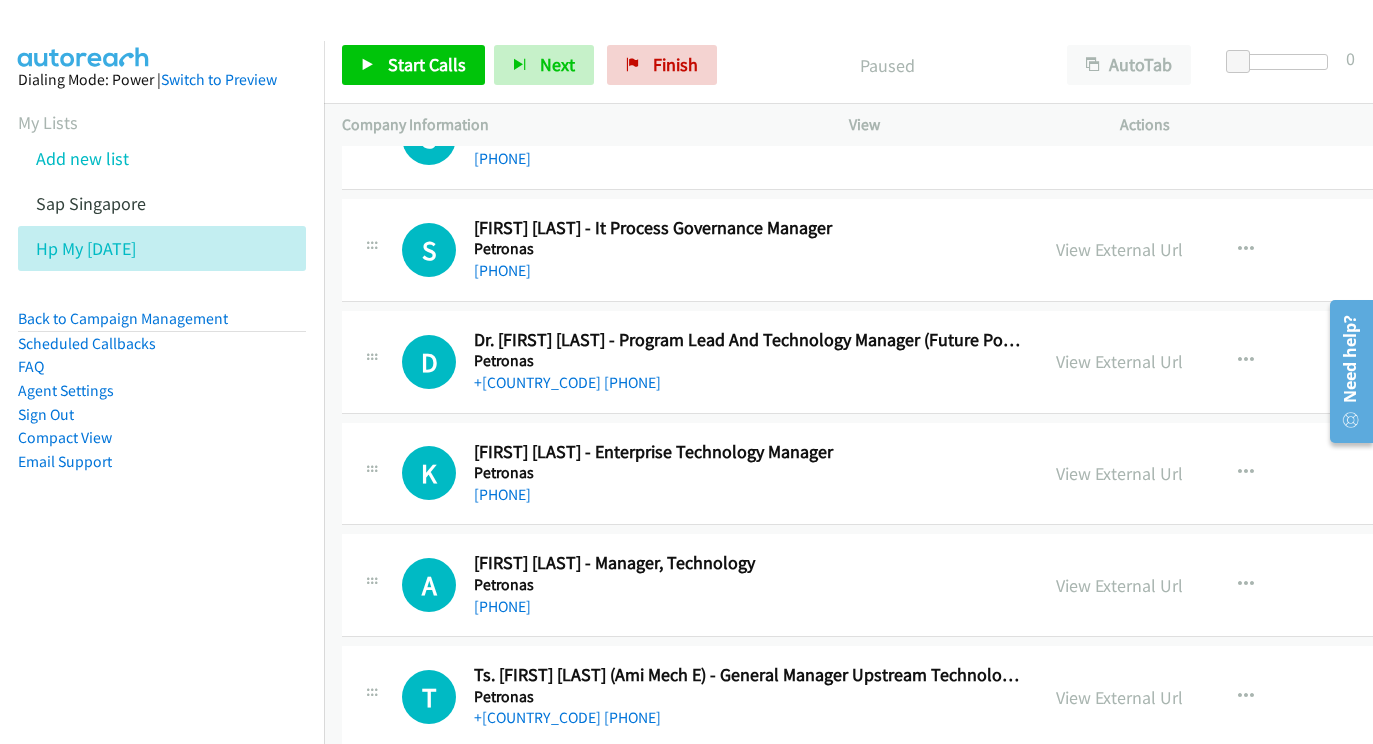 scroll, scrollTop: 1583, scrollLeft: 0, axis: vertical 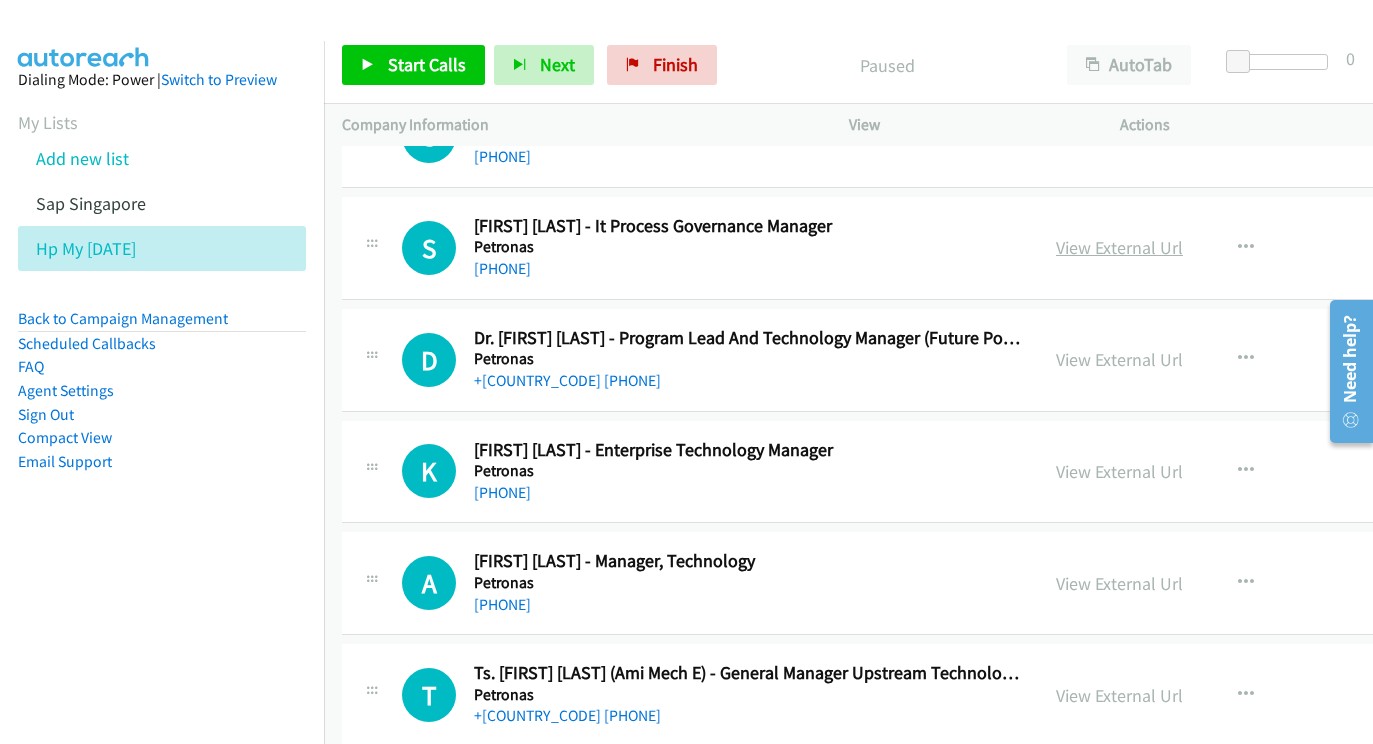 click on "View External Url" at bounding box center (1119, 247) 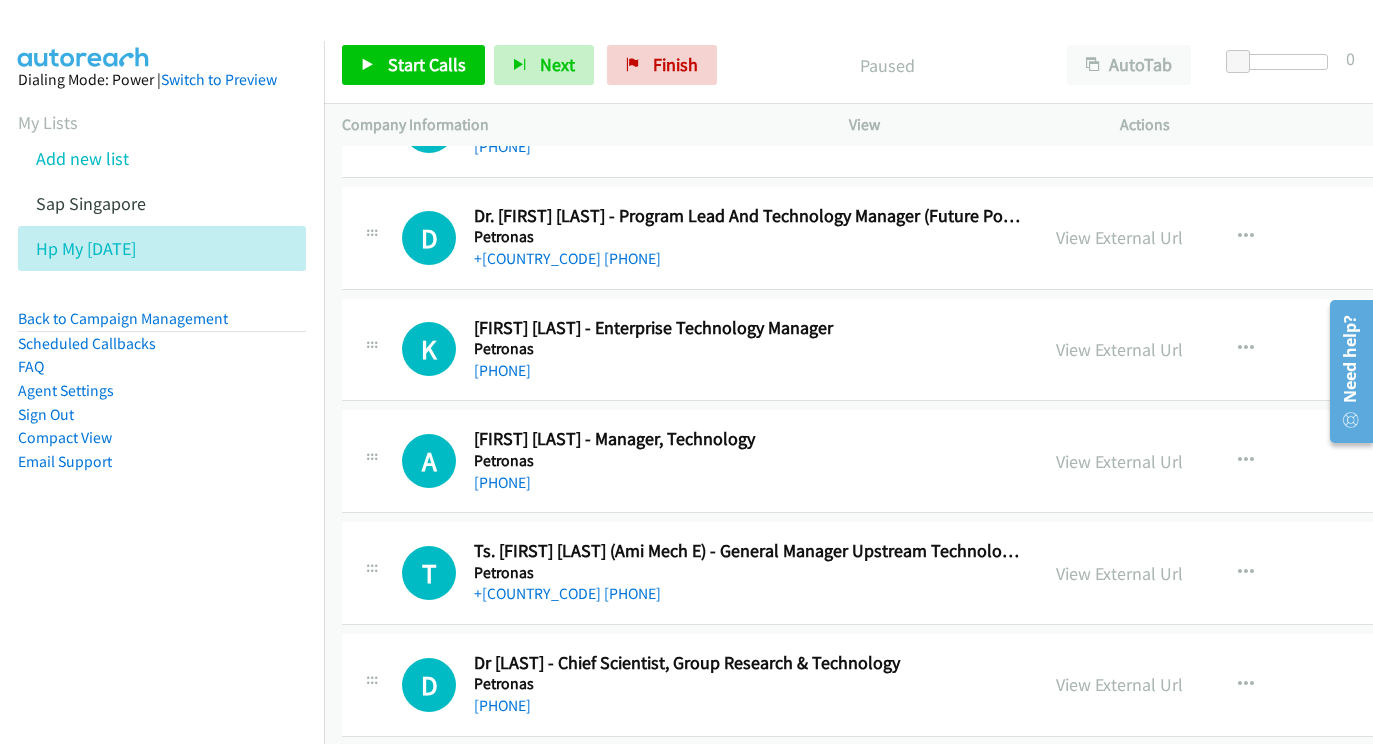 scroll, scrollTop: 1715, scrollLeft: 0, axis: vertical 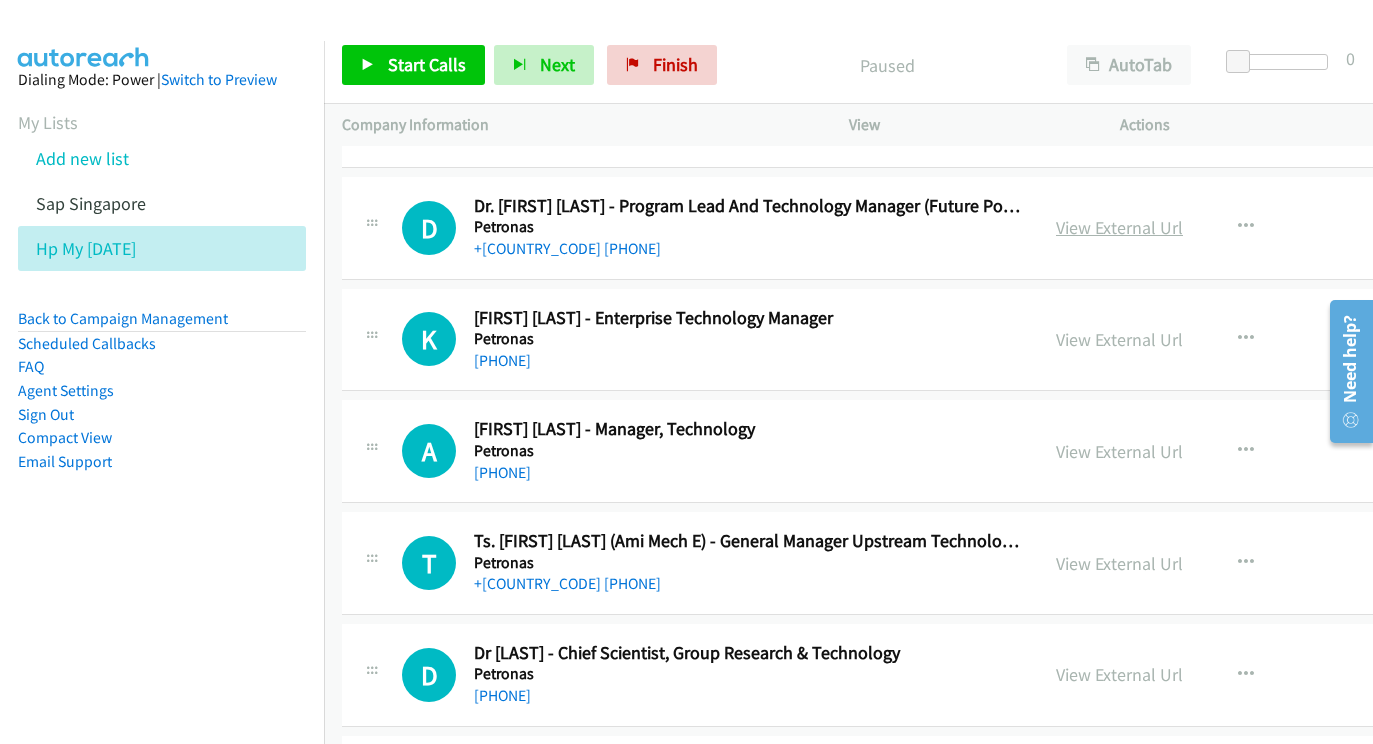 click on "View External Url" at bounding box center (1119, 227) 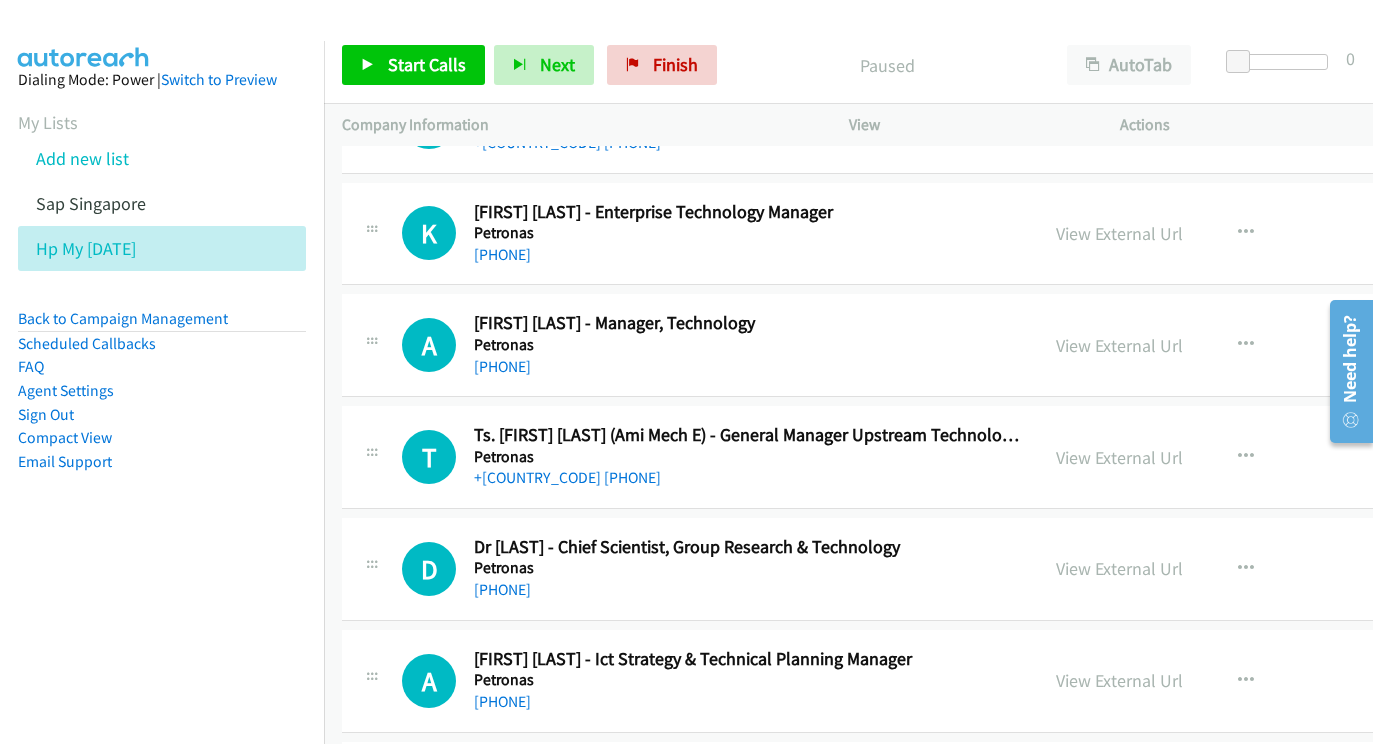 scroll, scrollTop: 1823, scrollLeft: 0, axis: vertical 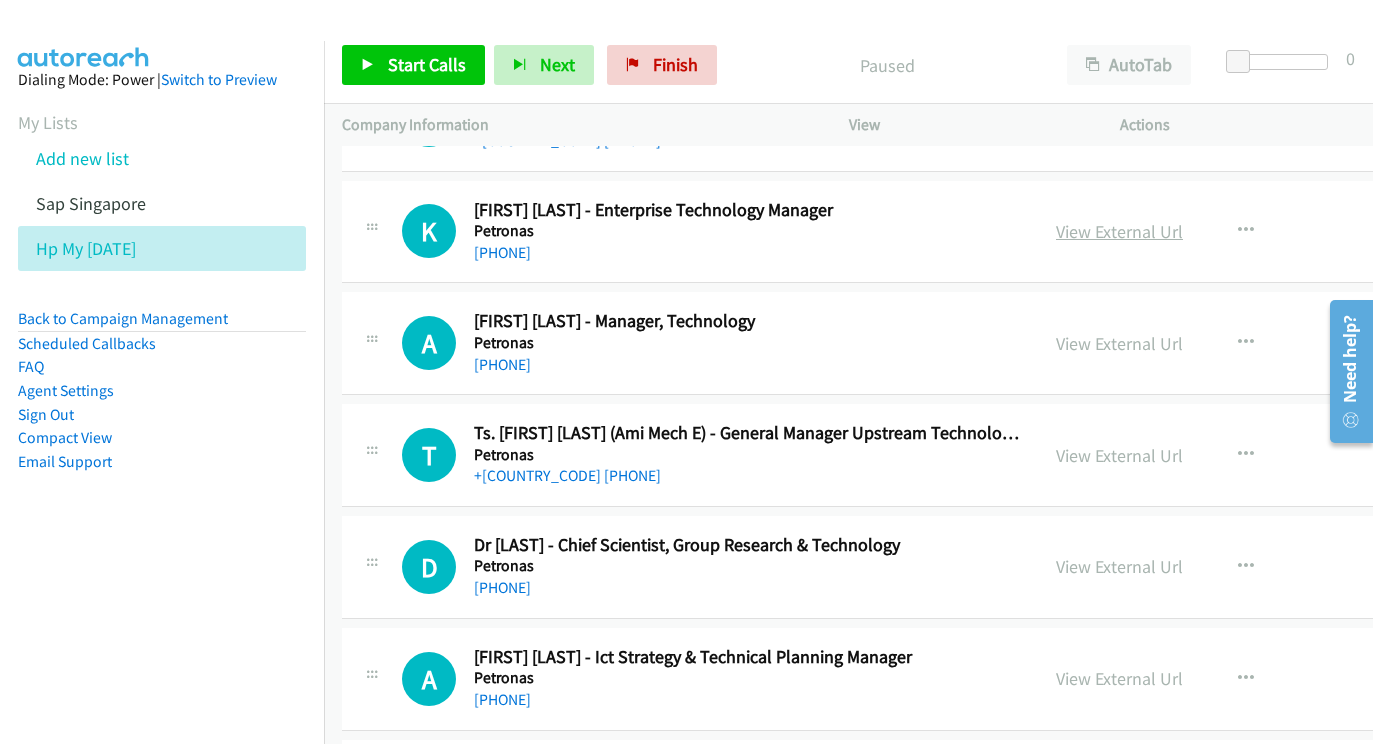 click on "View External Url" at bounding box center (1119, 231) 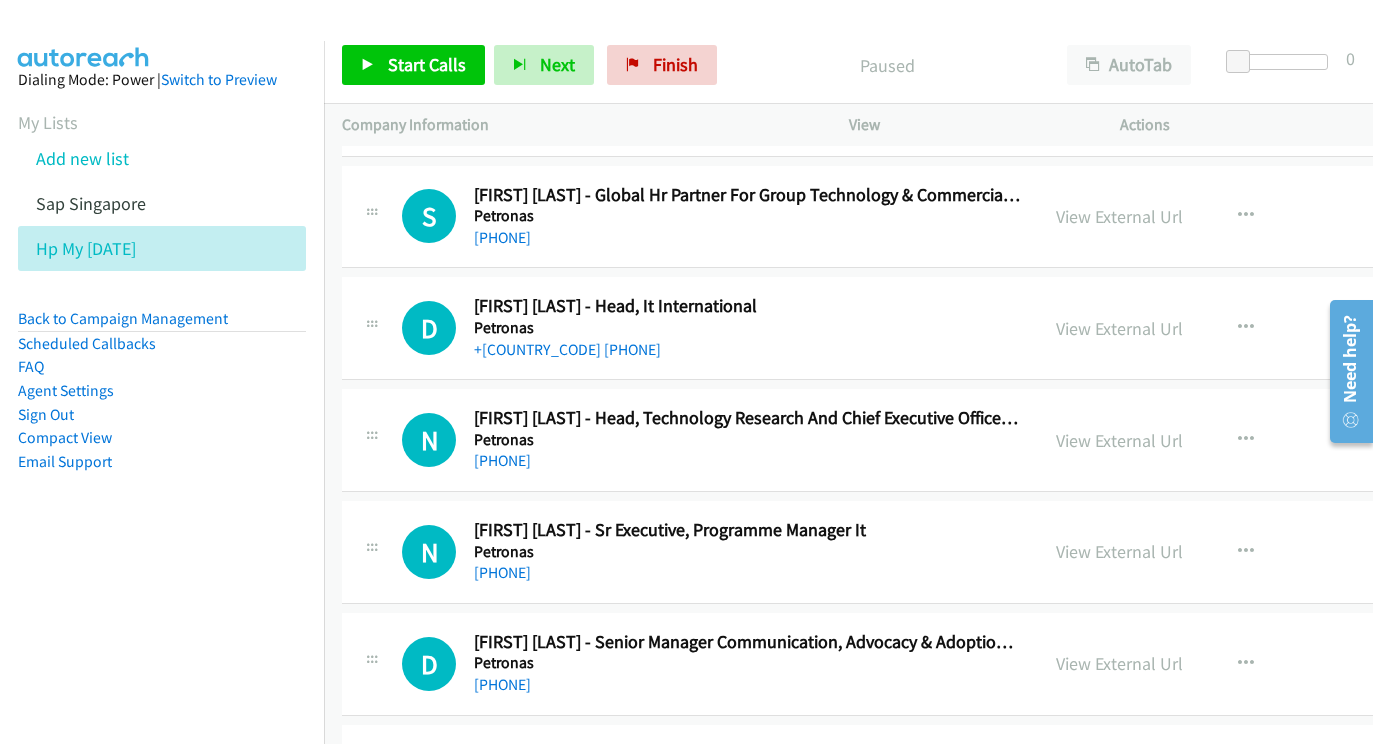 scroll, scrollTop: 2430, scrollLeft: 0, axis: vertical 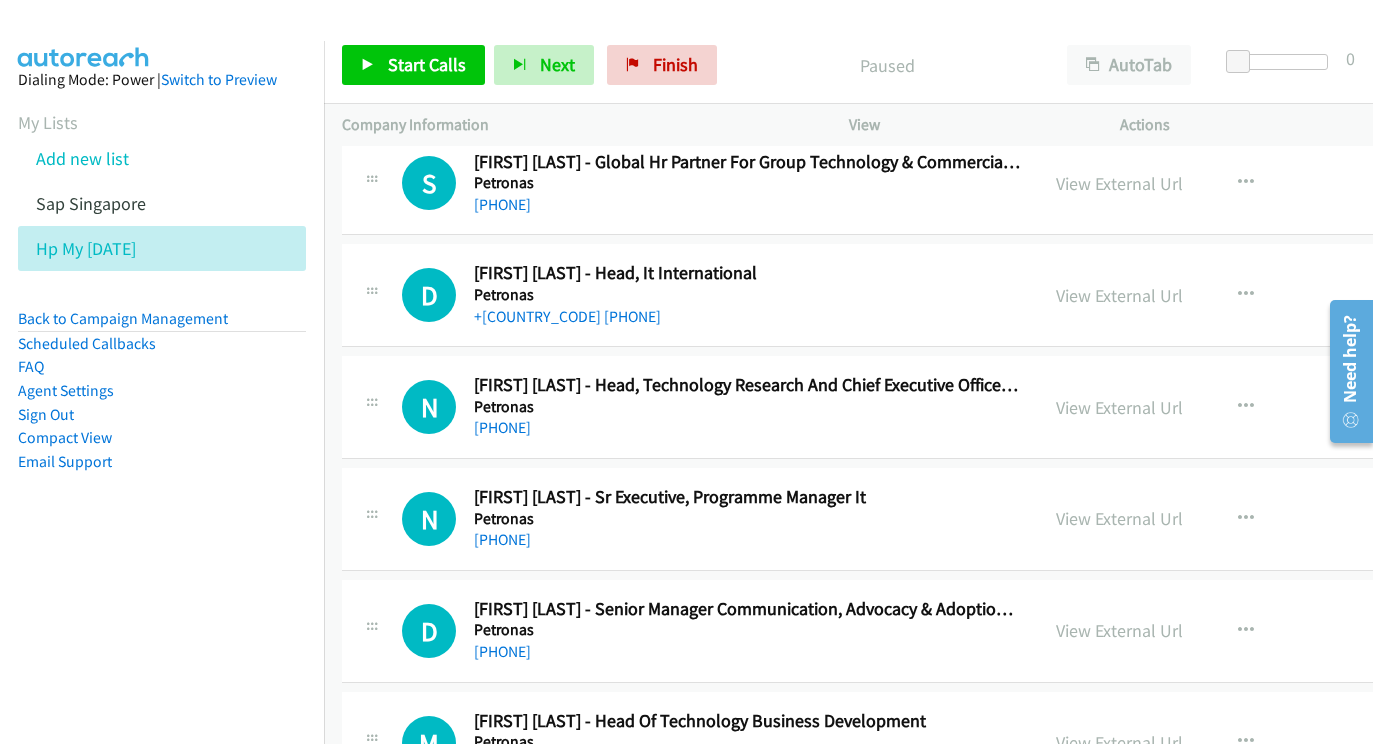 click on "View External Url" at bounding box center (1119, 295) 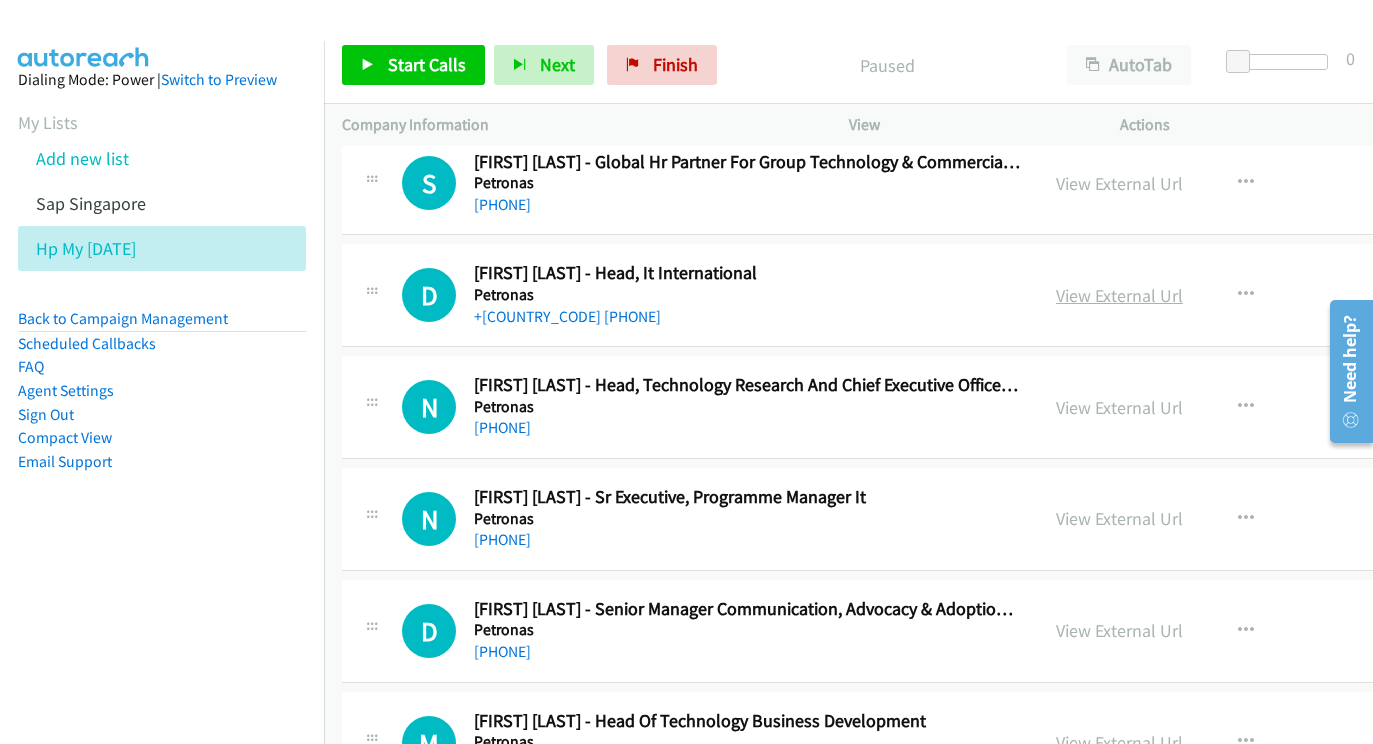 click on "View External Url" at bounding box center (1119, 295) 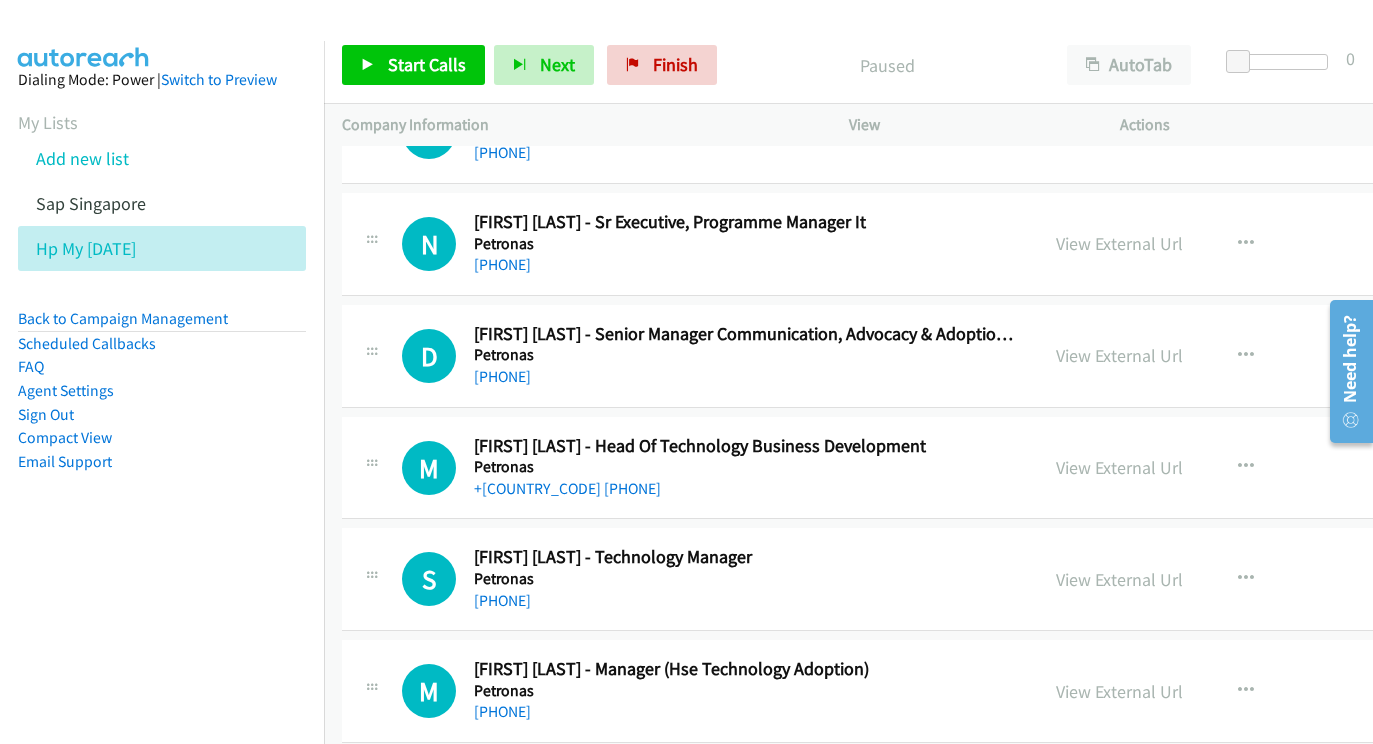 scroll, scrollTop: 2700, scrollLeft: 0, axis: vertical 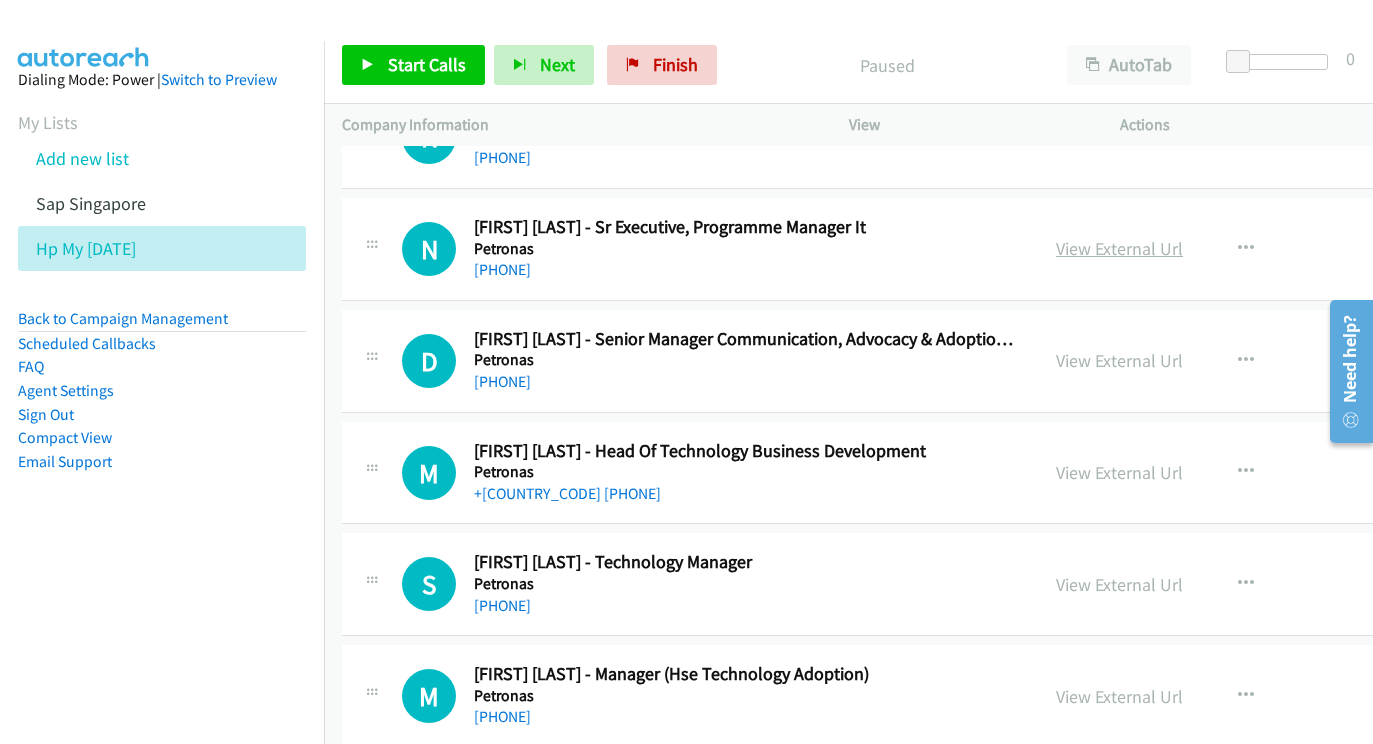 click on "View External Url" at bounding box center (1119, 248) 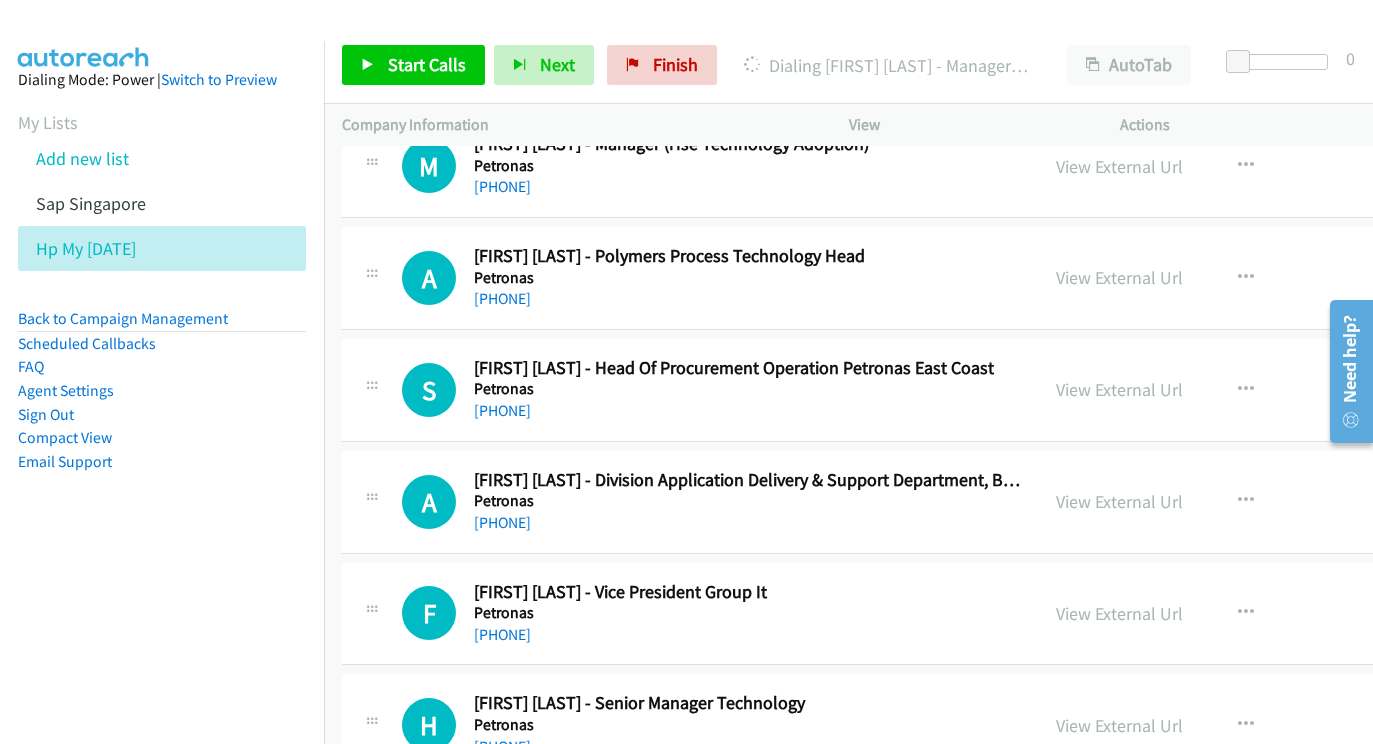 scroll, scrollTop: 3331, scrollLeft: 1, axis: both 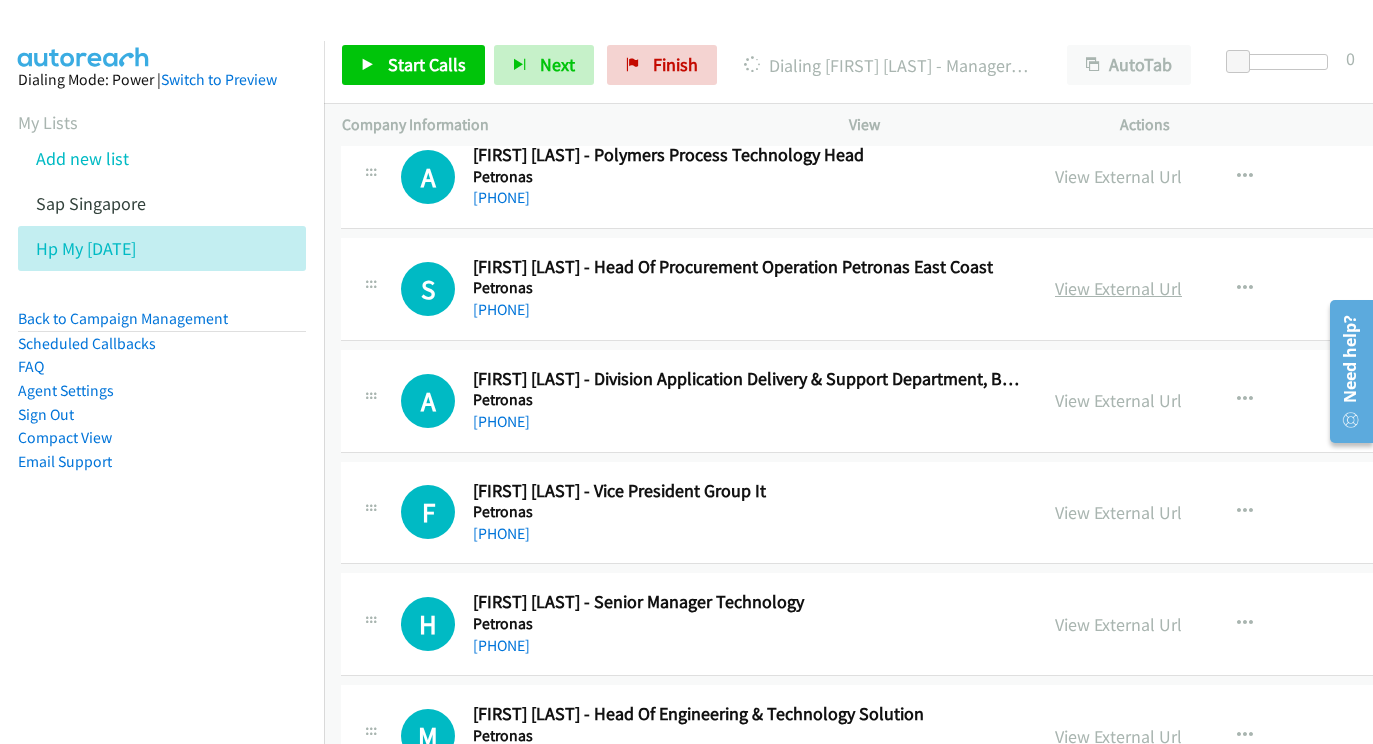 click on "View External Url" at bounding box center [1118, 288] 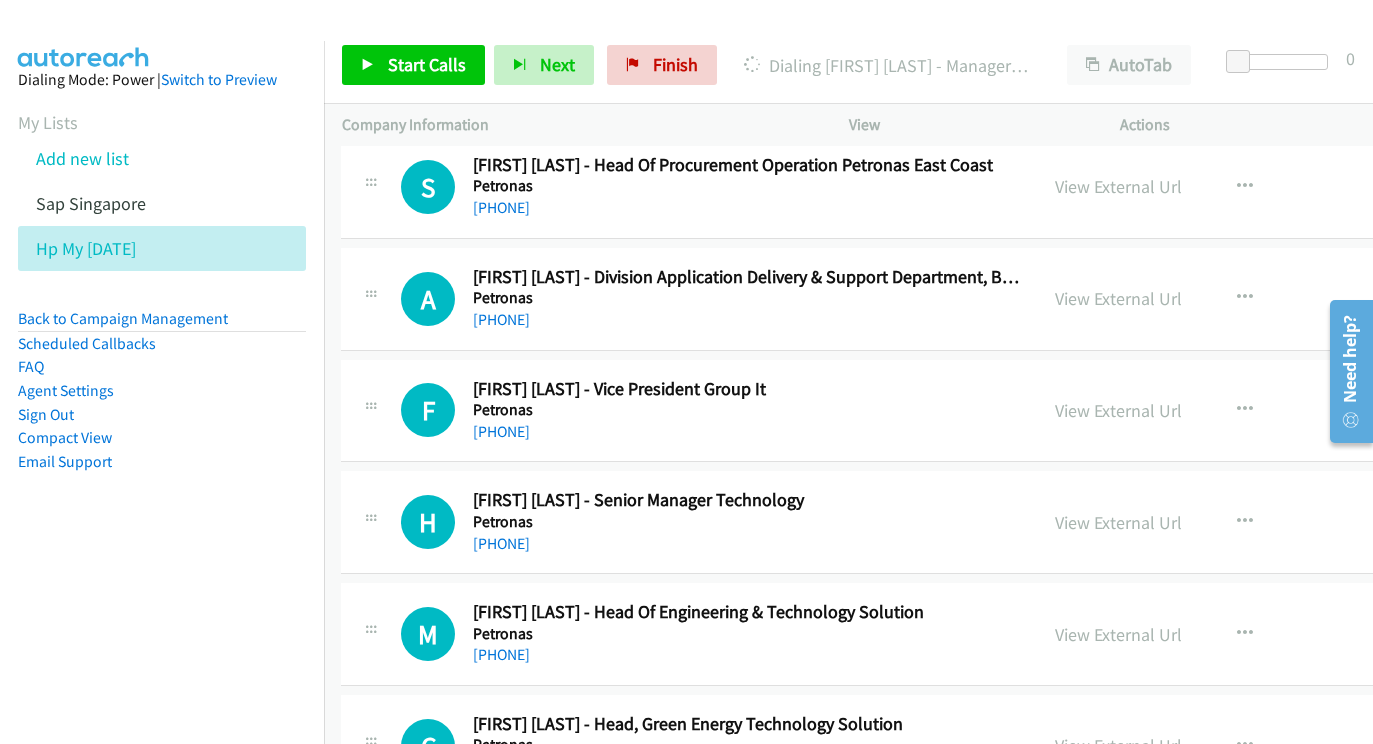 scroll, scrollTop: 3433, scrollLeft: 0, axis: vertical 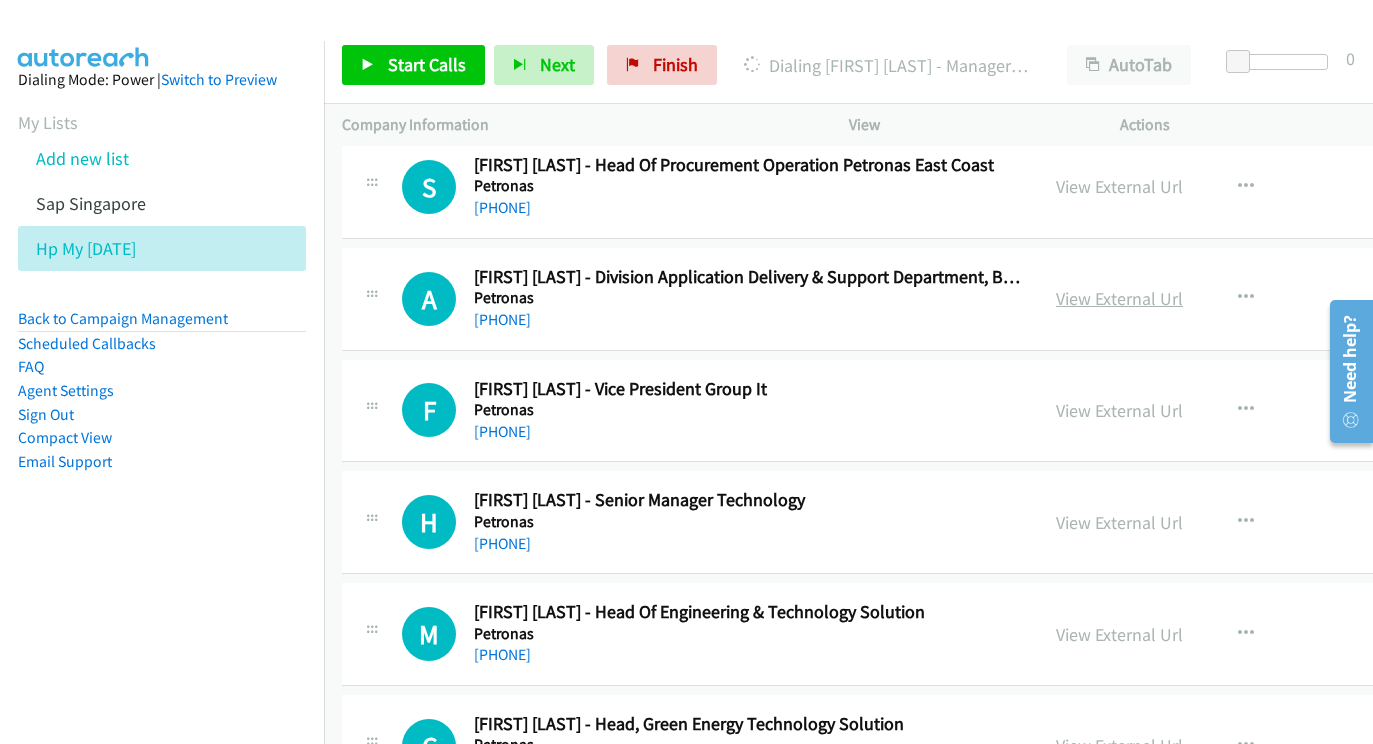 click on "View External Url" at bounding box center [1119, 298] 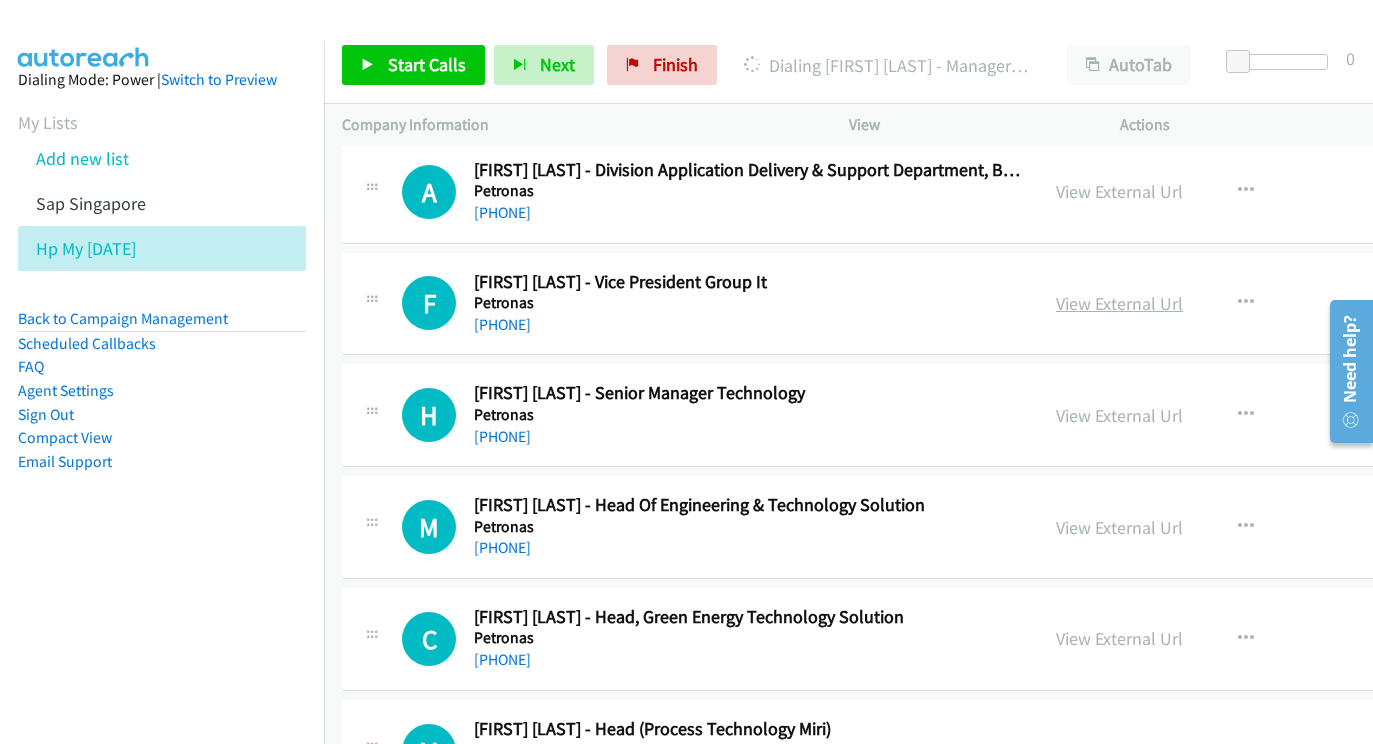 scroll, scrollTop: 3541, scrollLeft: 0, axis: vertical 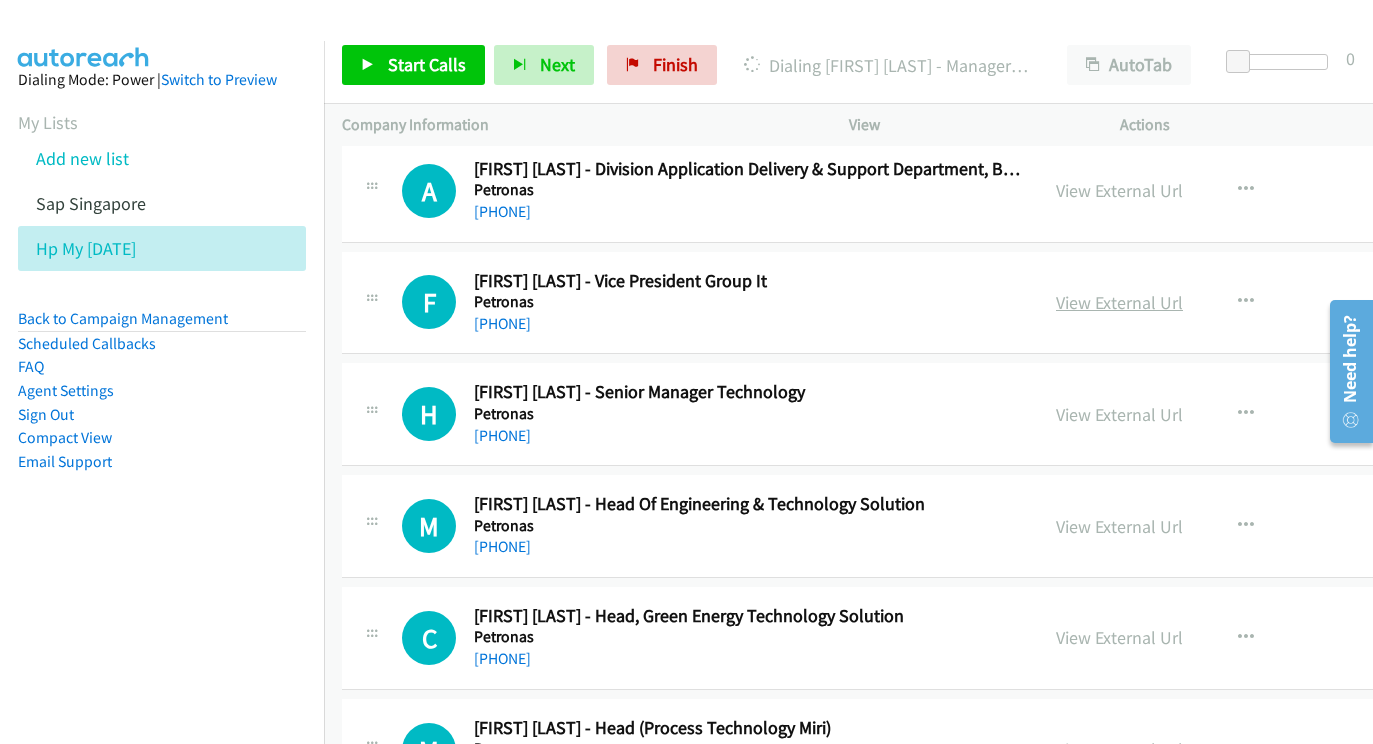 click on "View External Url" at bounding box center [1119, 302] 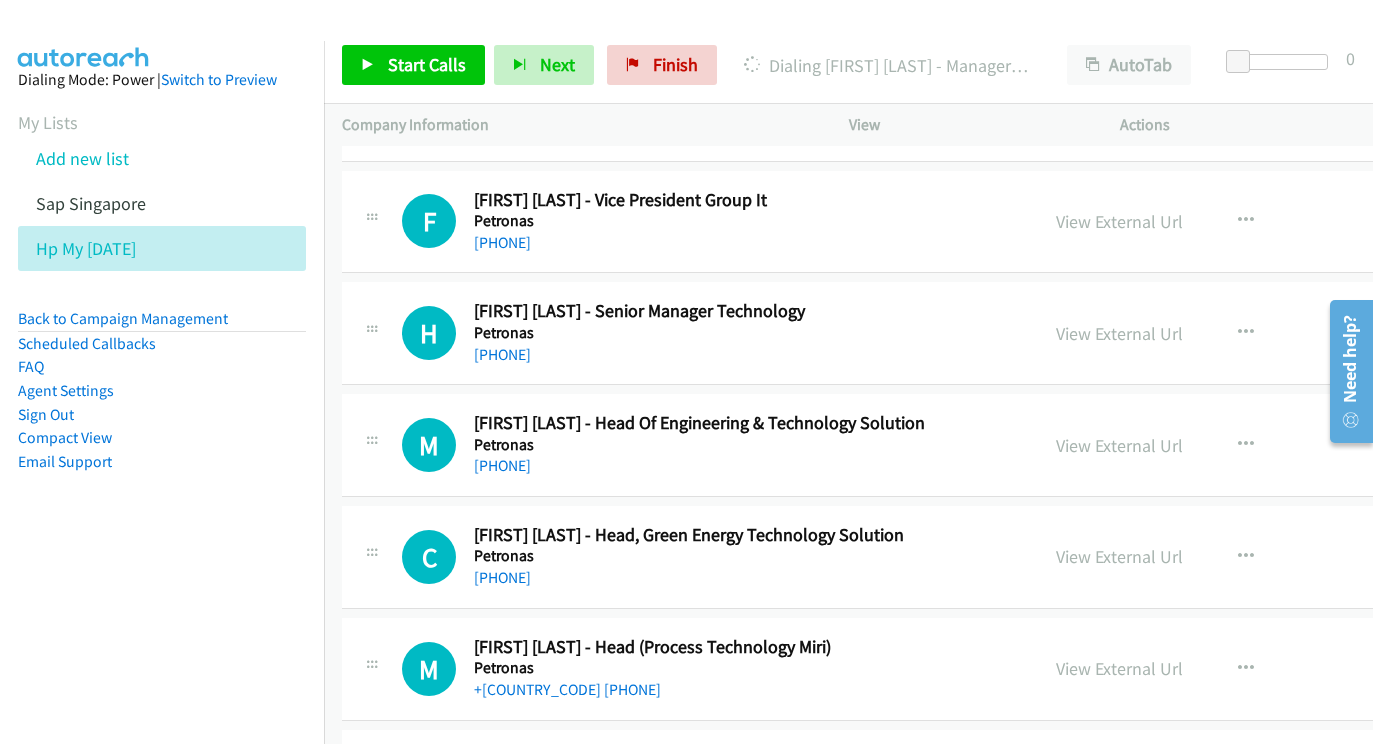 scroll, scrollTop: 3652, scrollLeft: 0, axis: vertical 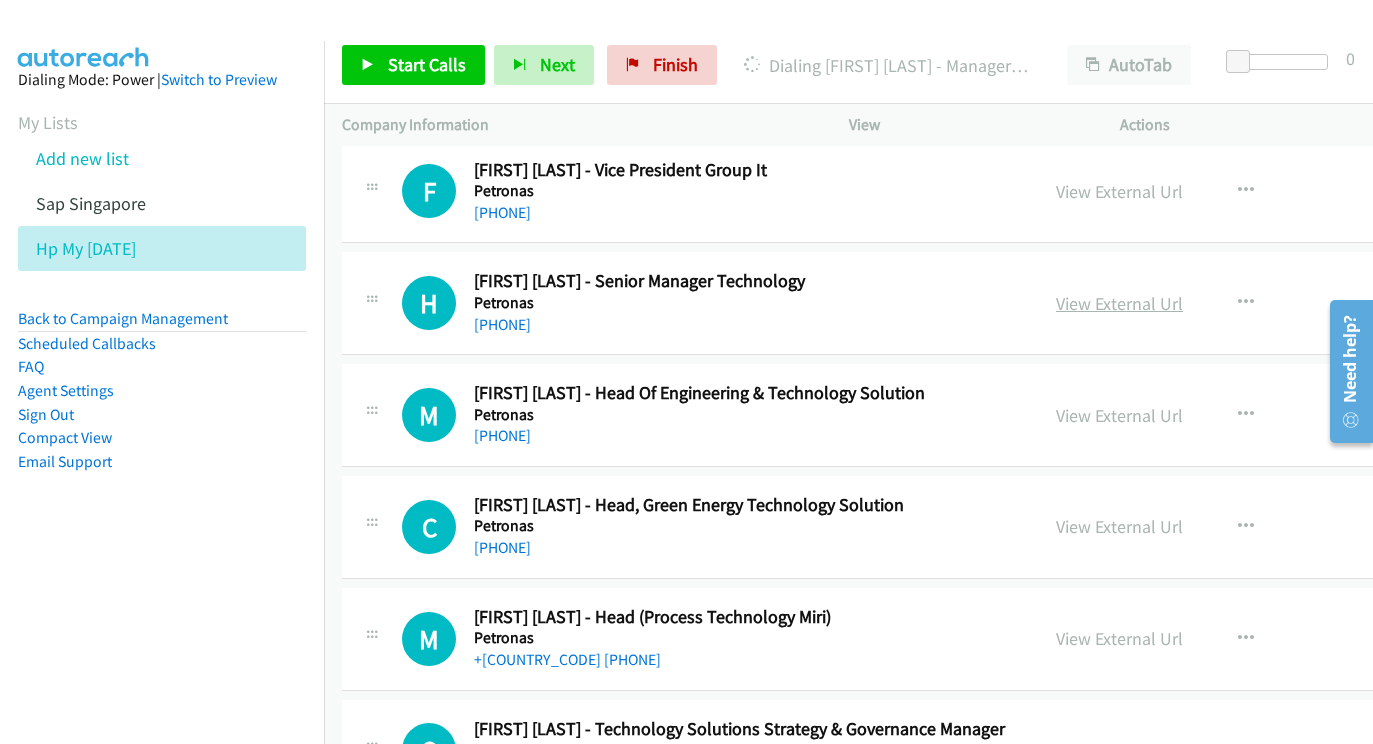 click on "View External Url" at bounding box center [1119, 303] 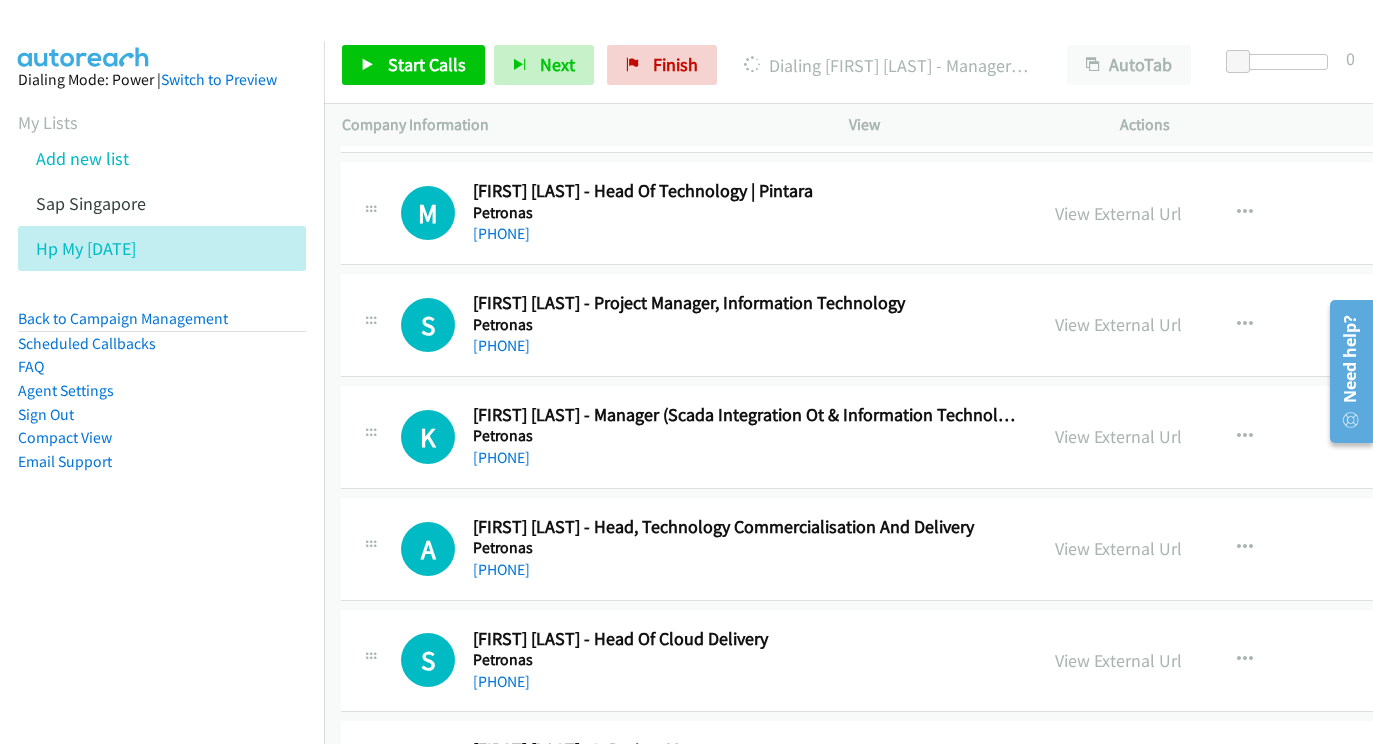scroll, scrollTop: 4986, scrollLeft: 1, axis: both 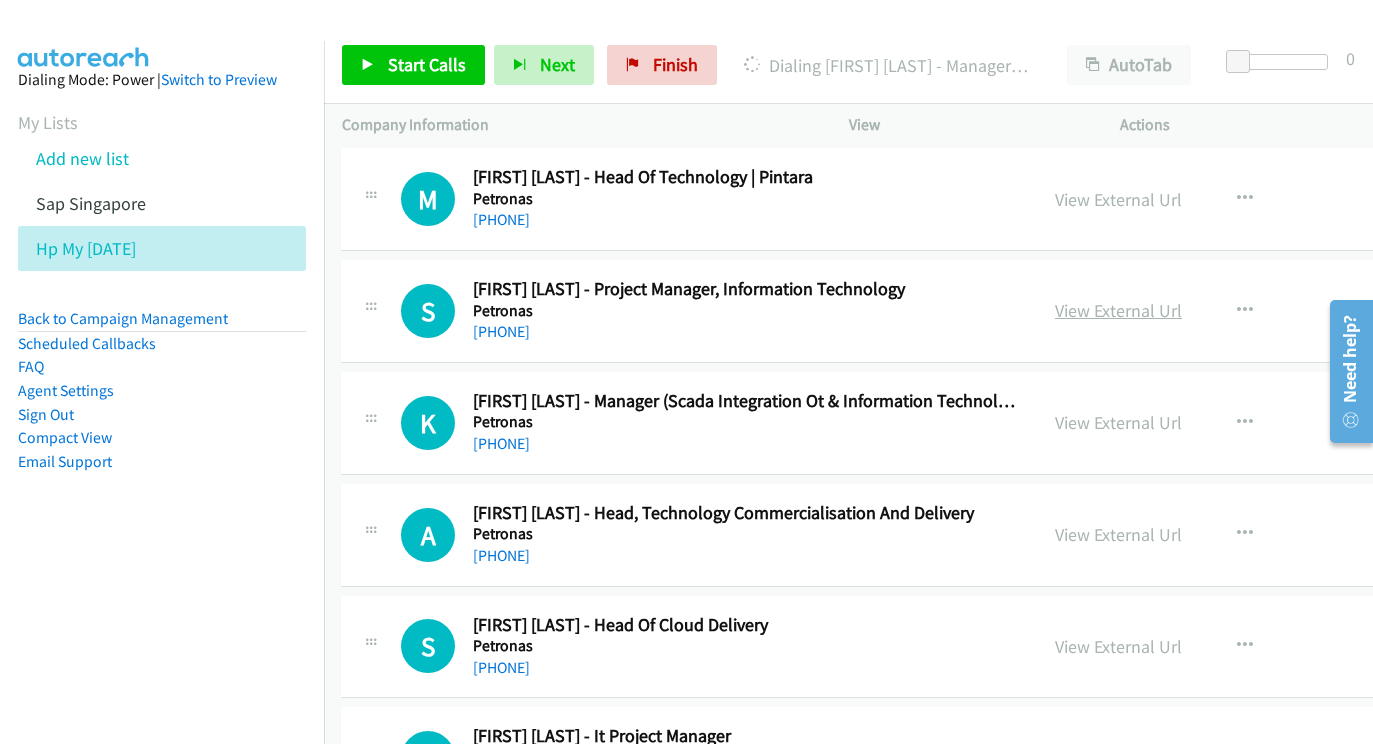 click on "View External Url" at bounding box center [1118, 310] 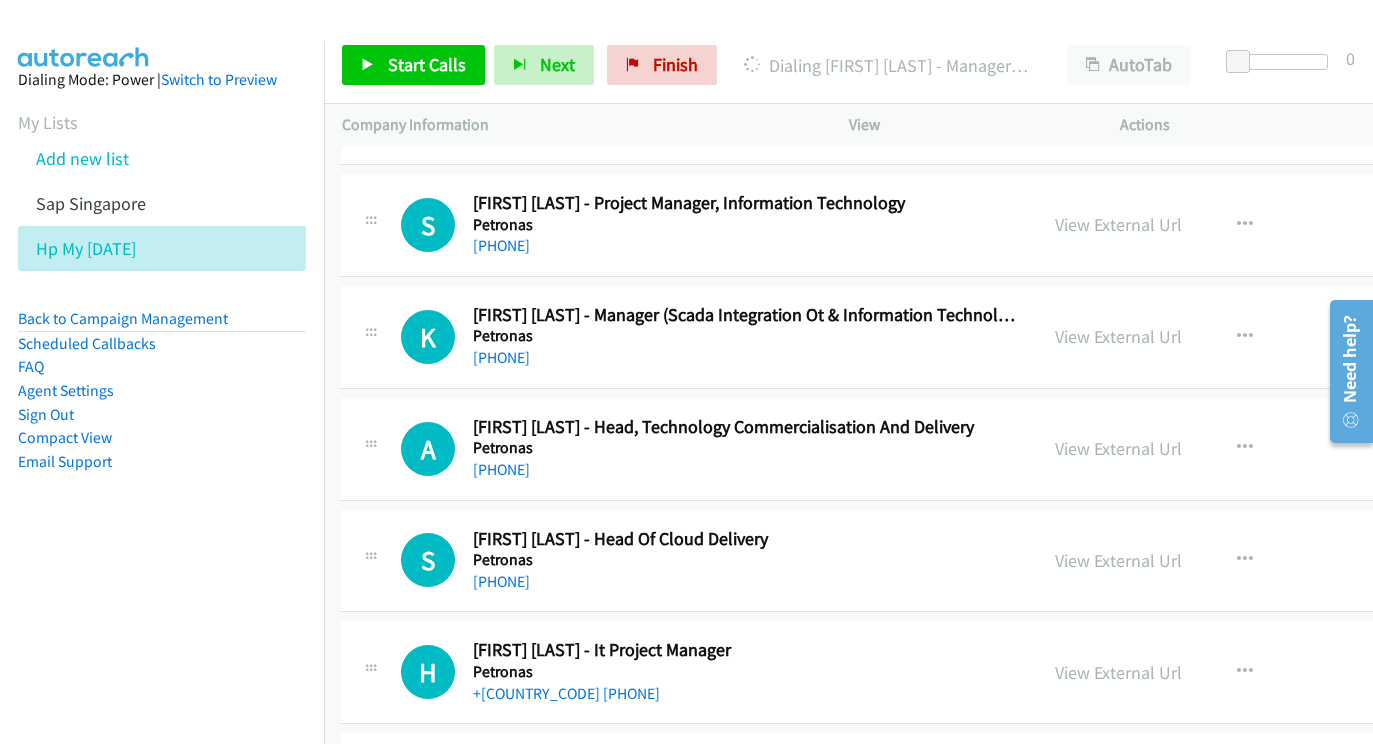 scroll, scrollTop: 5076, scrollLeft: 1, axis: both 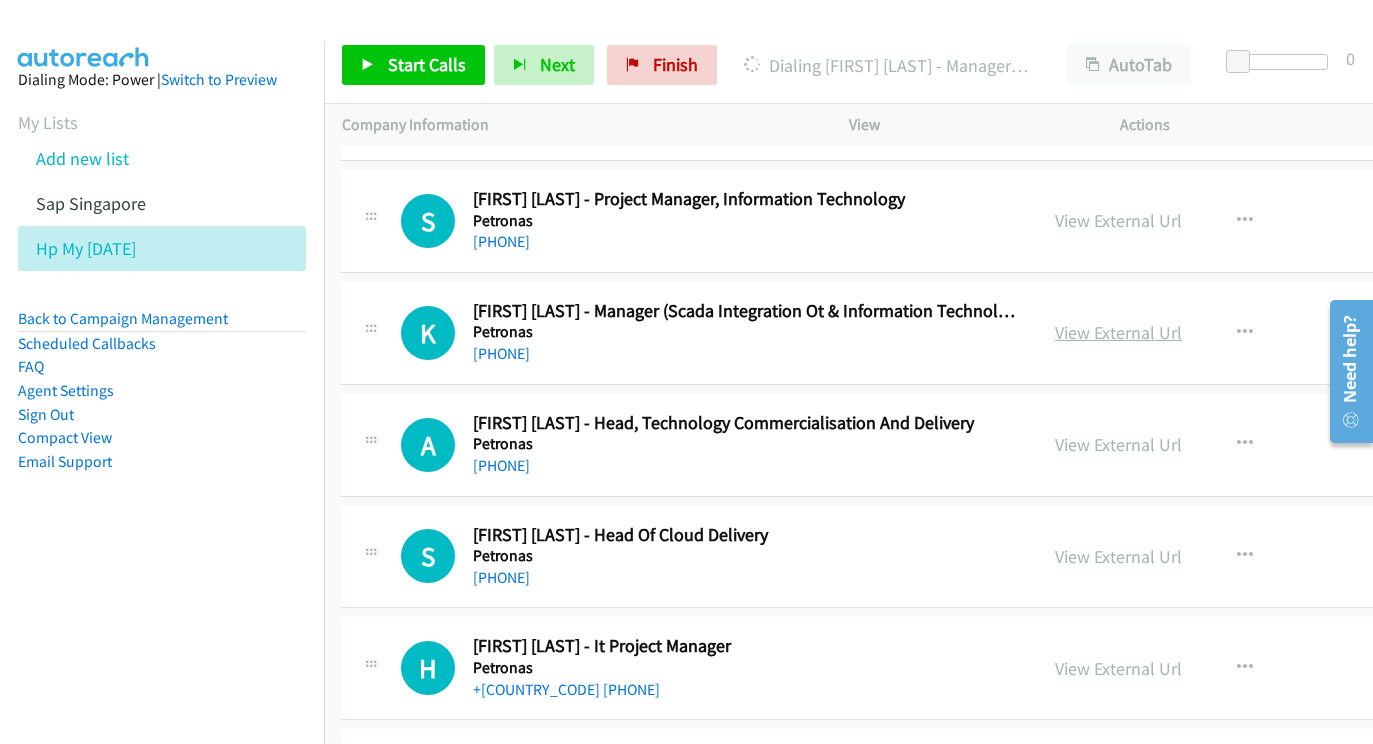 click on "View External Url" at bounding box center (1118, 332) 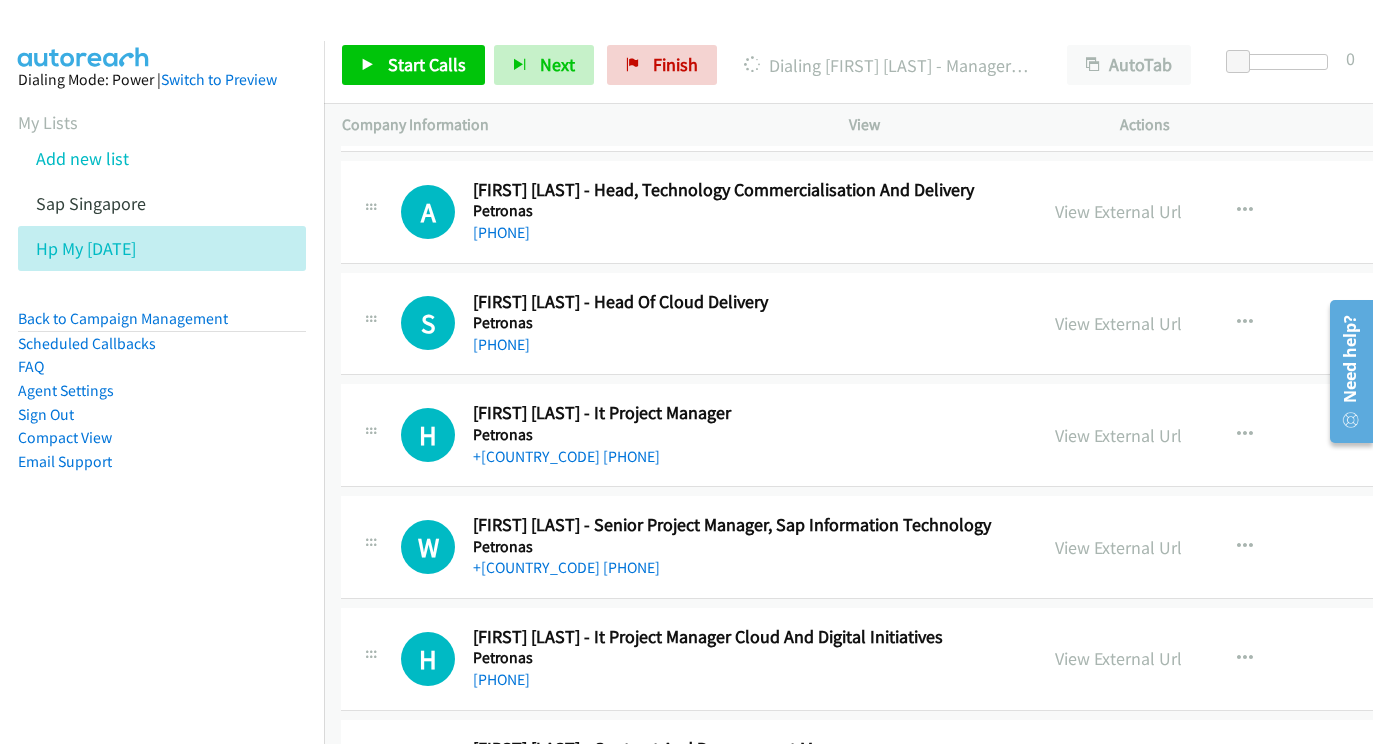 scroll, scrollTop: 5310, scrollLeft: 1, axis: both 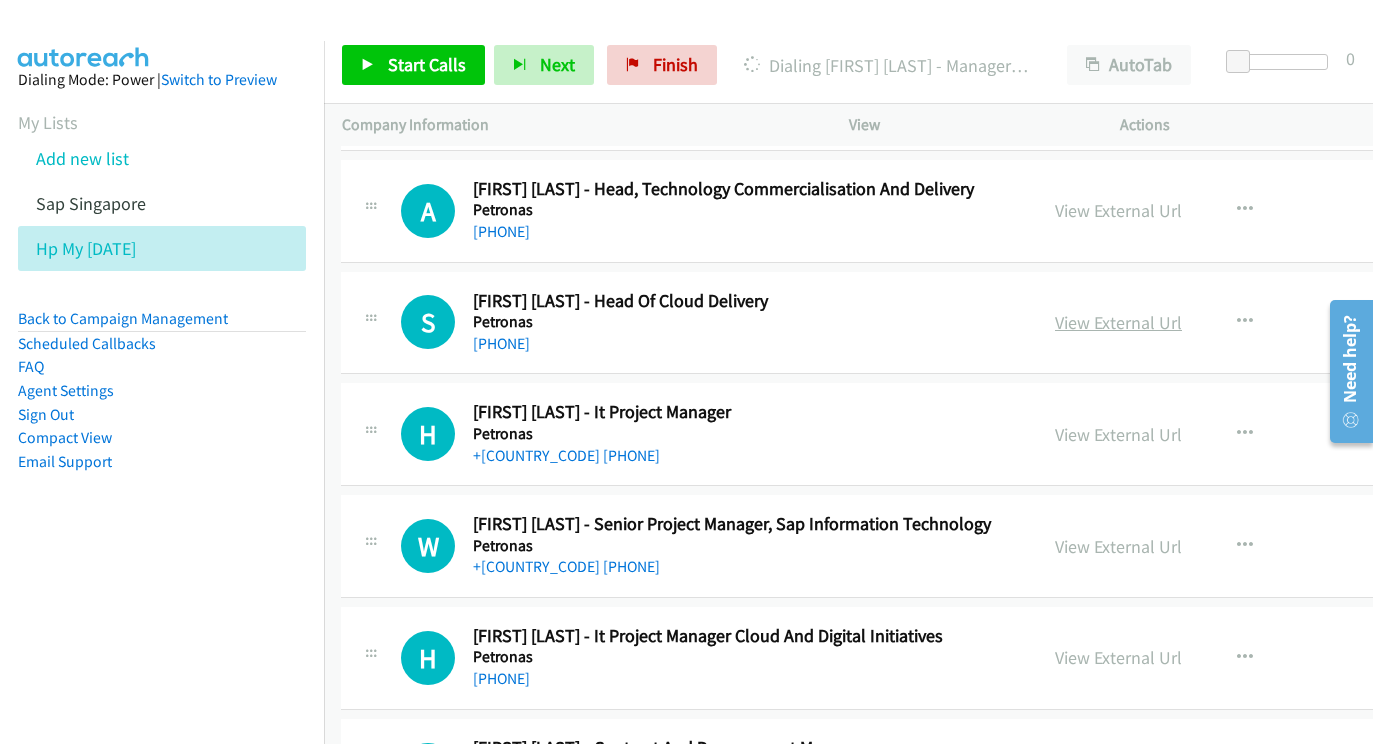 click on "View External Url" at bounding box center [1118, 322] 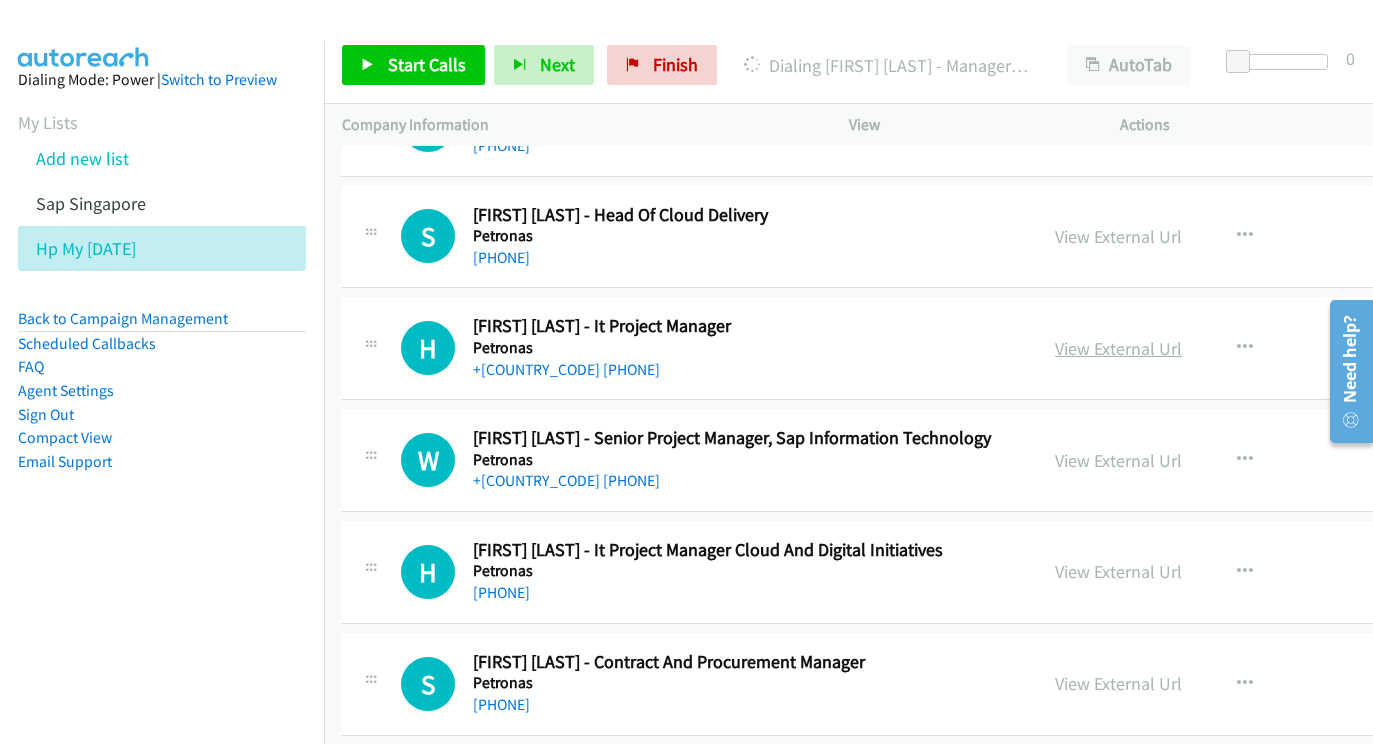 scroll, scrollTop: 5402, scrollLeft: 1, axis: both 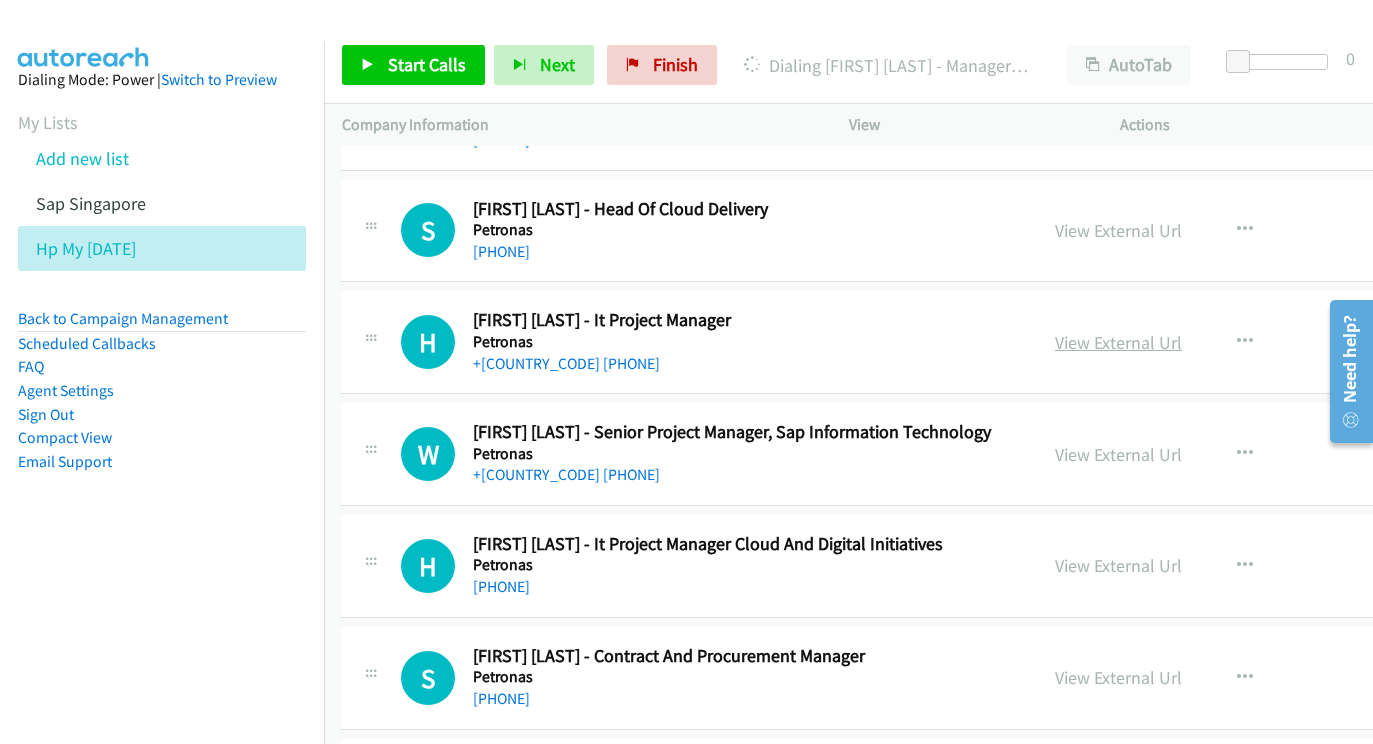 click on "View External Url" at bounding box center (1118, 342) 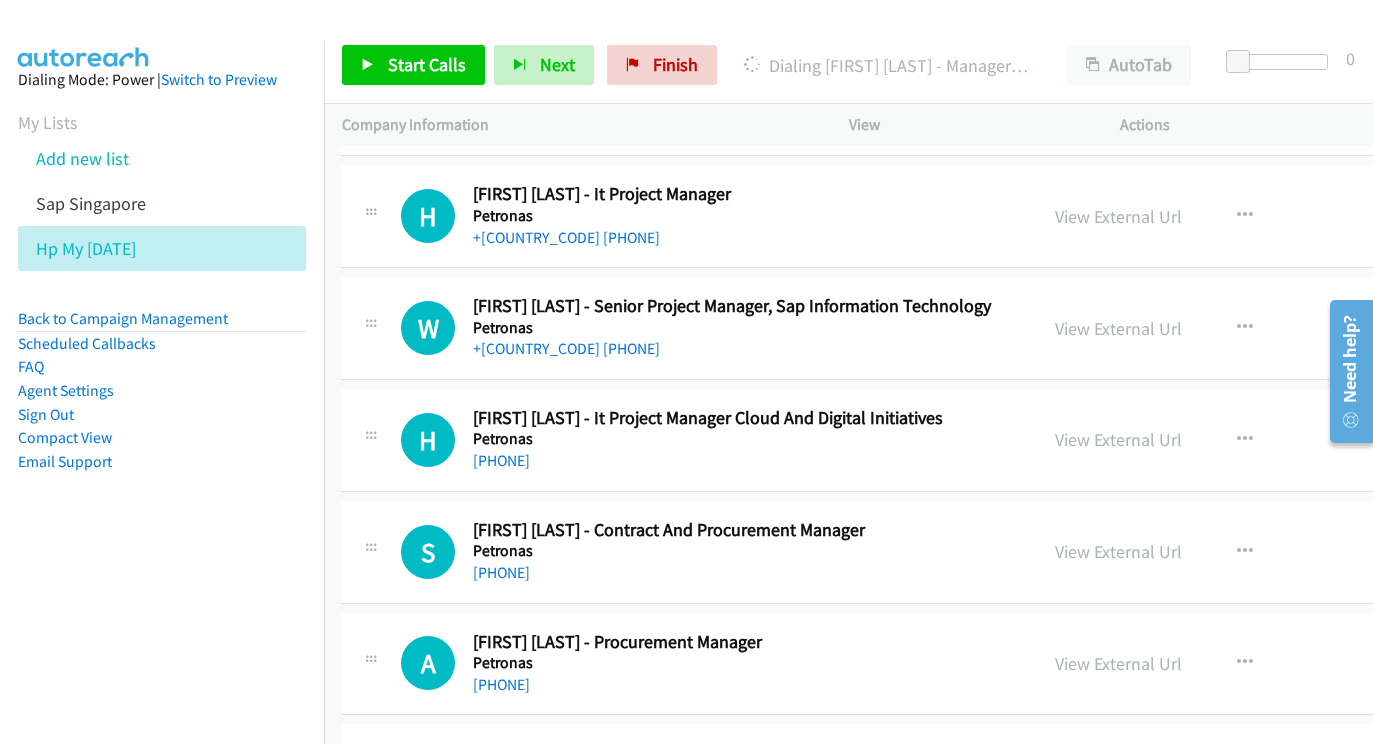 scroll, scrollTop: 5531, scrollLeft: 1, axis: both 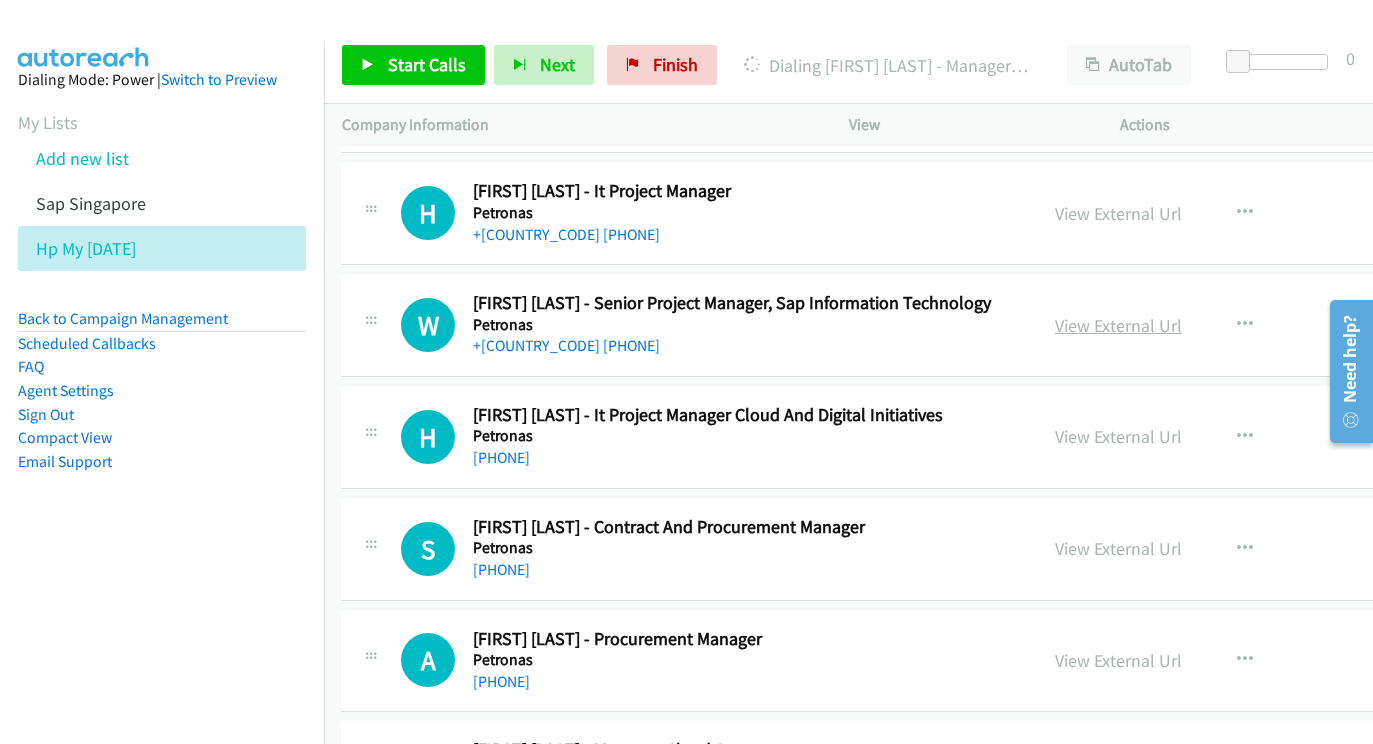 click on "View External Url" at bounding box center (1118, 325) 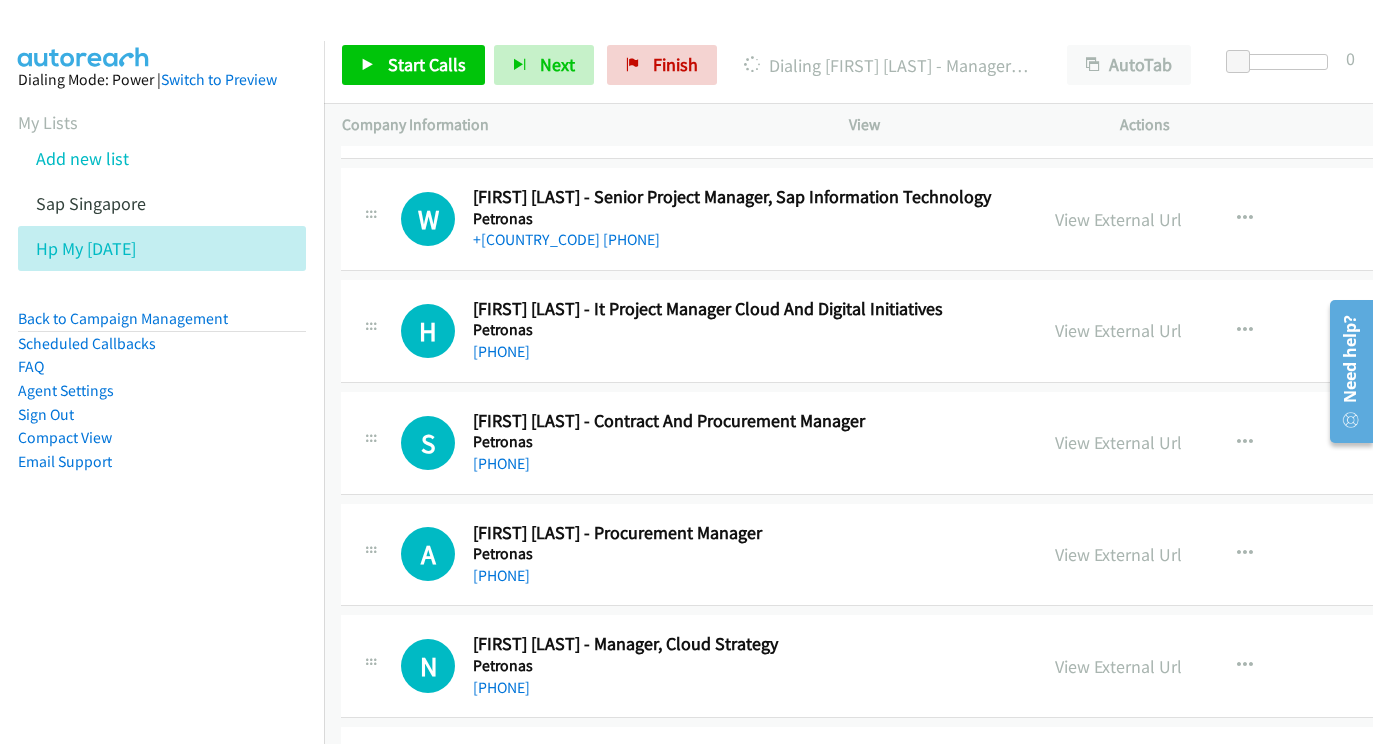 scroll, scrollTop: 5637, scrollLeft: 1, axis: both 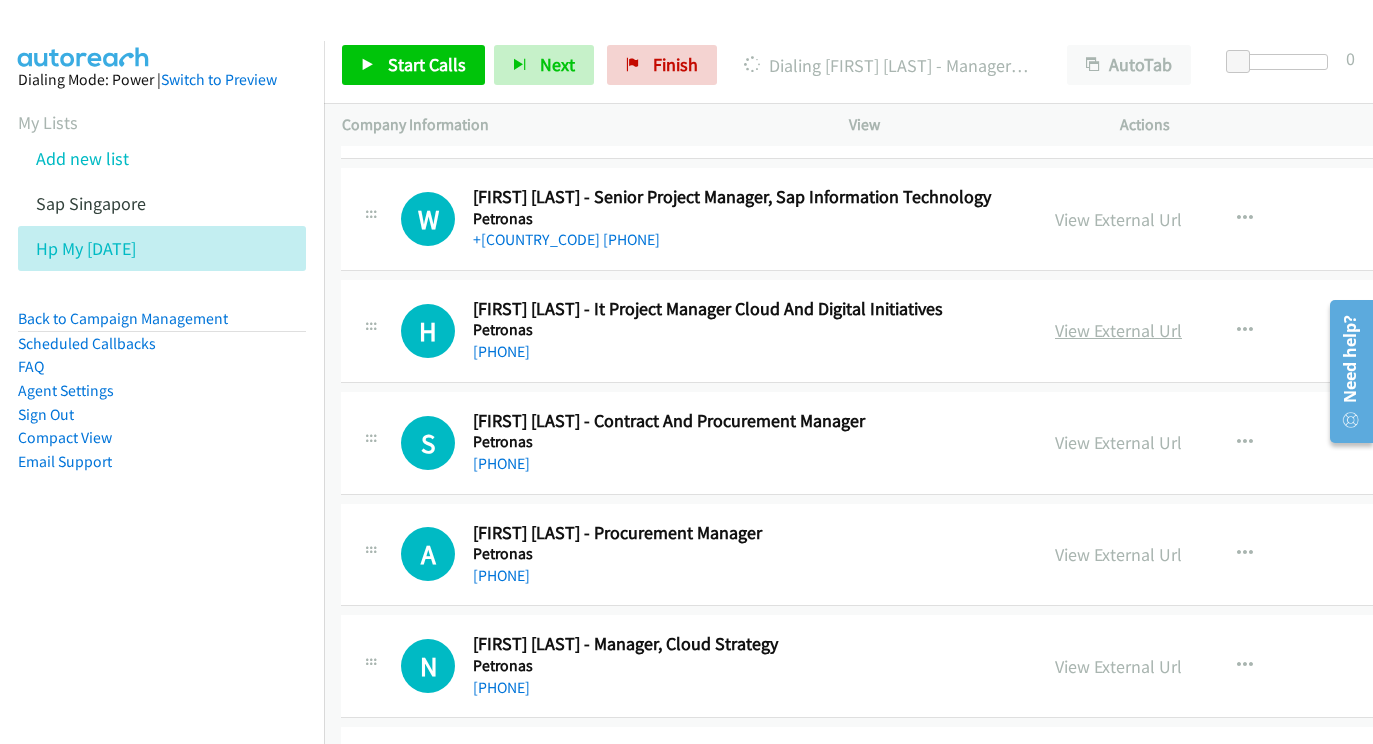 click on "View External Url" at bounding box center [1118, 330] 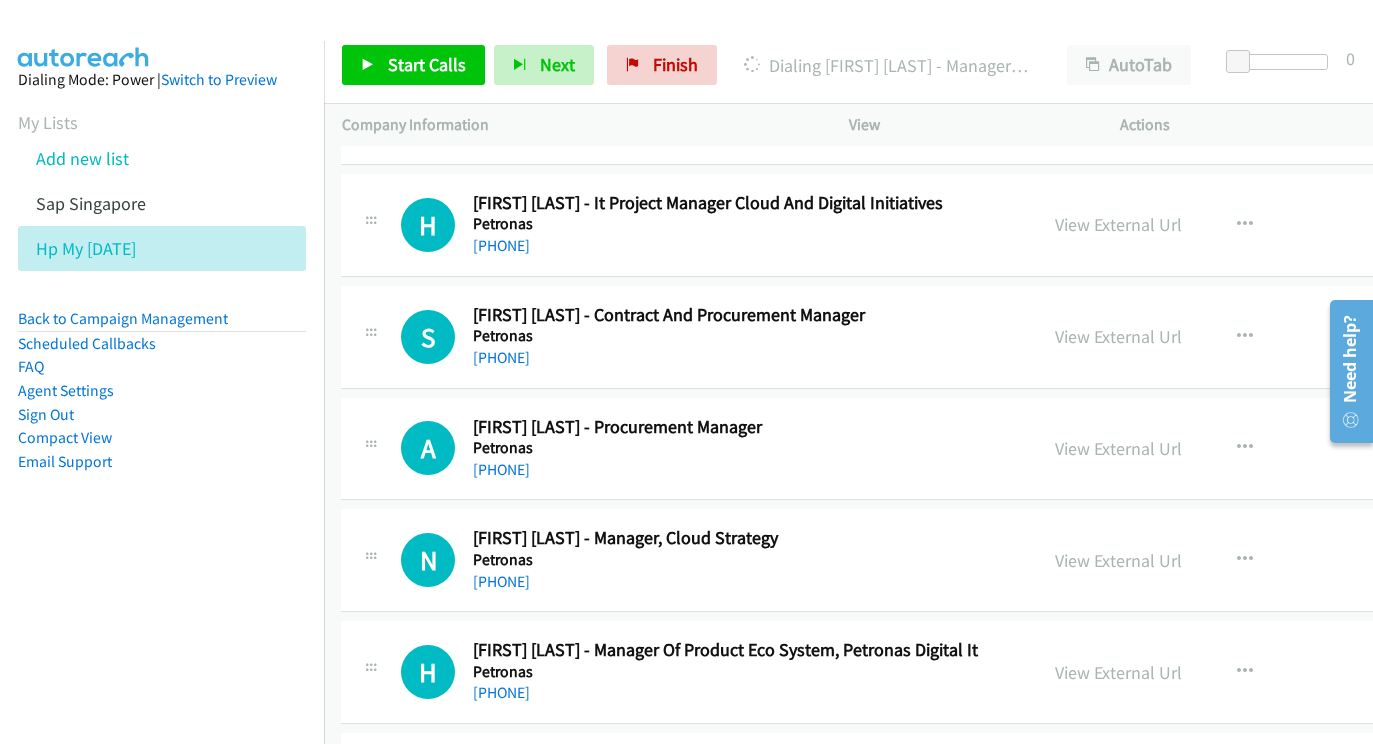 scroll, scrollTop: 5783, scrollLeft: 2, axis: both 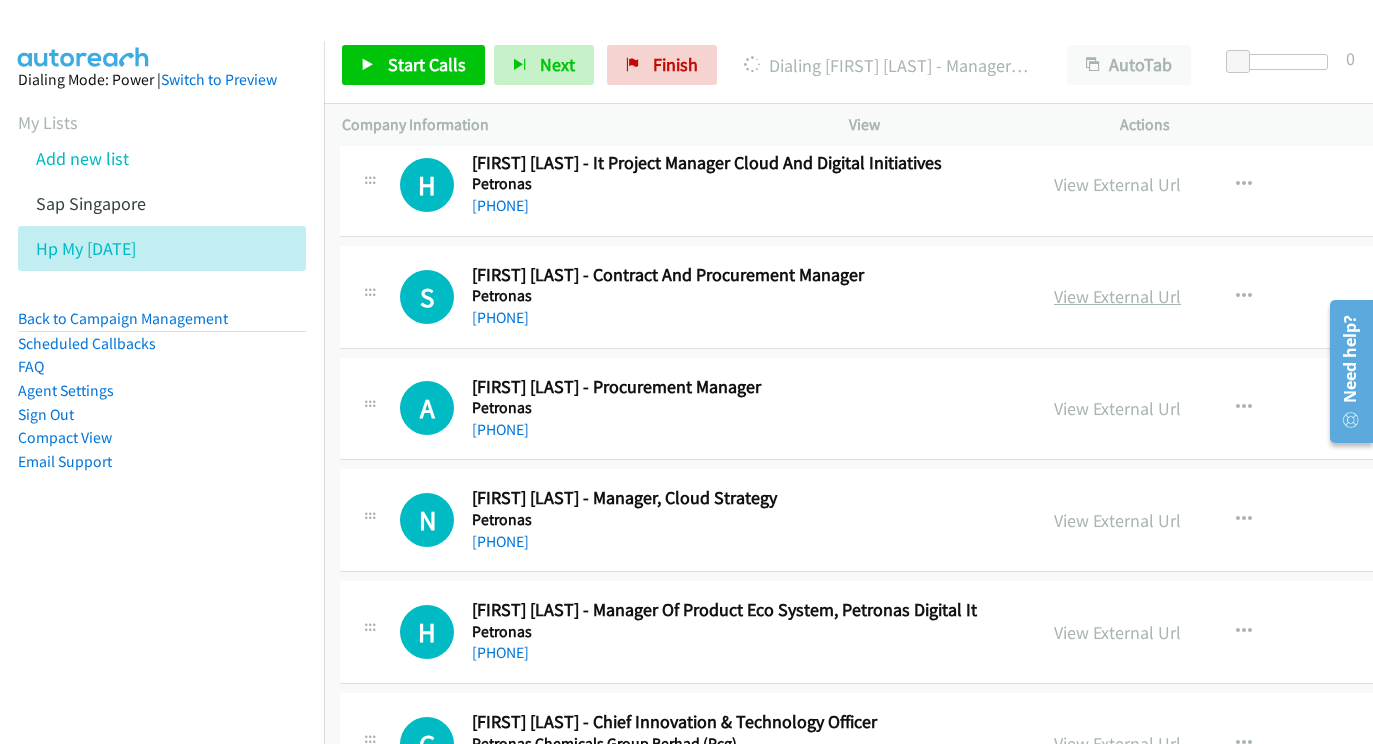 click on "View External Url" at bounding box center (1117, 296) 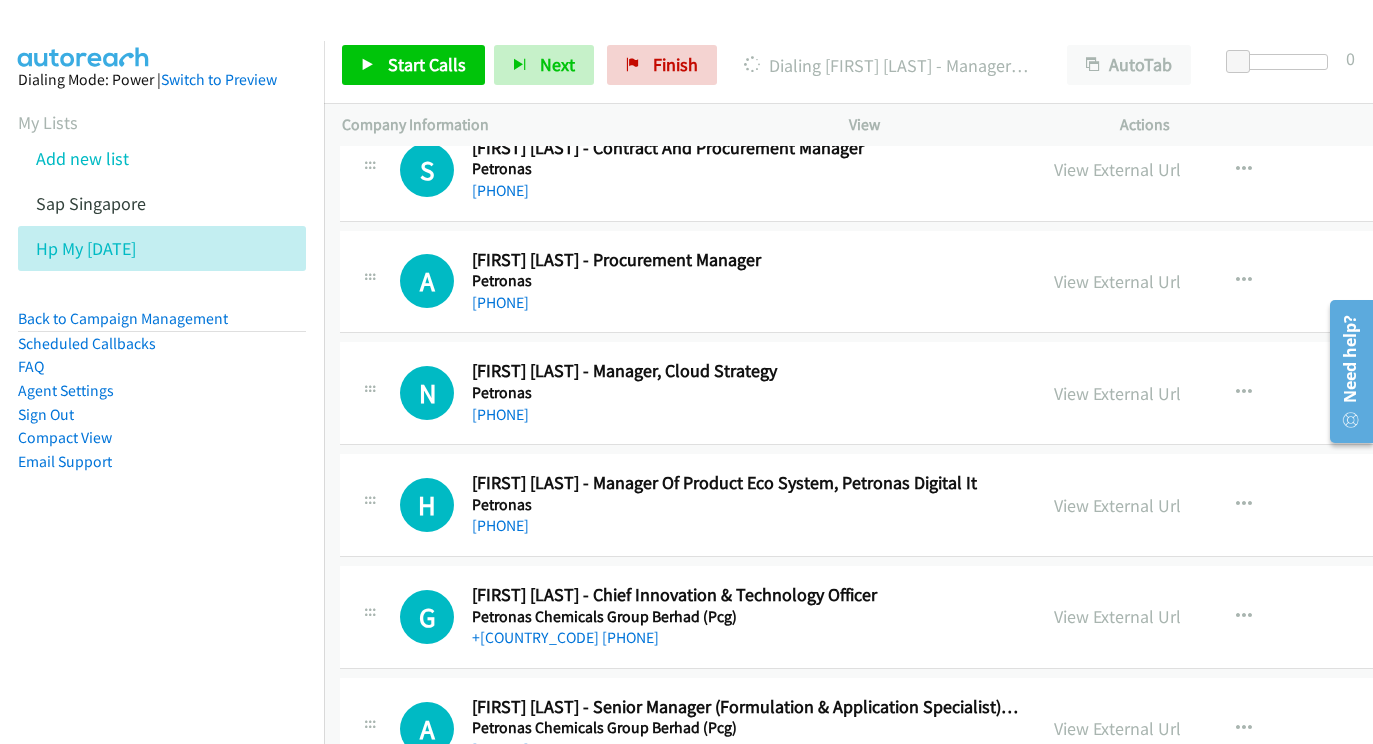 scroll, scrollTop: 5911, scrollLeft: 2, axis: both 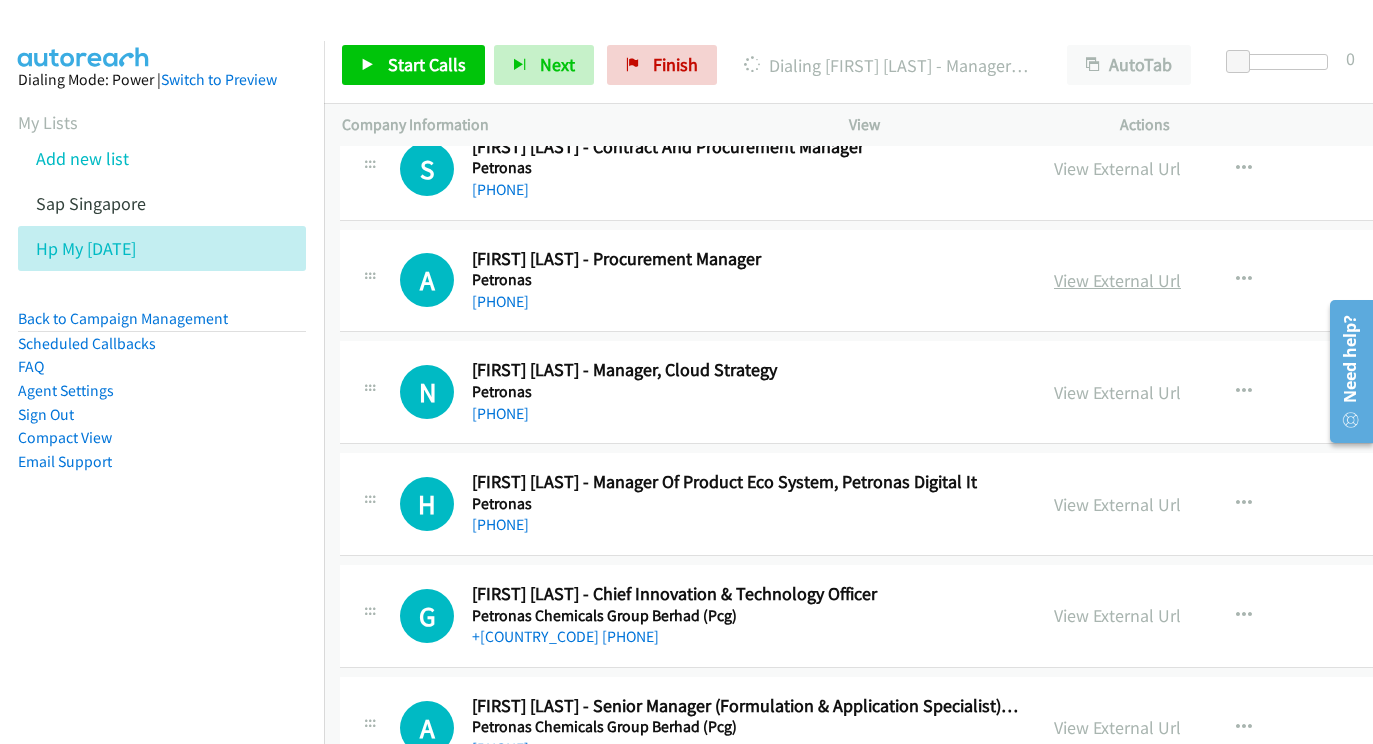 click on "View External Url" at bounding box center [1117, 280] 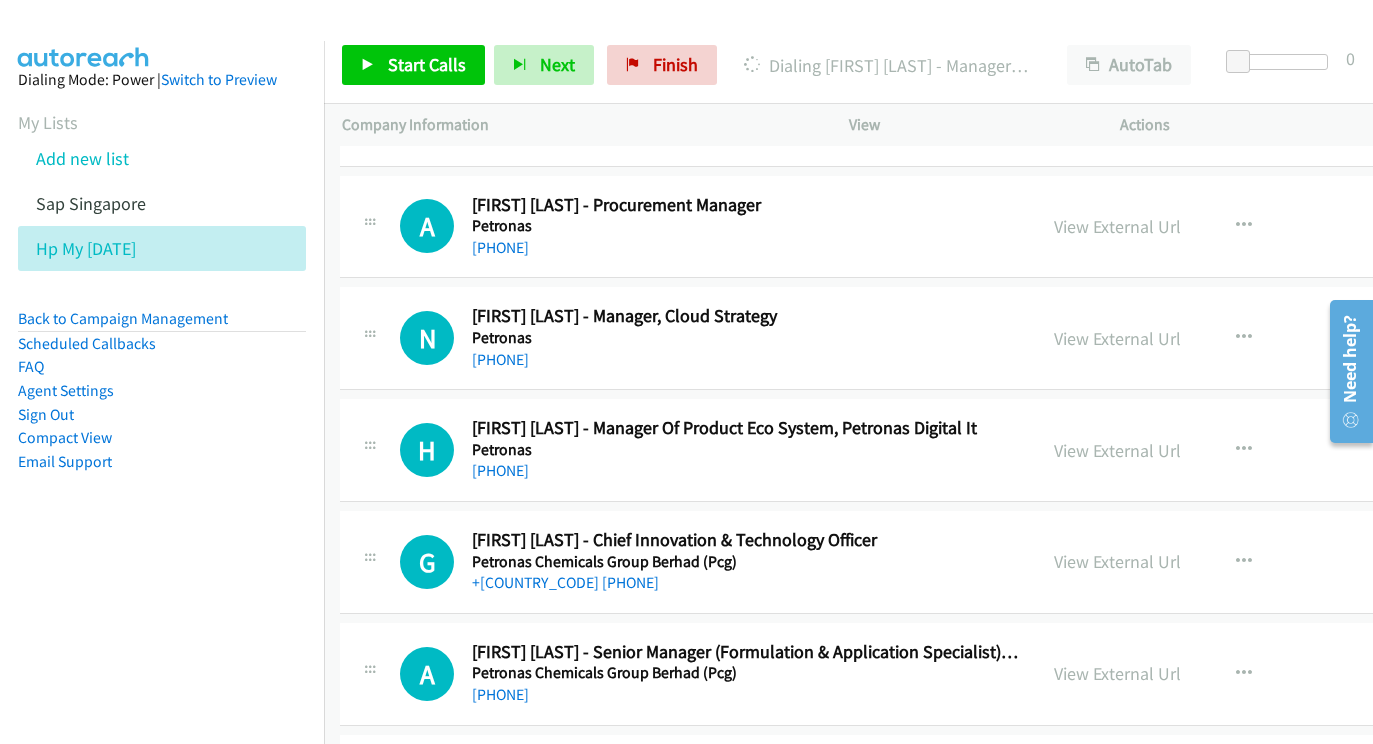 scroll, scrollTop: 5982, scrollLeft: 1, axis: both 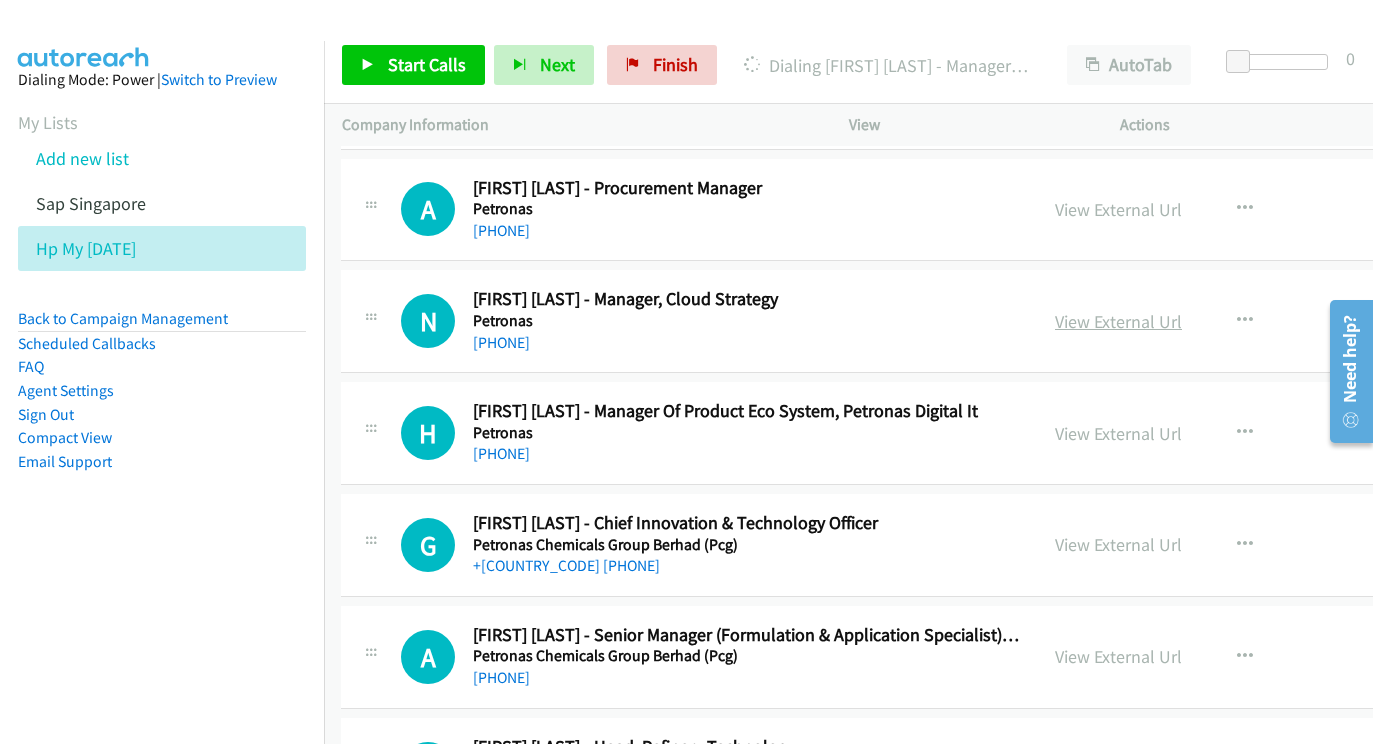 click on "View External Url" at bounding box center [1118, 321] 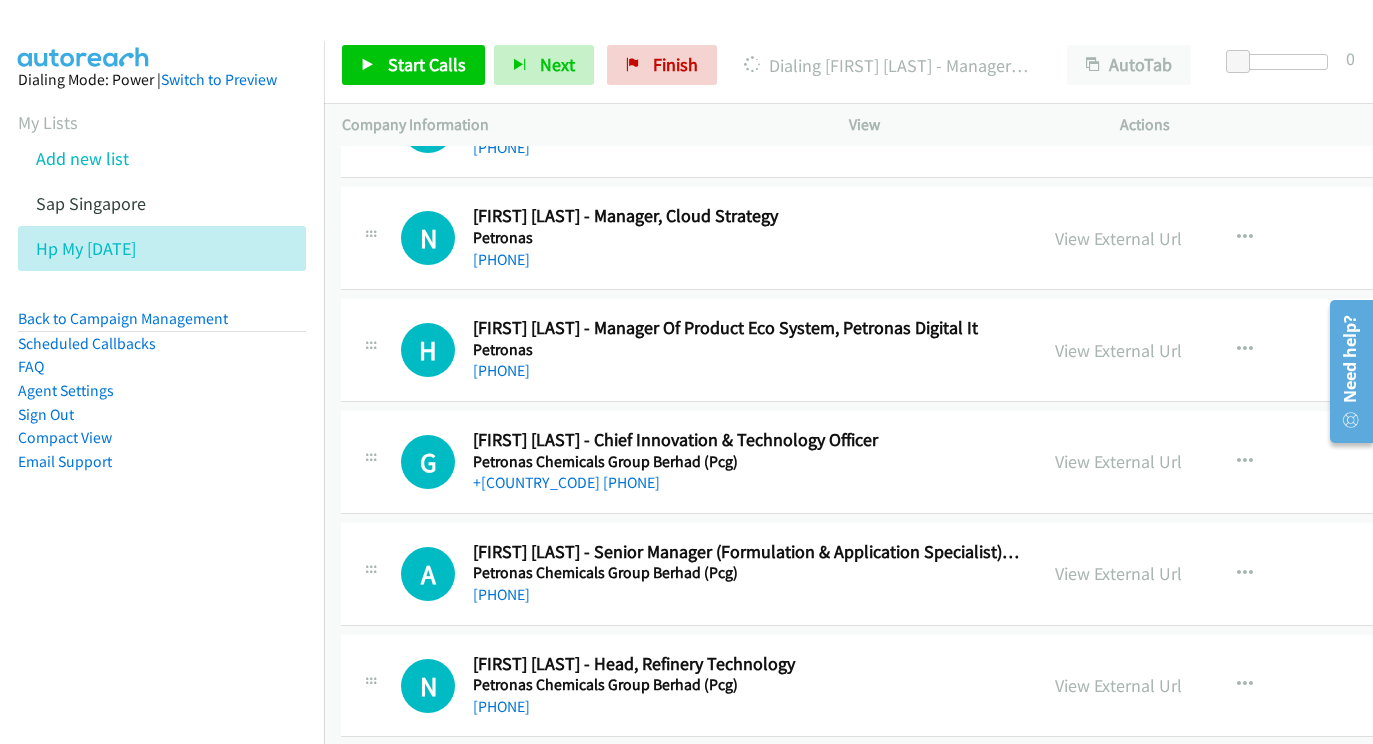 scroll, scrollTop: 6085, scrollLeft: 1, axis: both 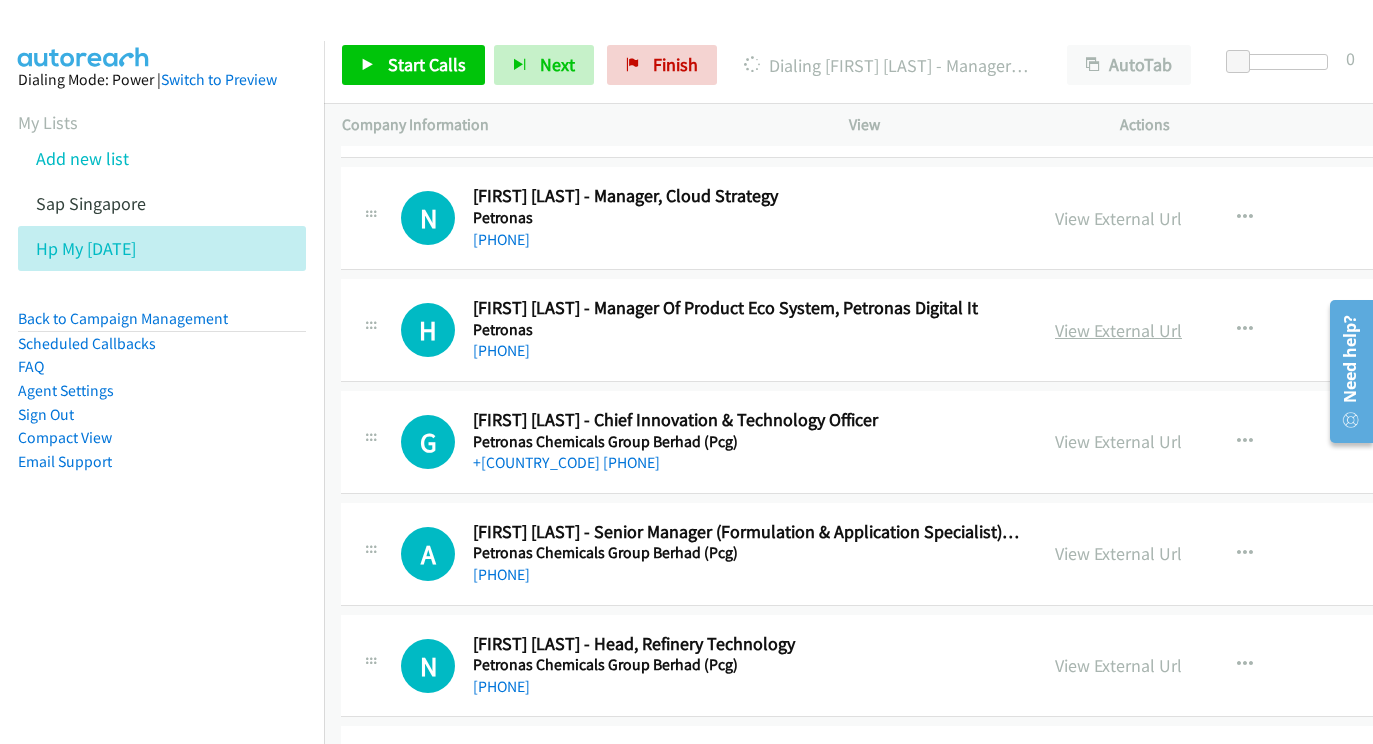 click on "View External Url" at bounding box center [1118, 330] 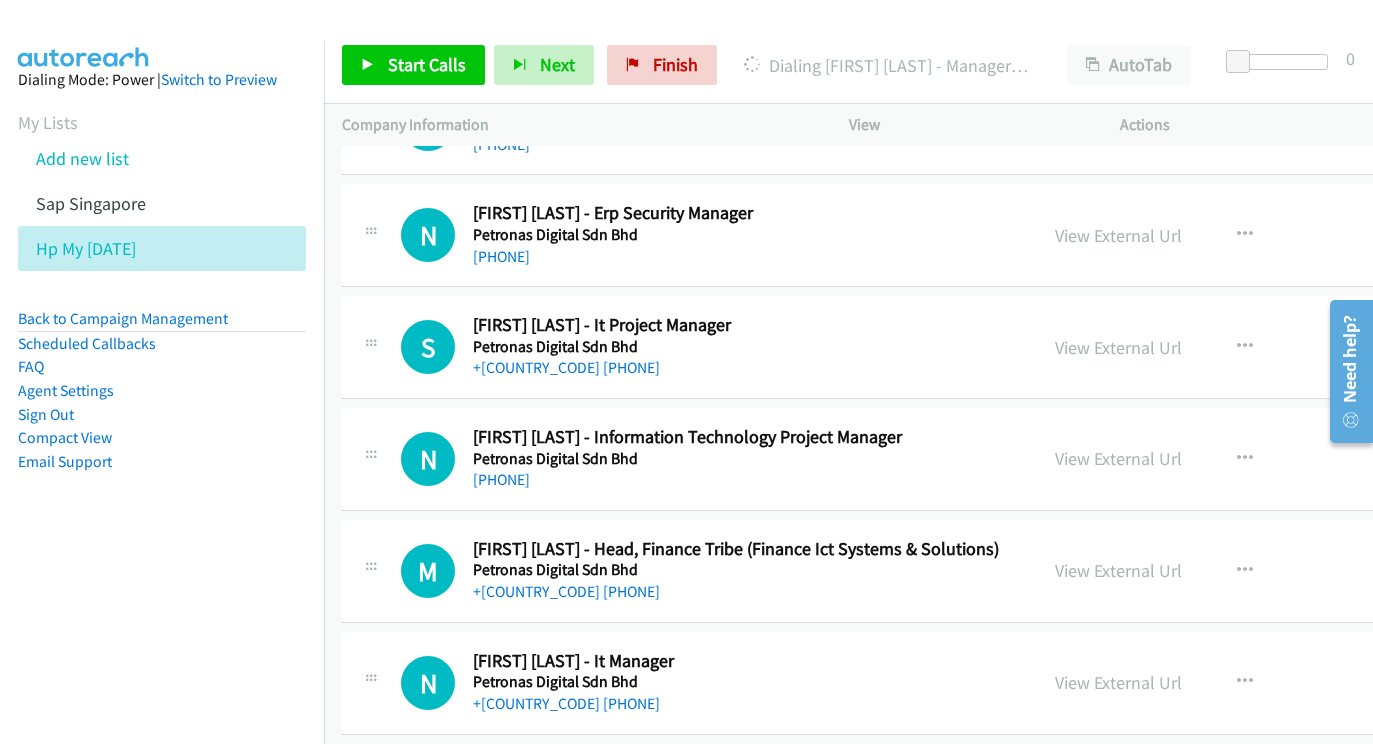 scroll, scrollTop: 6656, scrollLeft: 1, axis: both 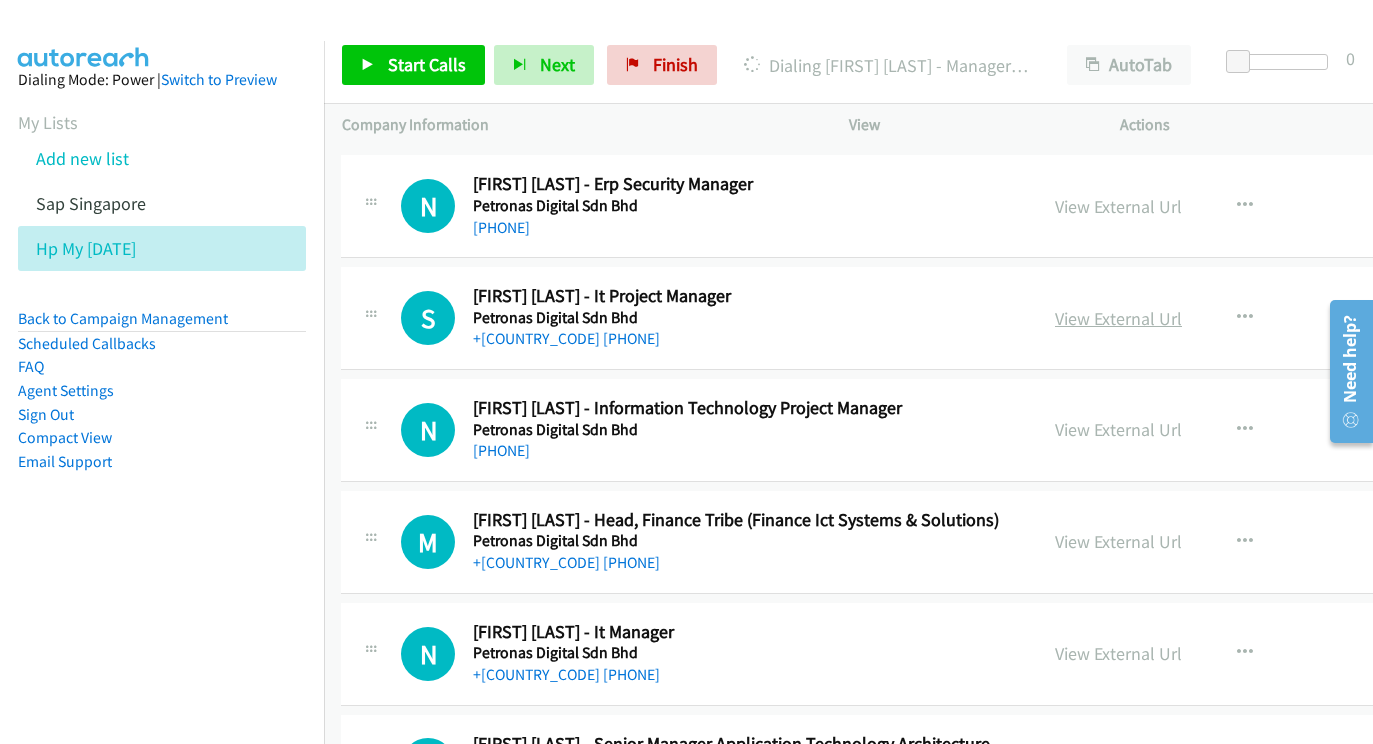 click on "View External Url" at bounding box center [1118, 318] 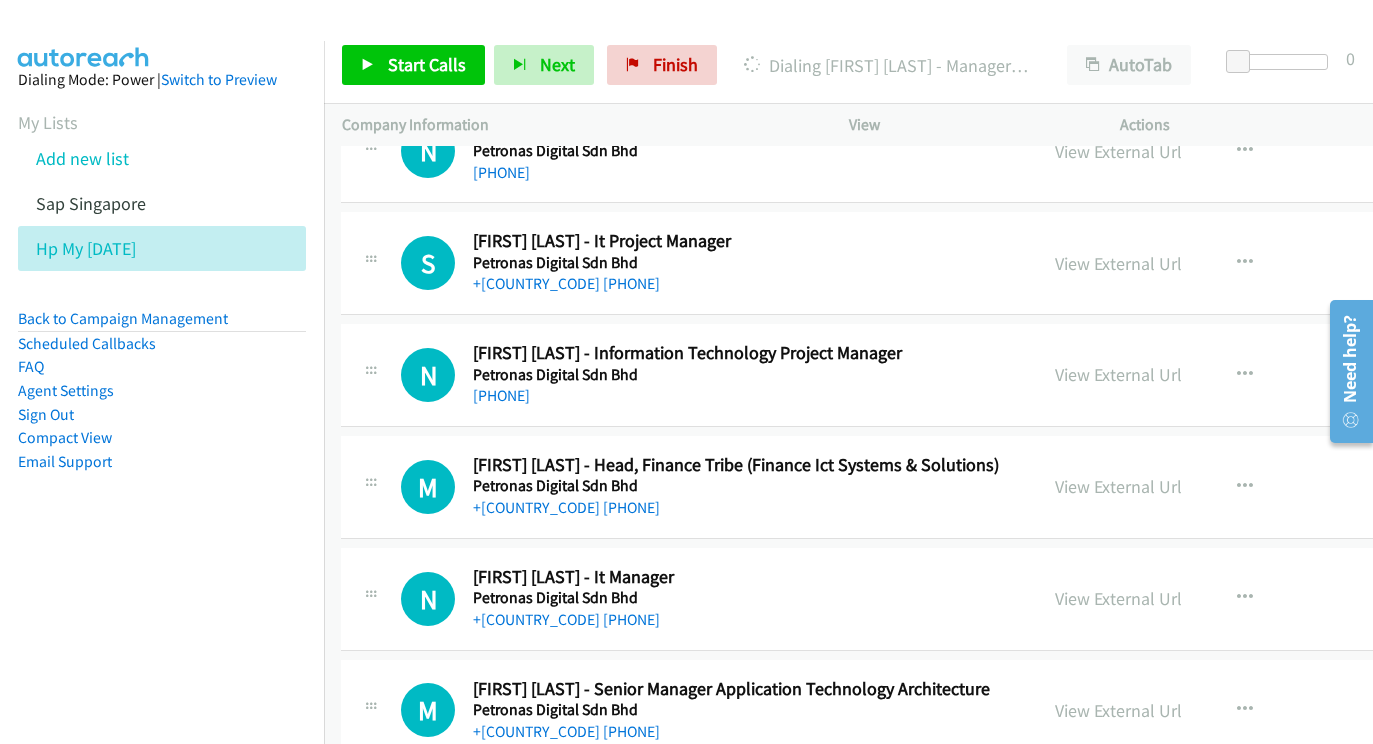 scroll, scrollTop: 6736, scrollLeft: 1, axis: both 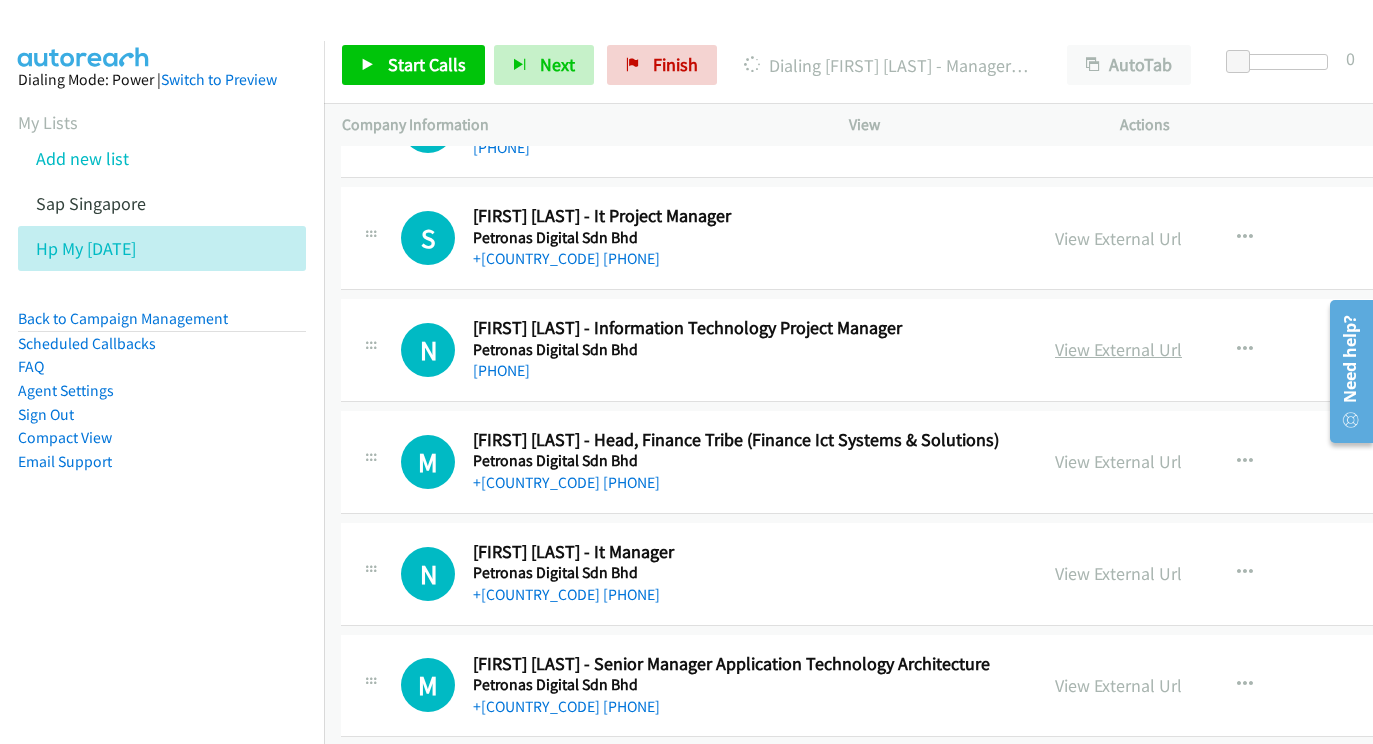 click on "View External Url" at bounding box center (1118, 349) 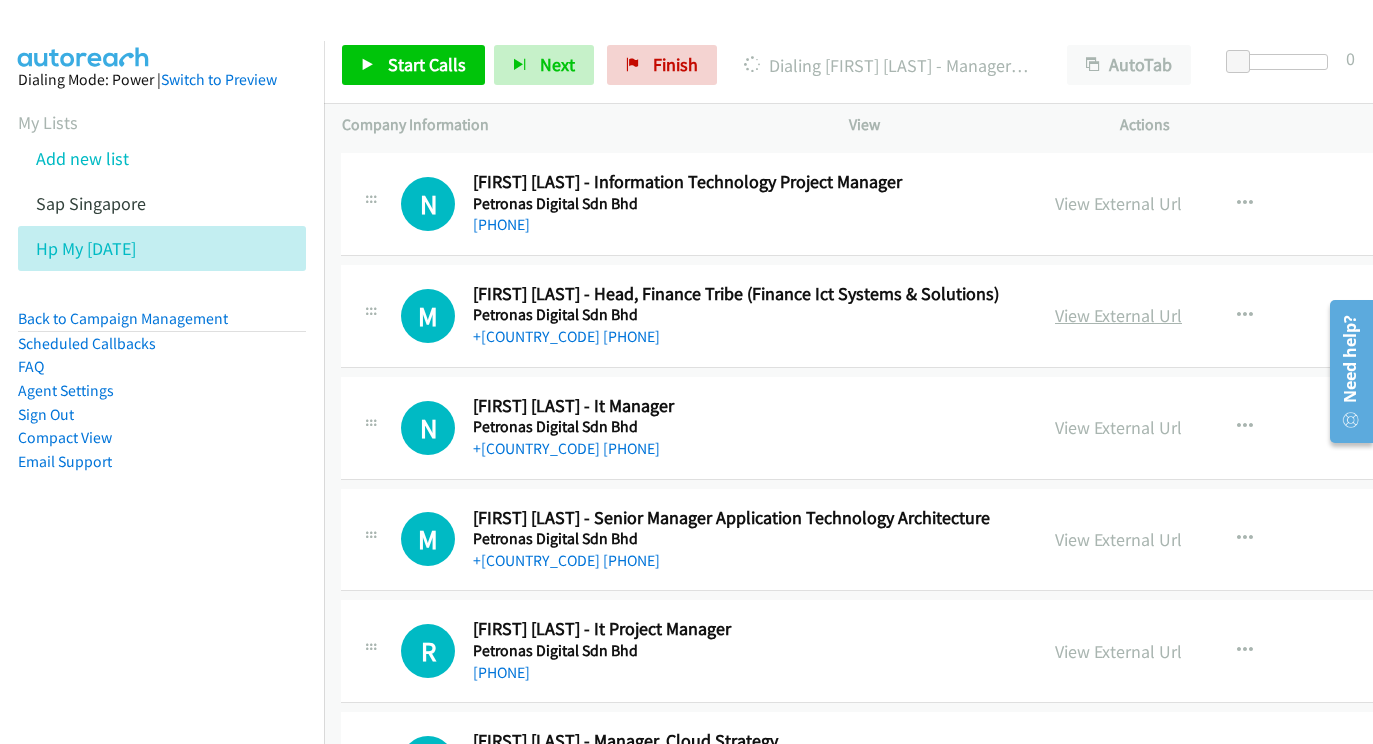 scroll, scrollTop: 6884, scrollLeft: 1, axis: both 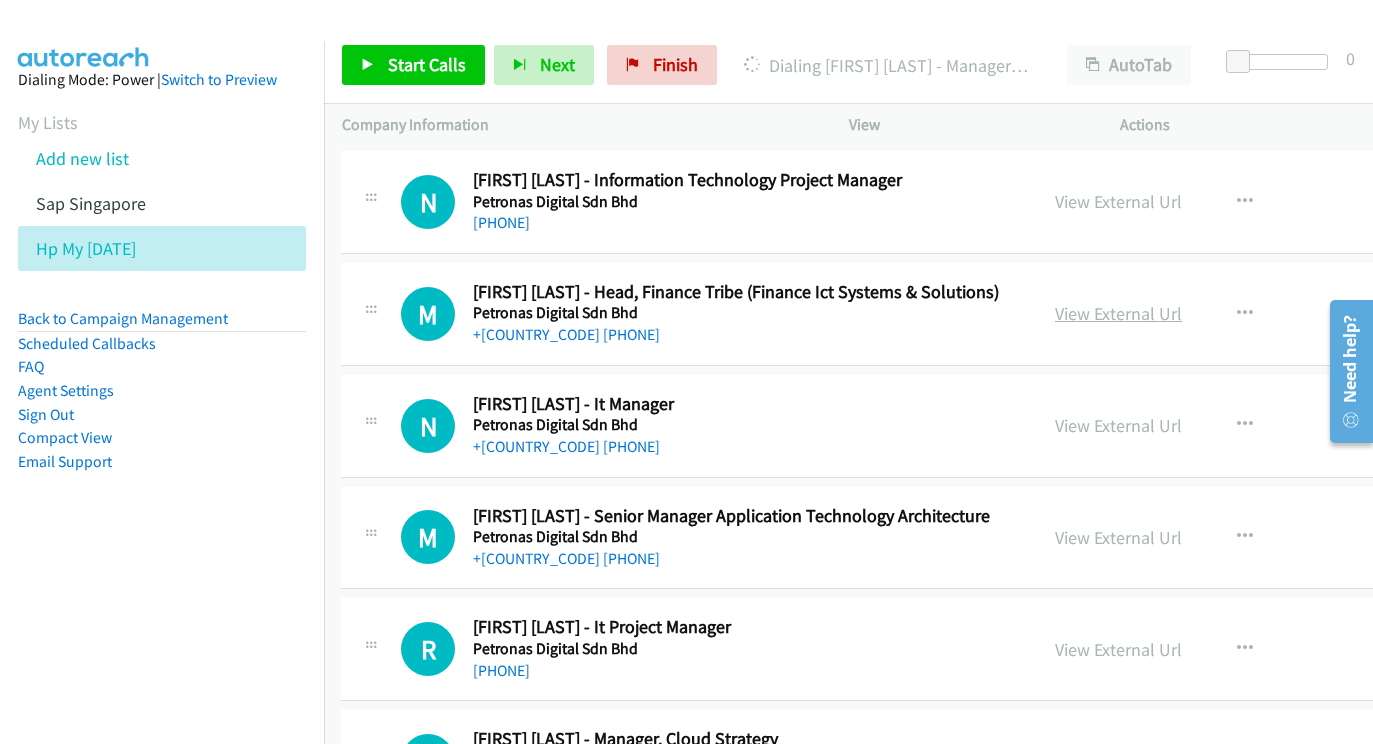 click on "View External Url" at bounding box center [1118, 313] 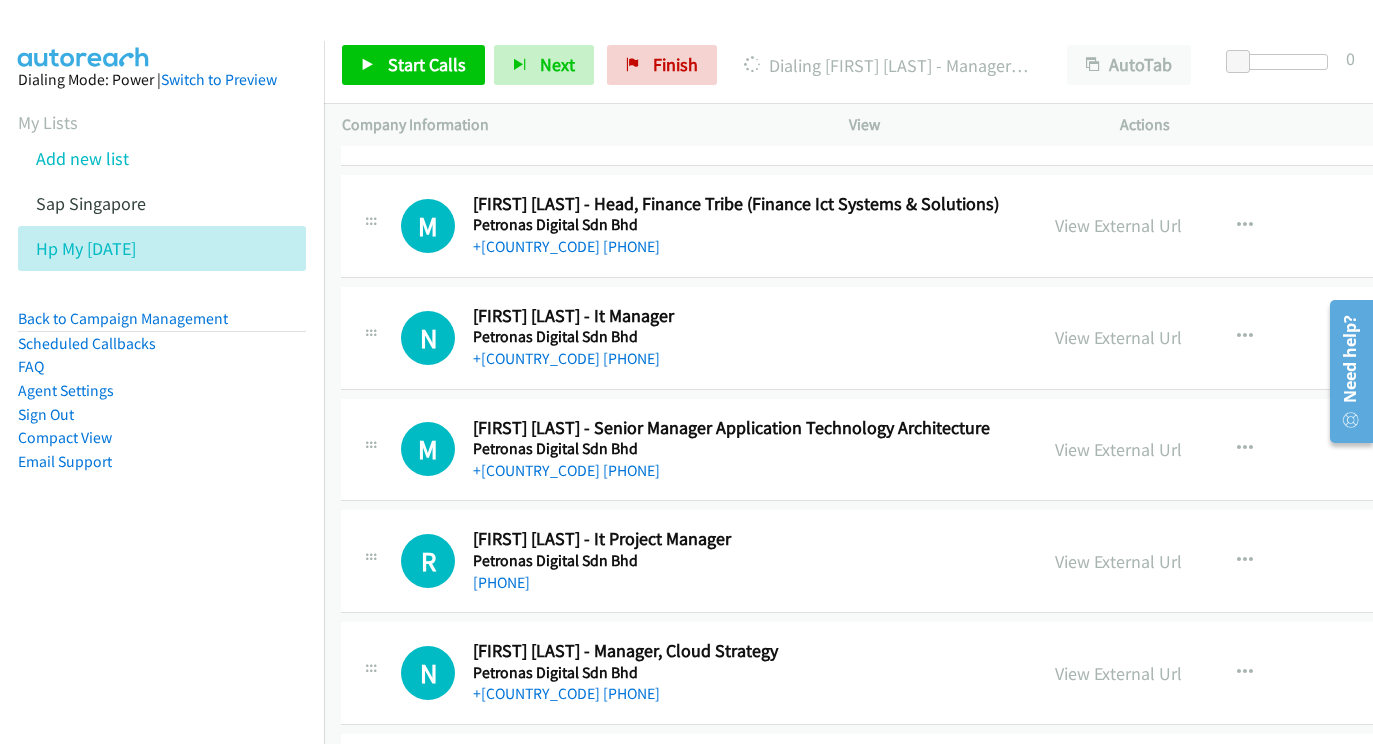 scroll, scrollTop: 6972, scrollLeft: 1, axis: both 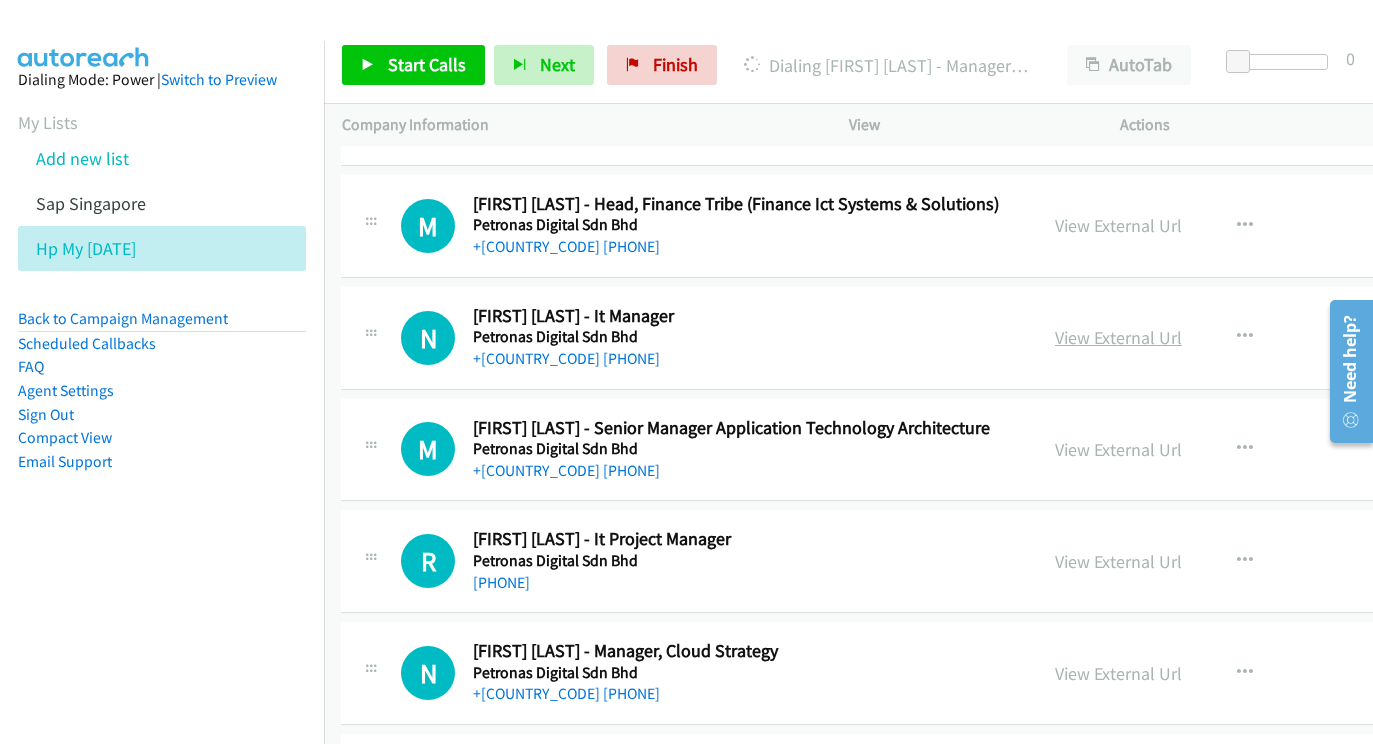 click on "View External Url" at bounding box center [1118, 337] 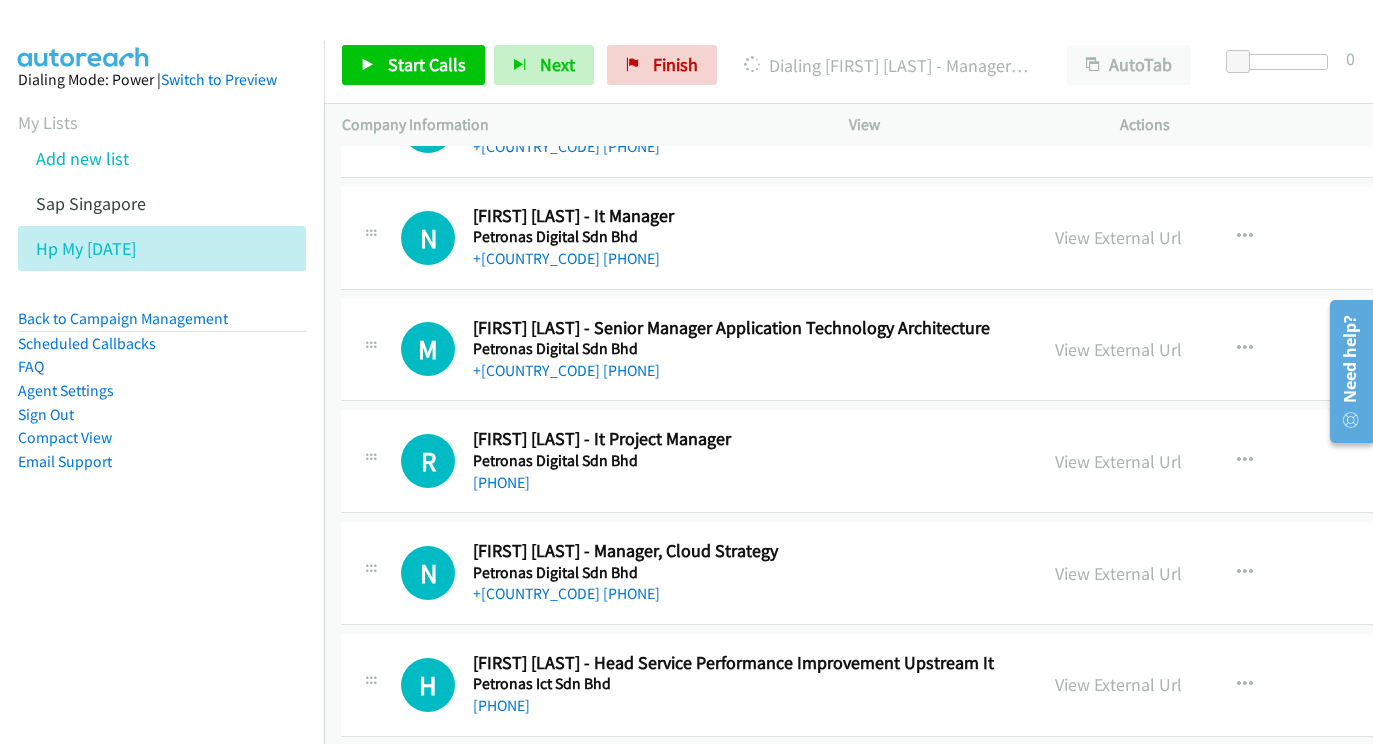 scroll, scrollTop: 7074, scrollLeft: 0, axis: vertical 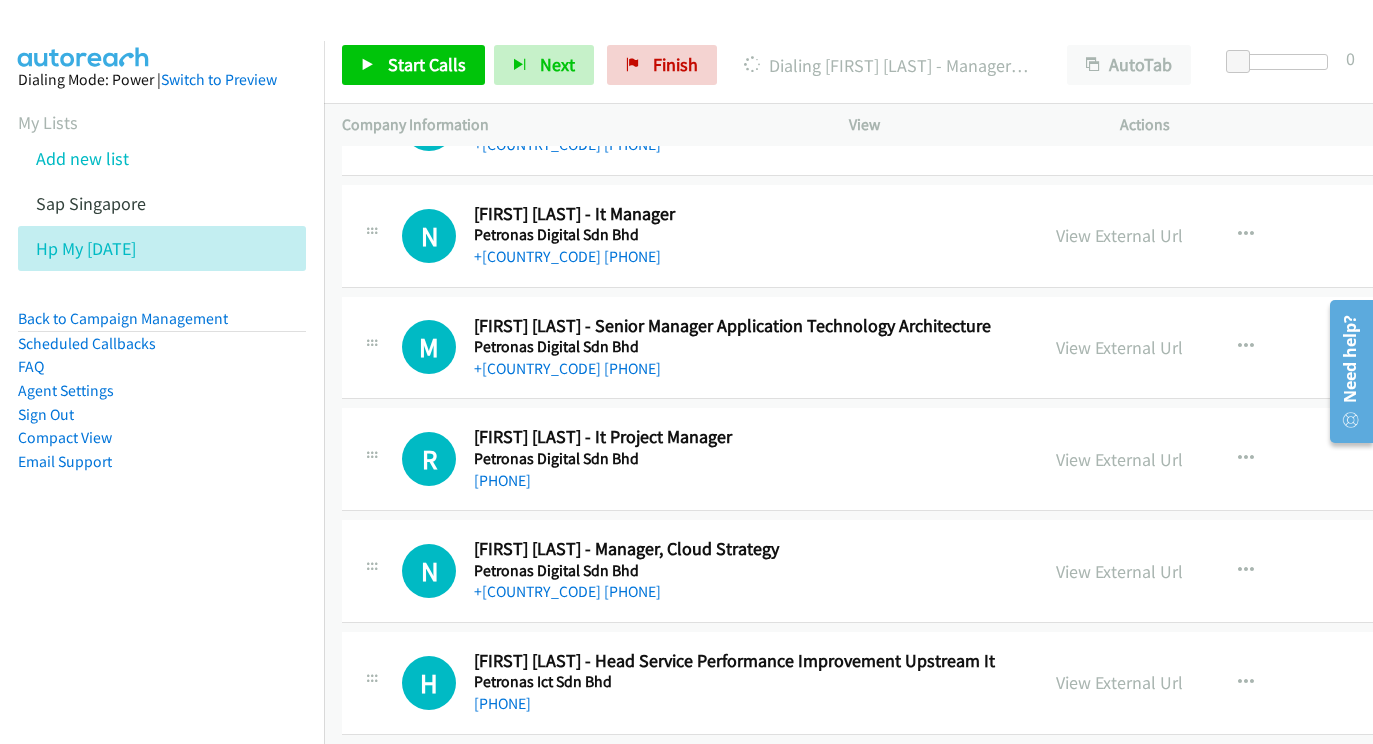click on "View External Url
View External Url
Schedule/Manage Callback
Start Calls Here
Remove from list
Add to do not call list
Reset Call Status" at bounding box center [1221, 348] 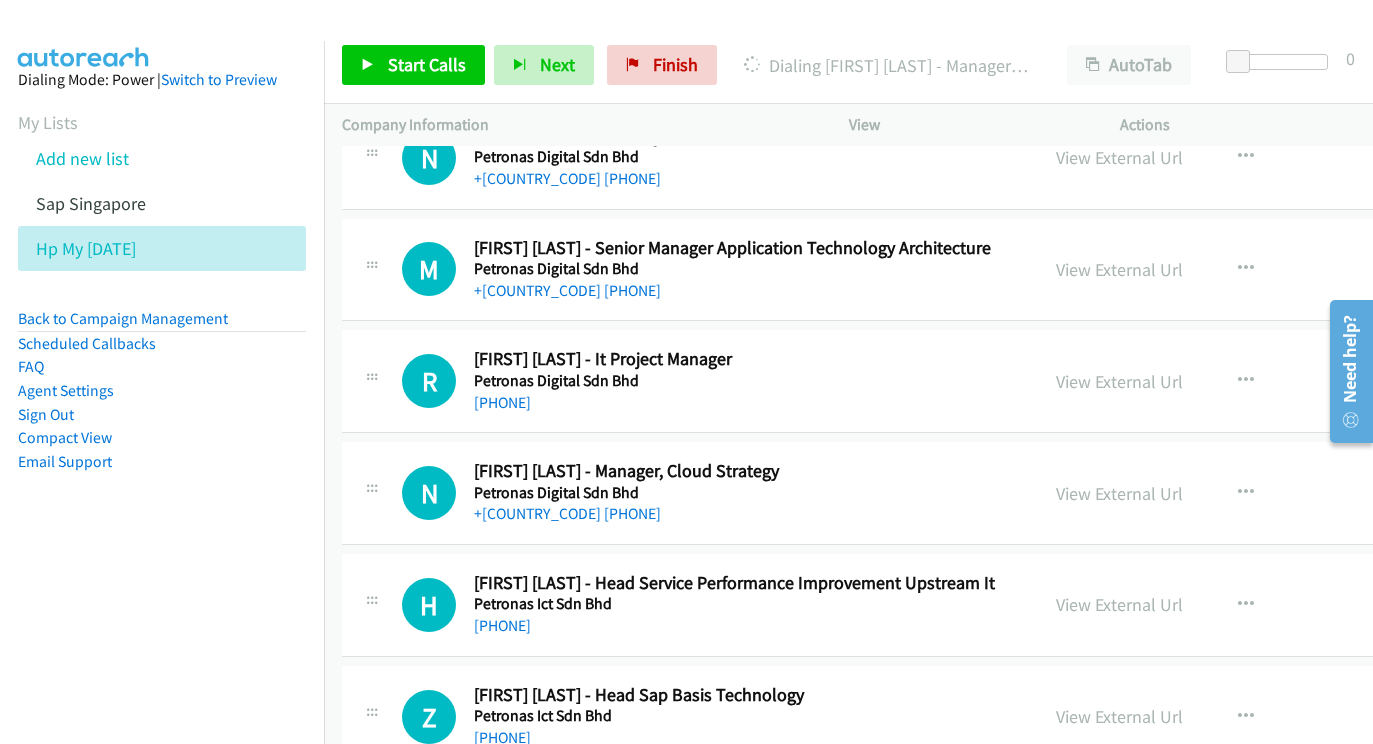 scroll, scrollTop: 7195, scrollLeft: 0, axis: vertical 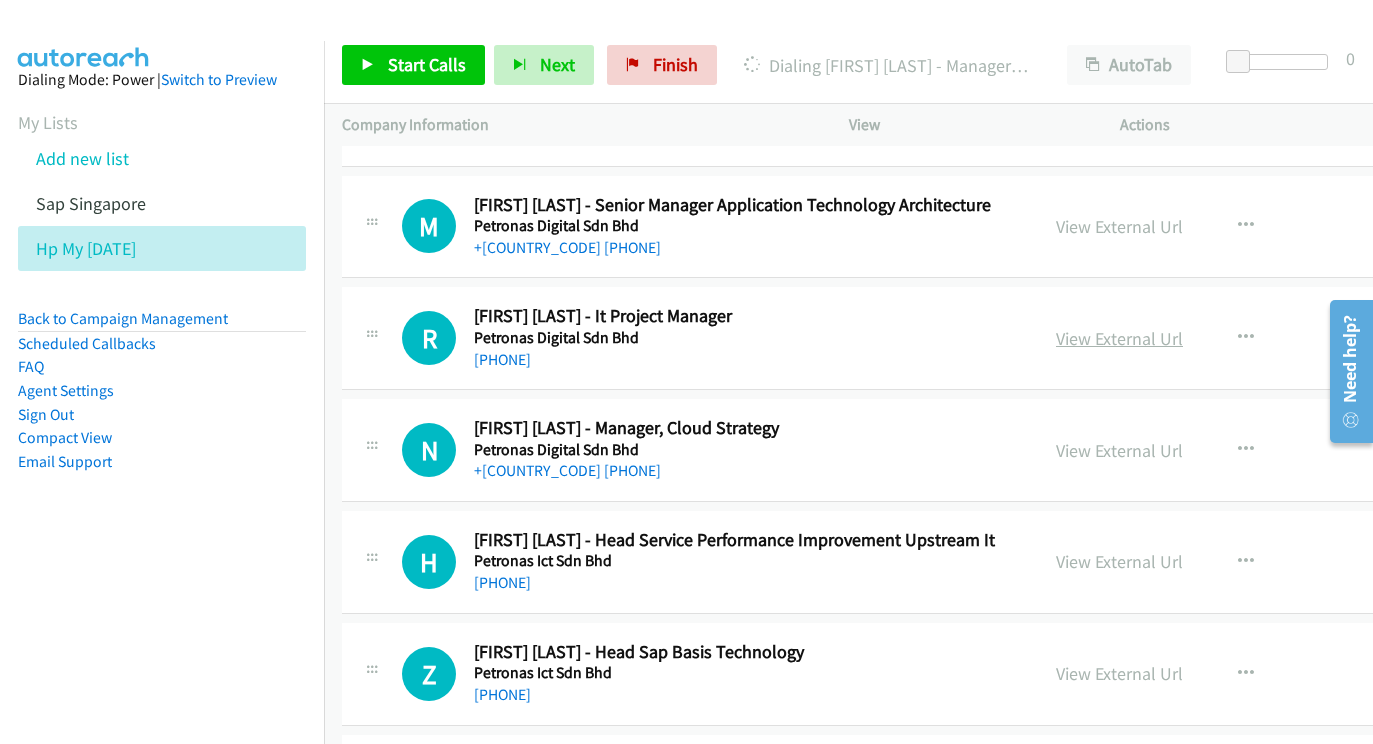 click on "View External Url" at bounding box center [1119, 338] 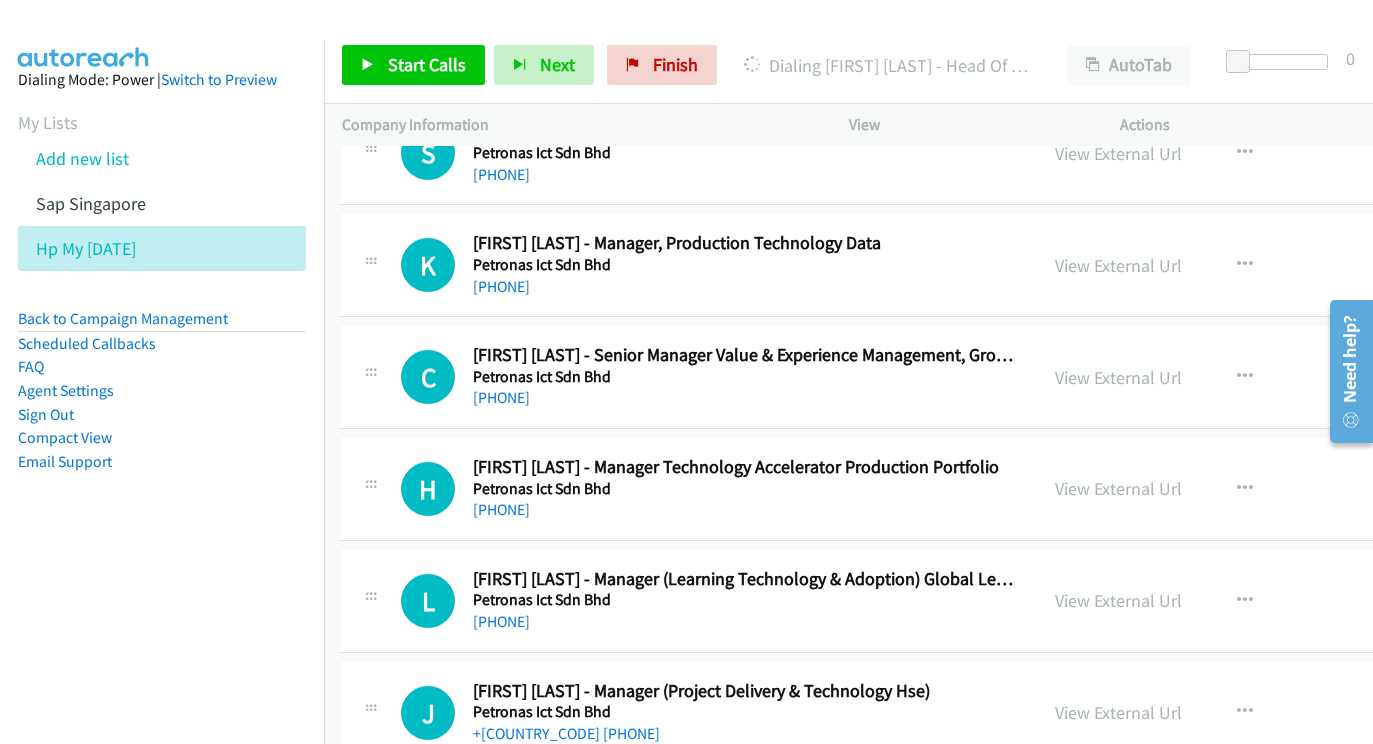 scroll, scrollTop: 7827, scrollLeft: 0, axis: vertical 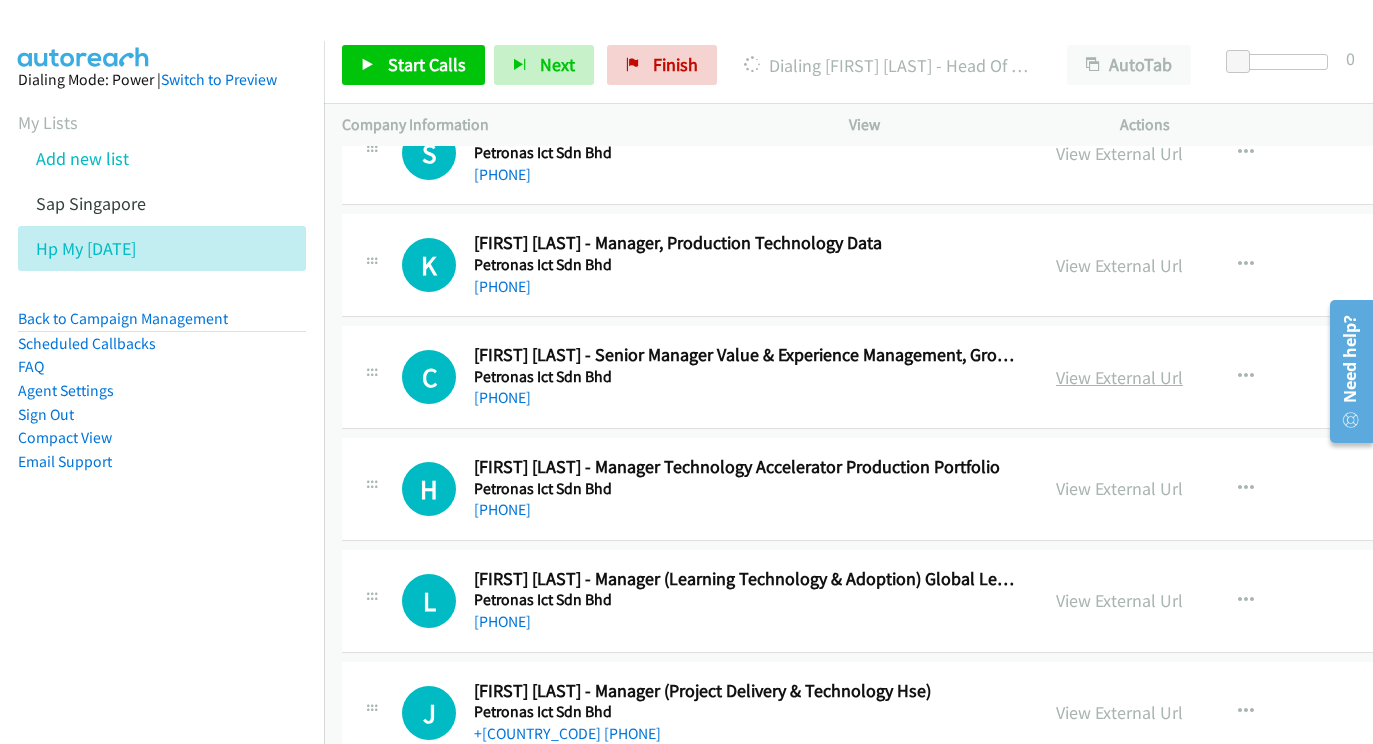 click on "View External Url" at bounding box center [1119, 377] 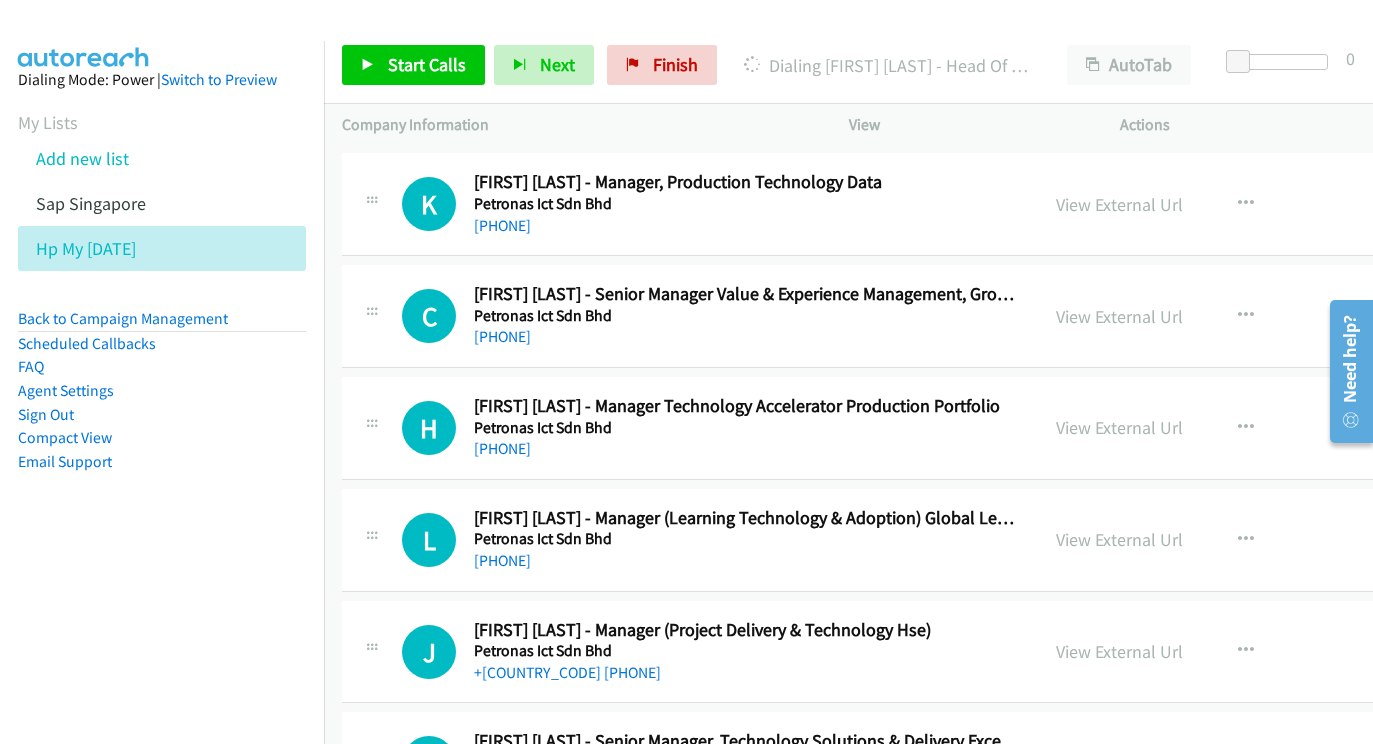 scroll, scrollTop: 7915, scrollLeft: 0, axis: vertical 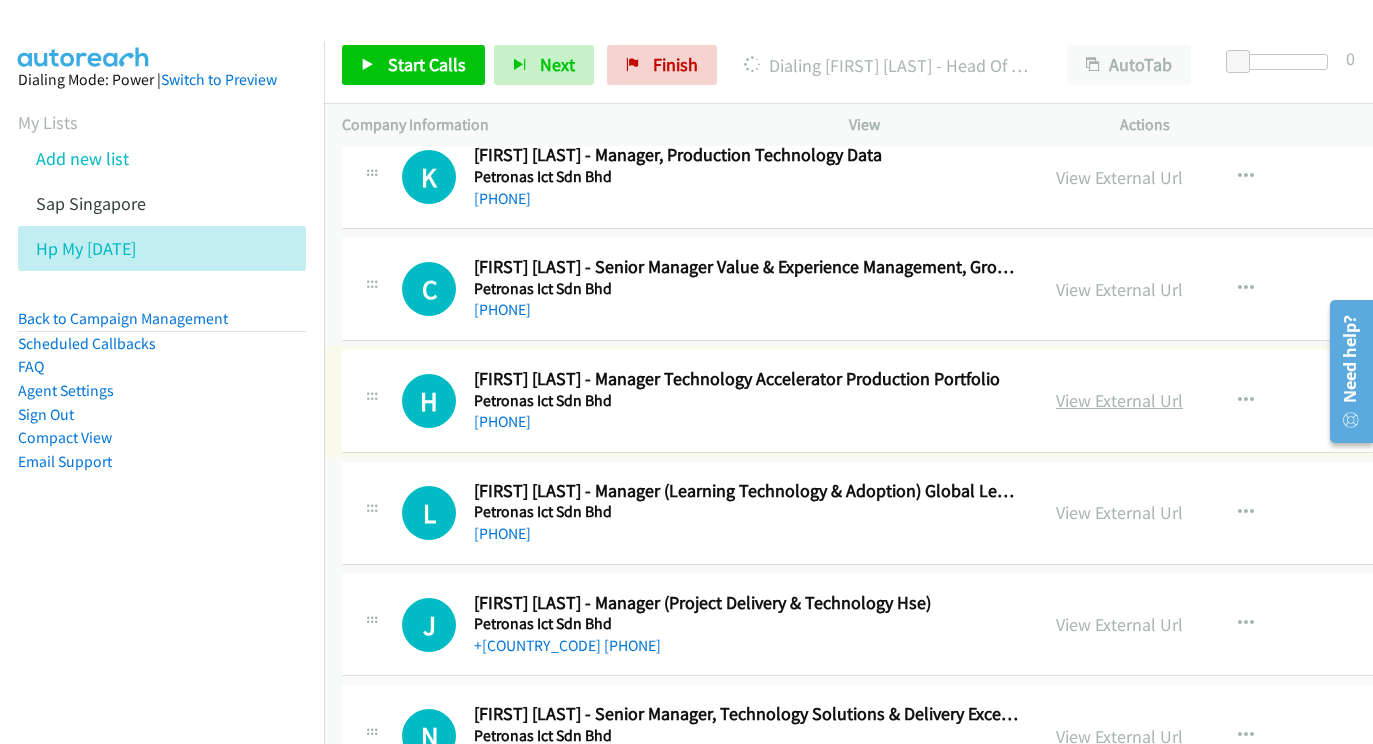 click on "View External Url" at bounding box center (1119, 400) 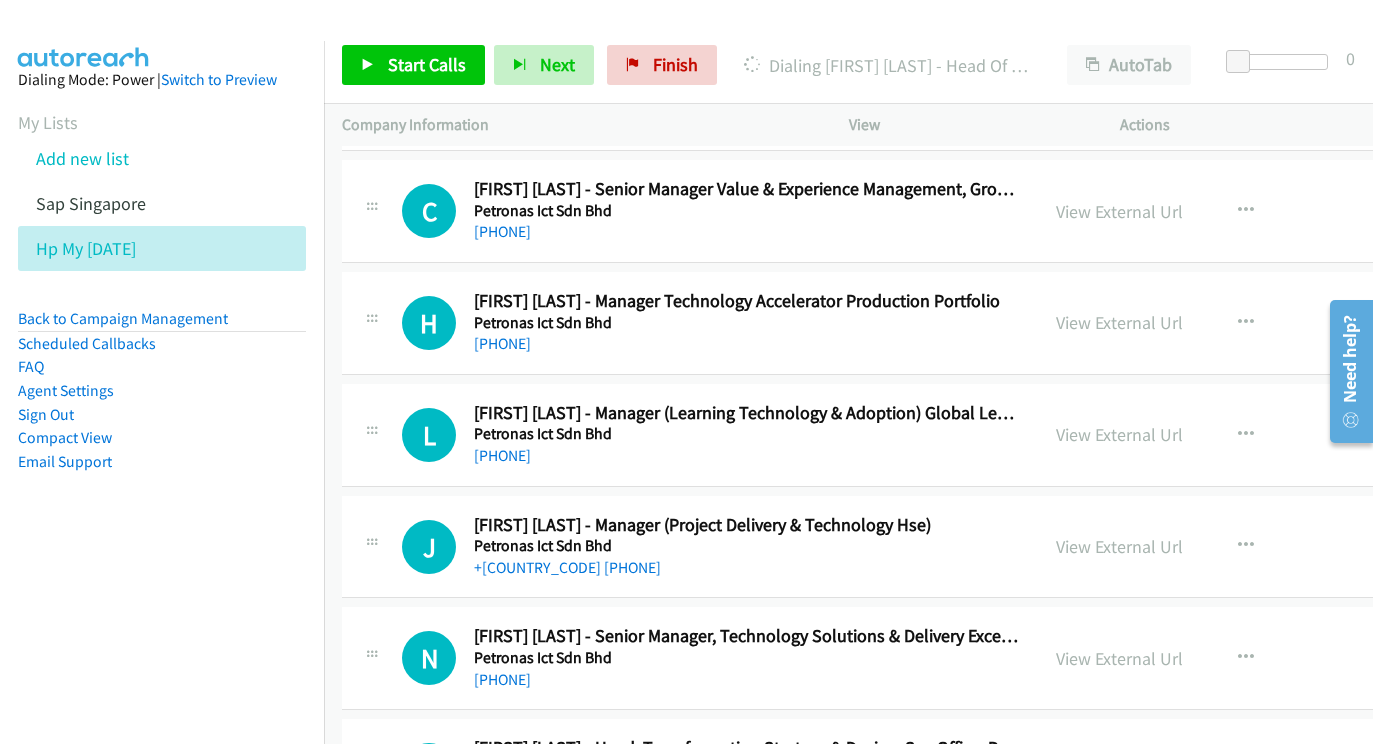scroll, scrollTop: 8024, scrollLeft: 0, axis: vertical 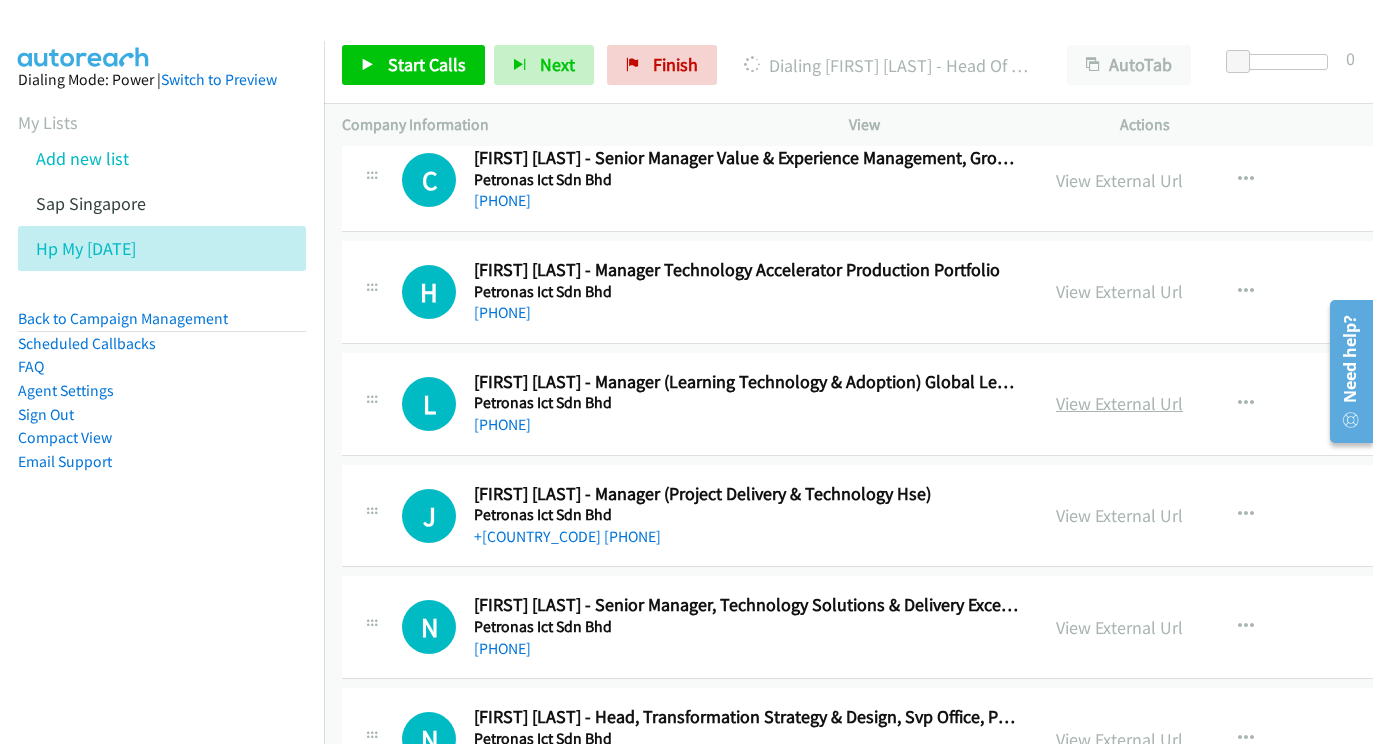 click on "View External Url" at bounding box center (1119, 403) 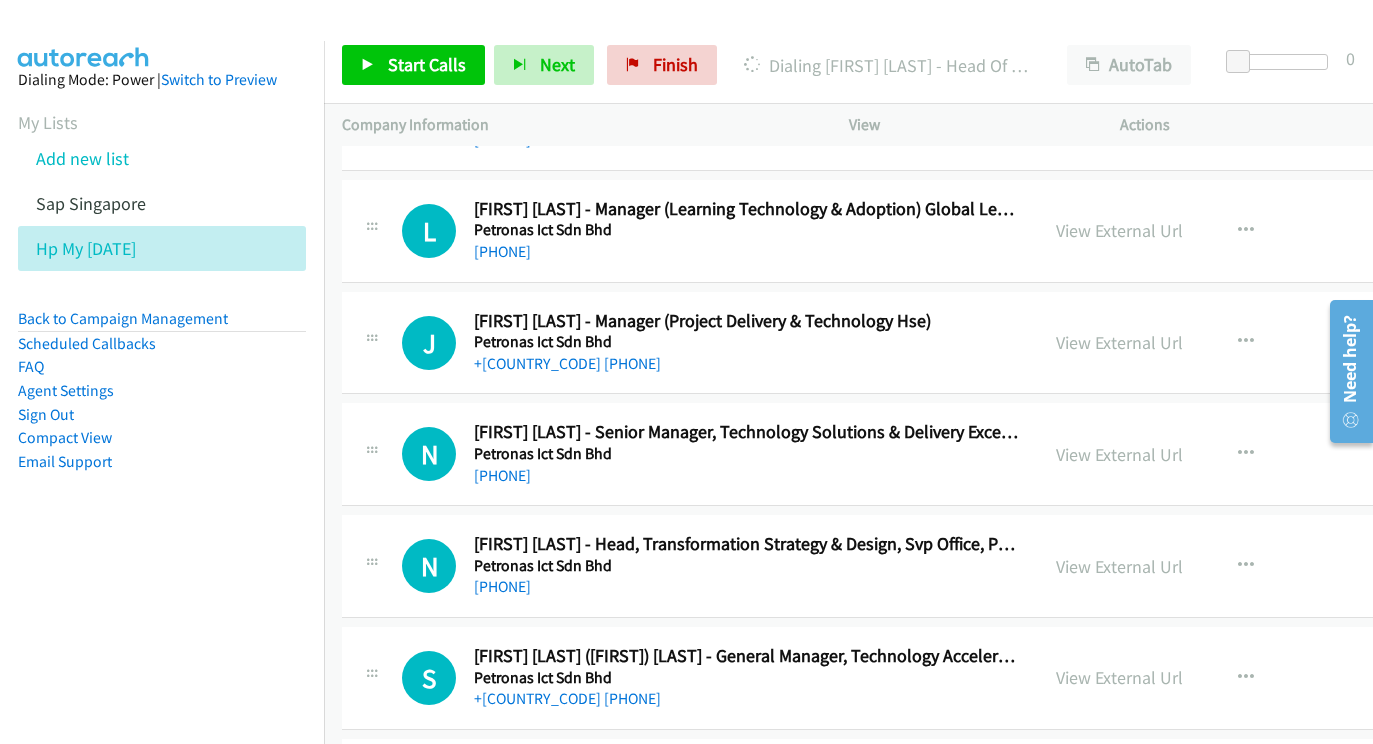 scroll, scrollTop: 8208, scrollLeft: 0, axis: vertical 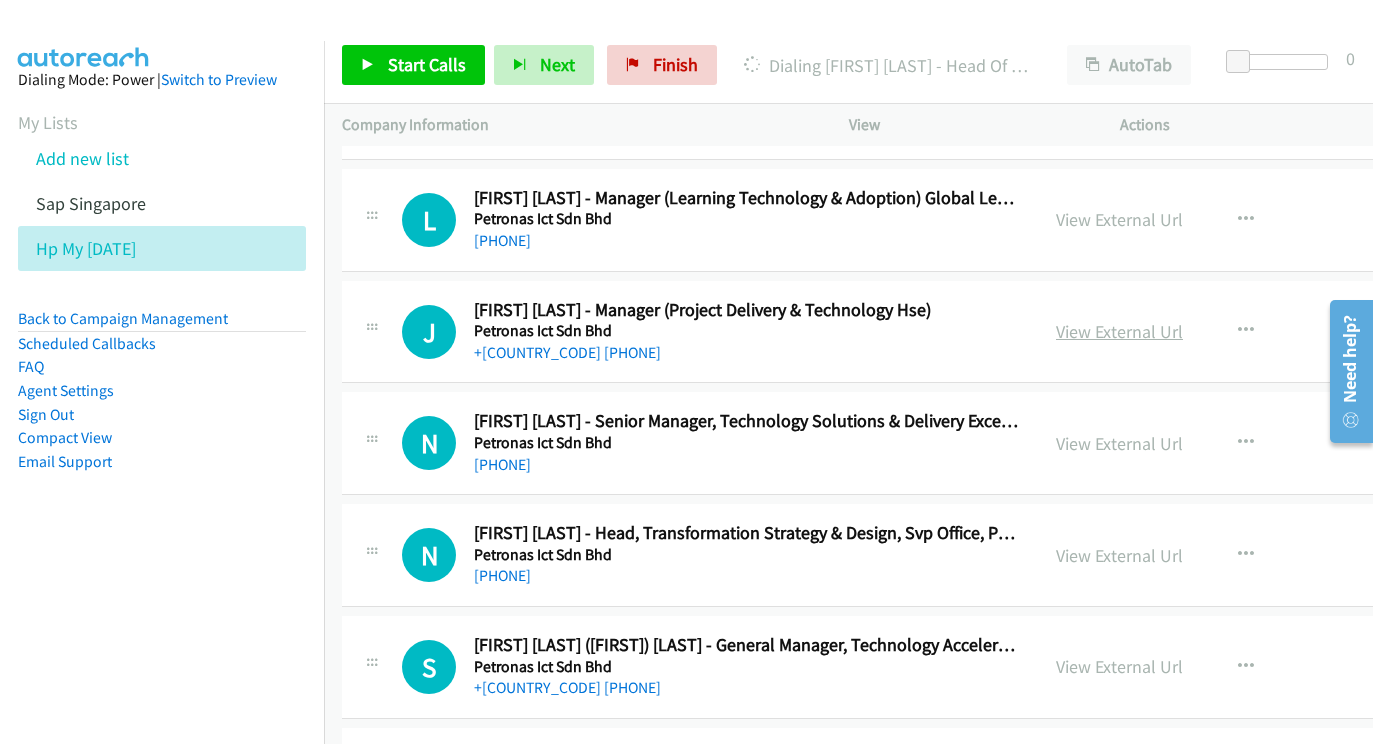 click on "View External Url" at bounding box center (1119, 331) 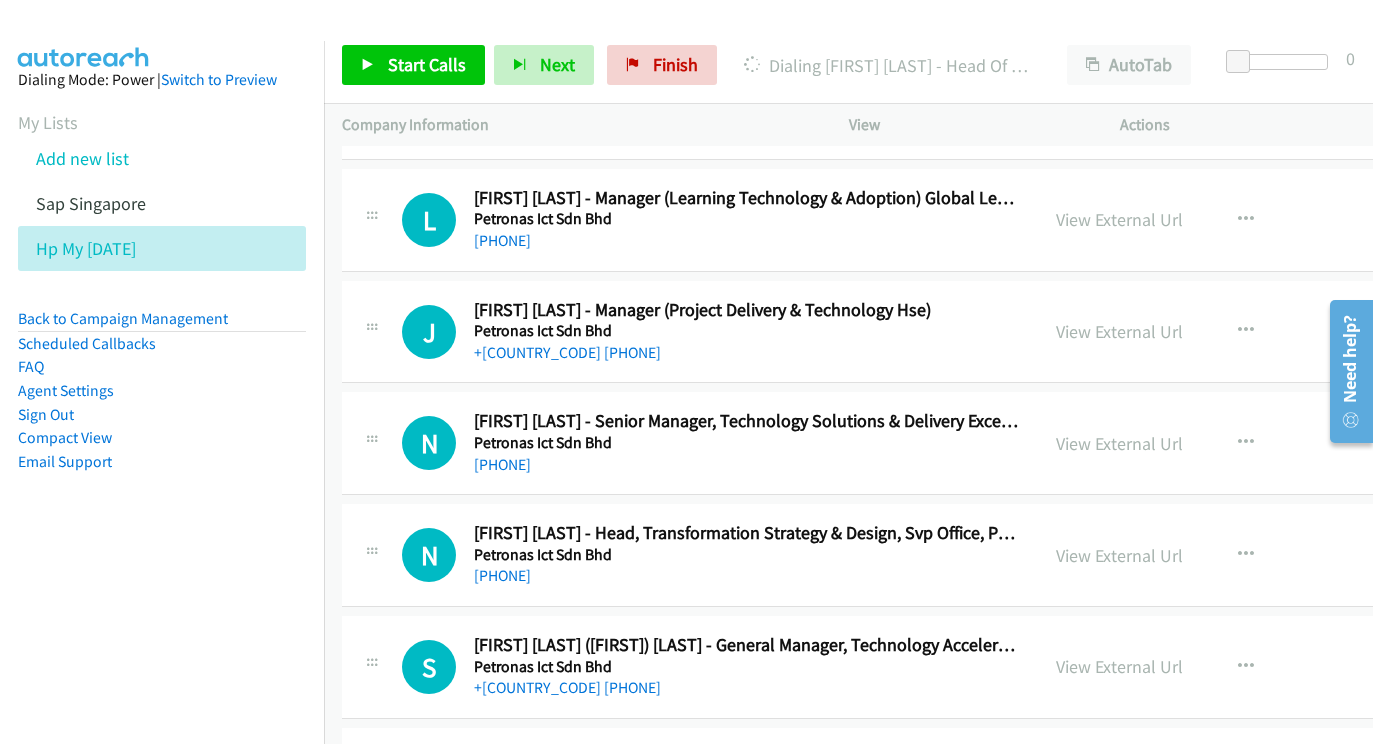 scroll, scrollTop: 8315, scrollLeft: 2, axis: both 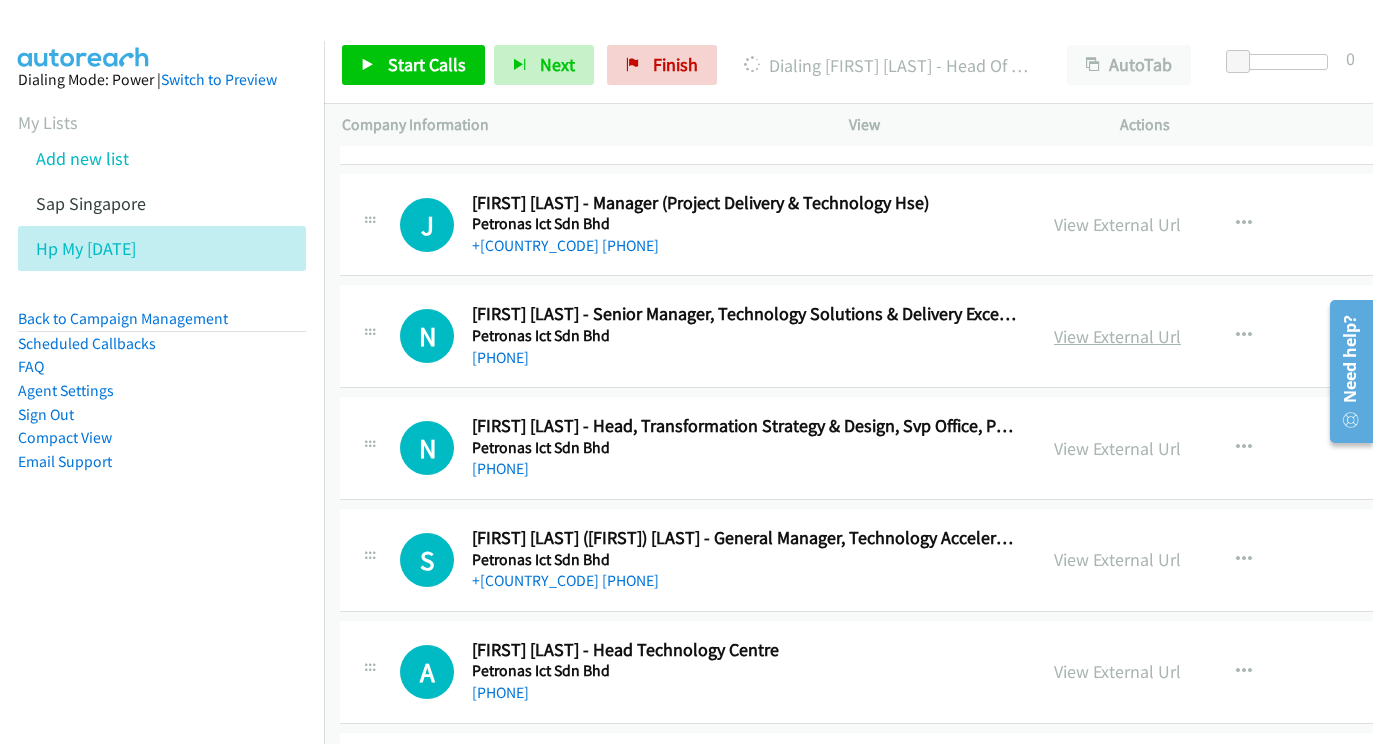 click on "View External Url" at bounding box center (1117, 336) 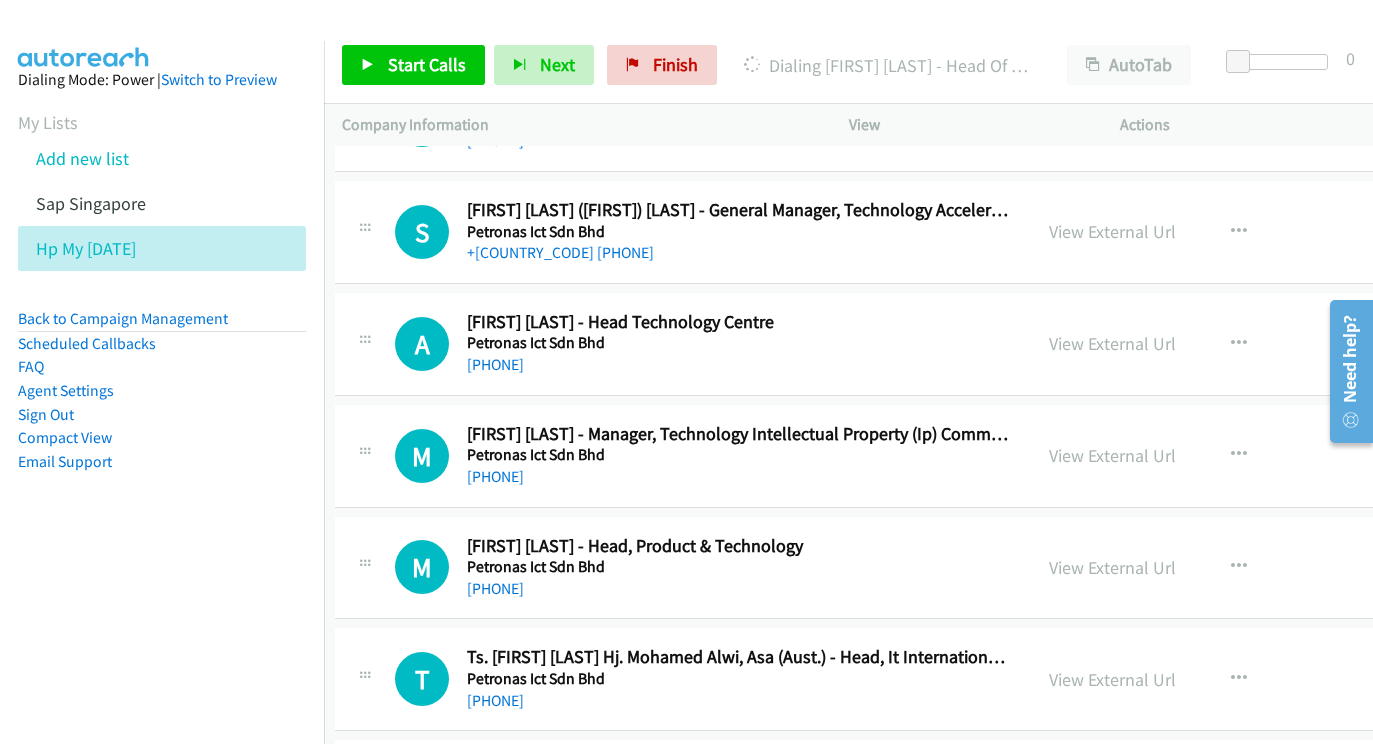 scroll, scrollTop: 8748, scrollLeft: 7, axis: both 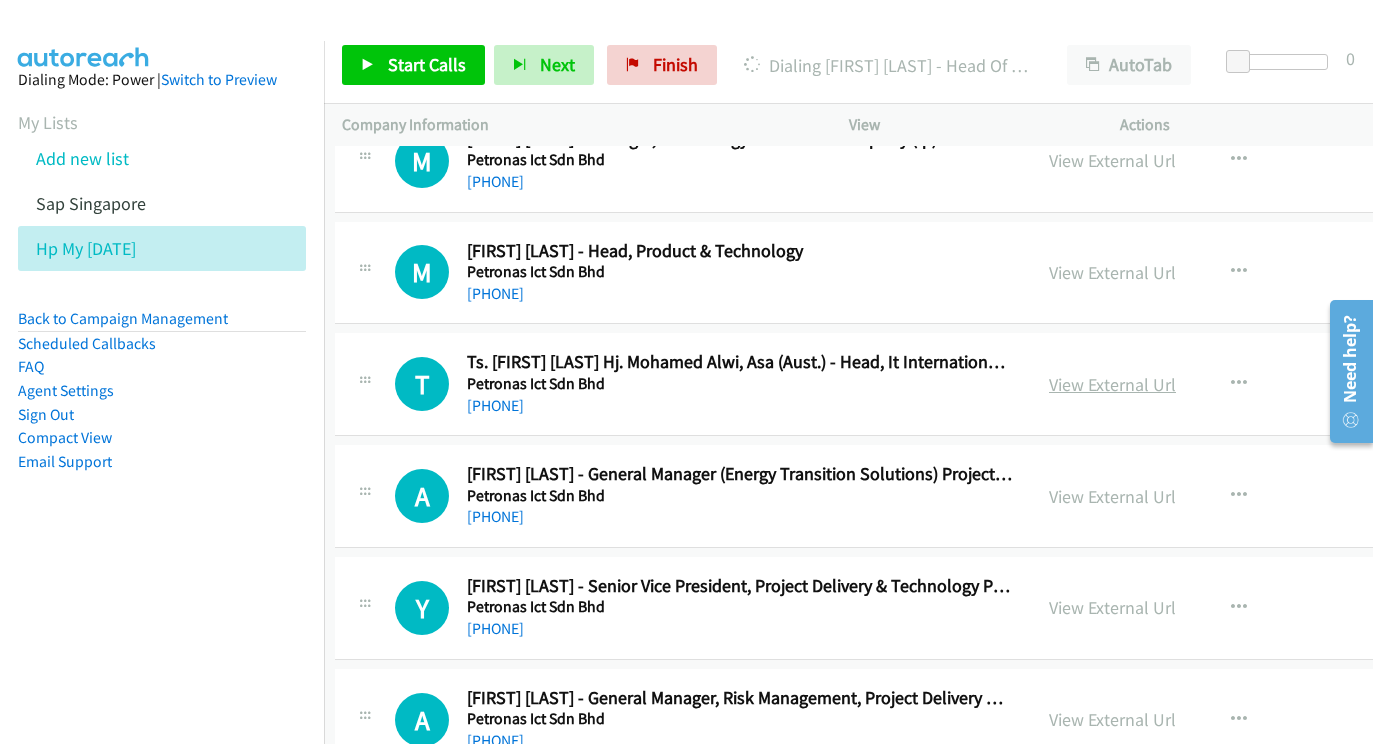 click on "View External Url" at bounding box center [1112, 384] 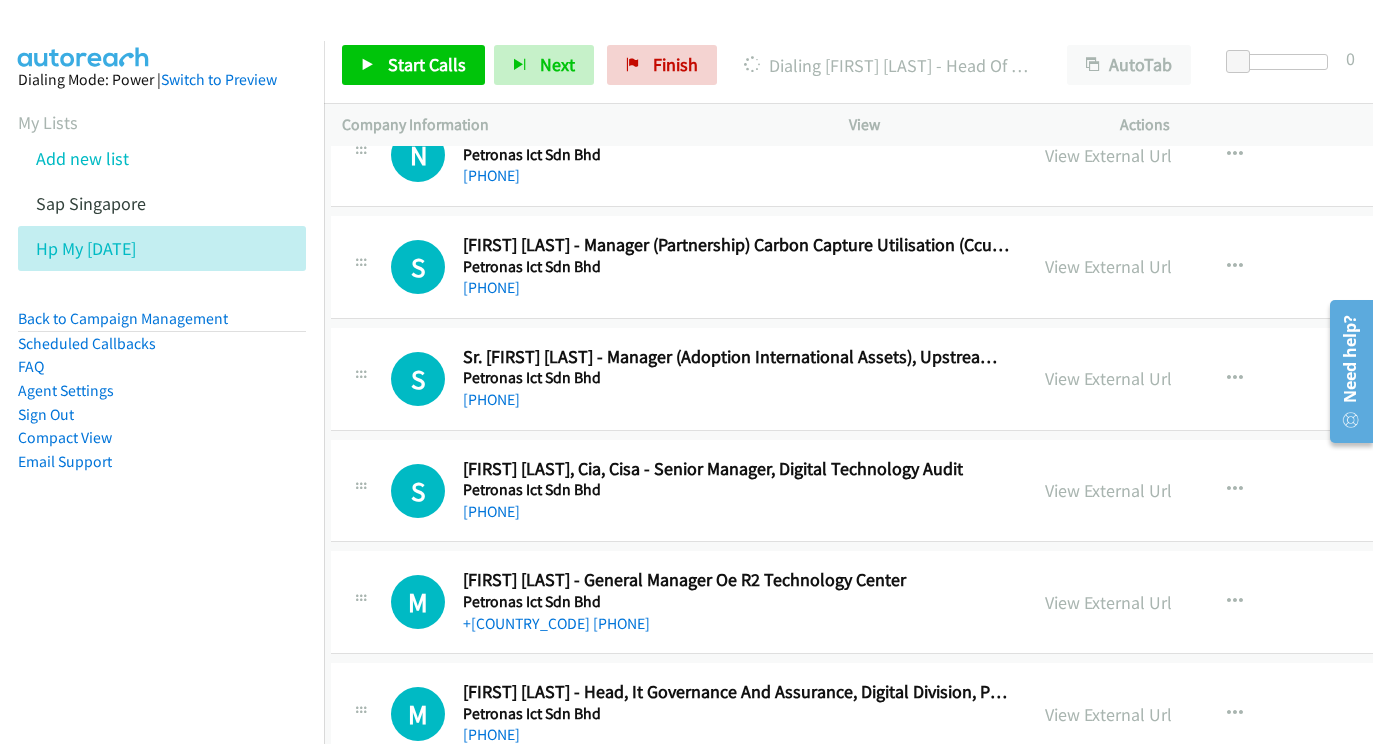 scroll, scrollTop: 9992, scrollLeft: 11, axis: both 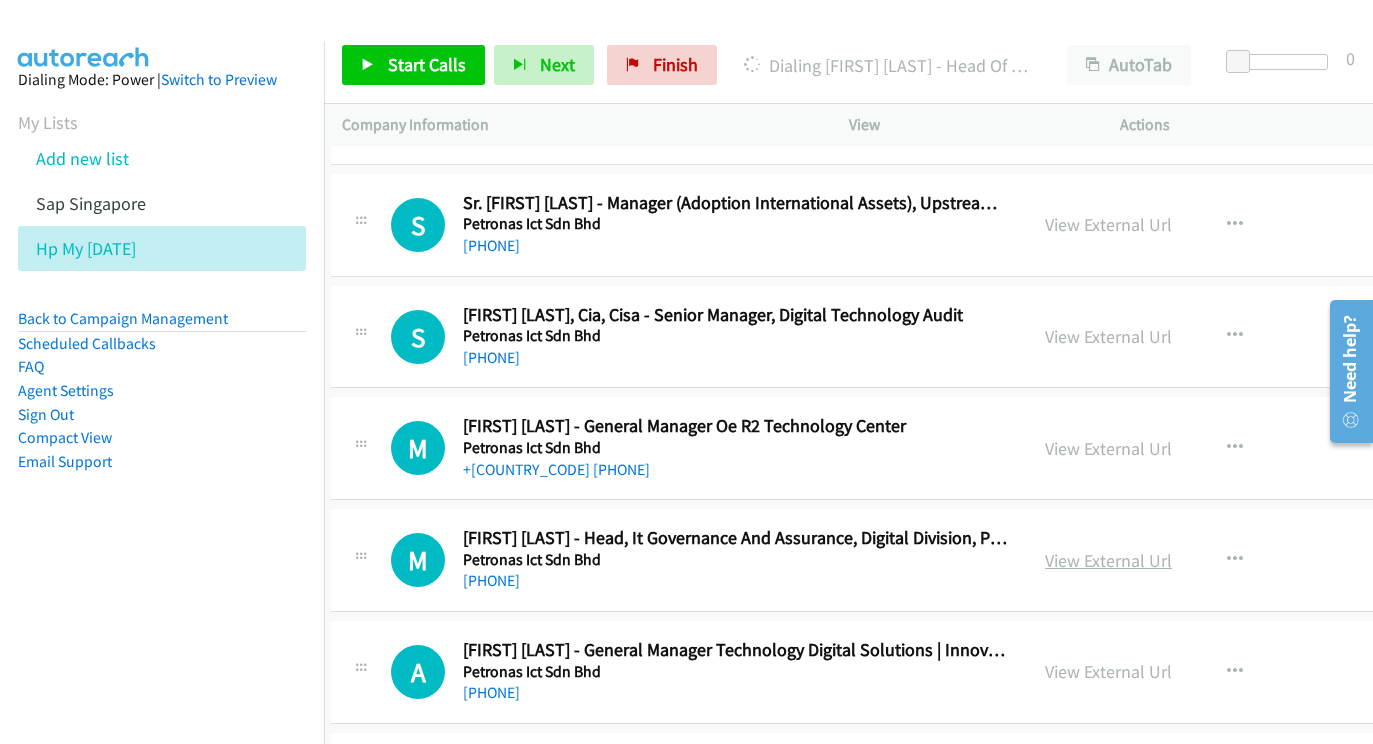 click on "View External Url" at bounding box center [1108, 560] 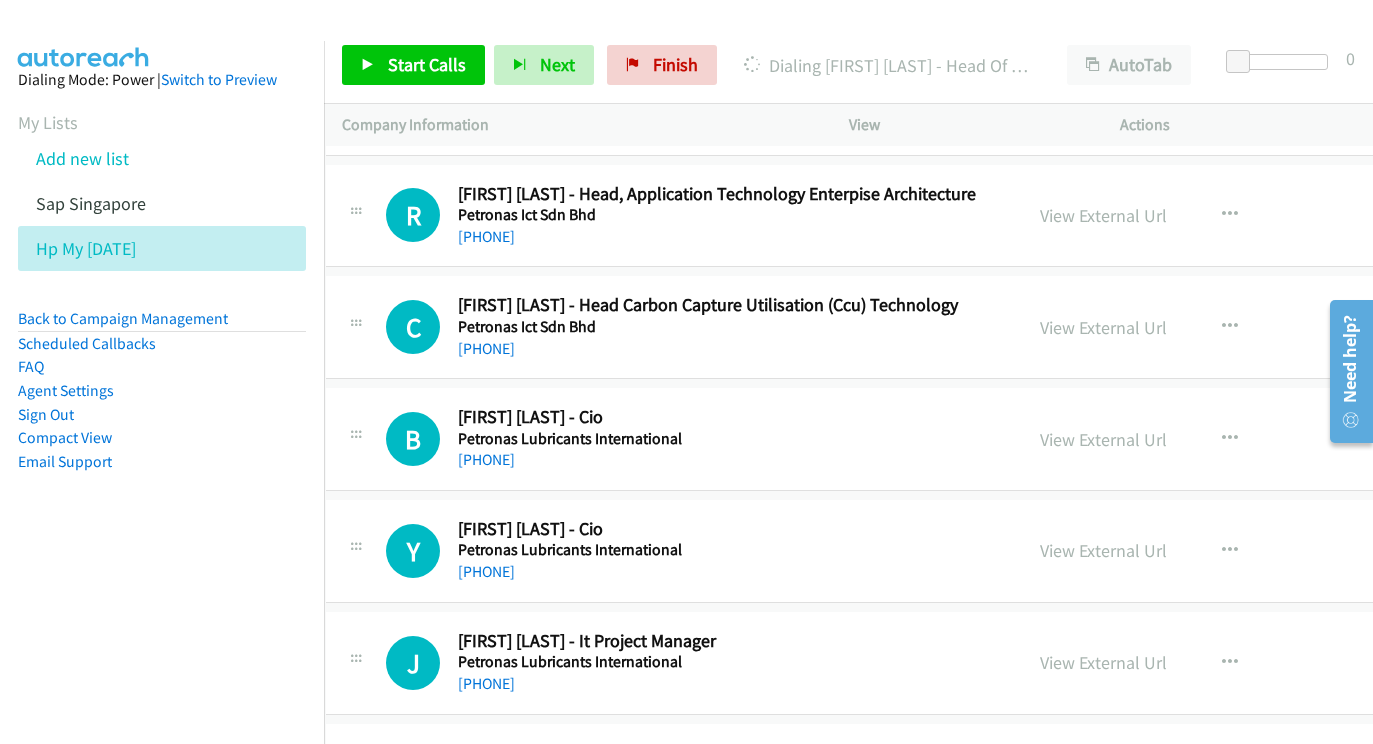 scroll, scrollTop: 10798, scrollLeft: 16, axis: both 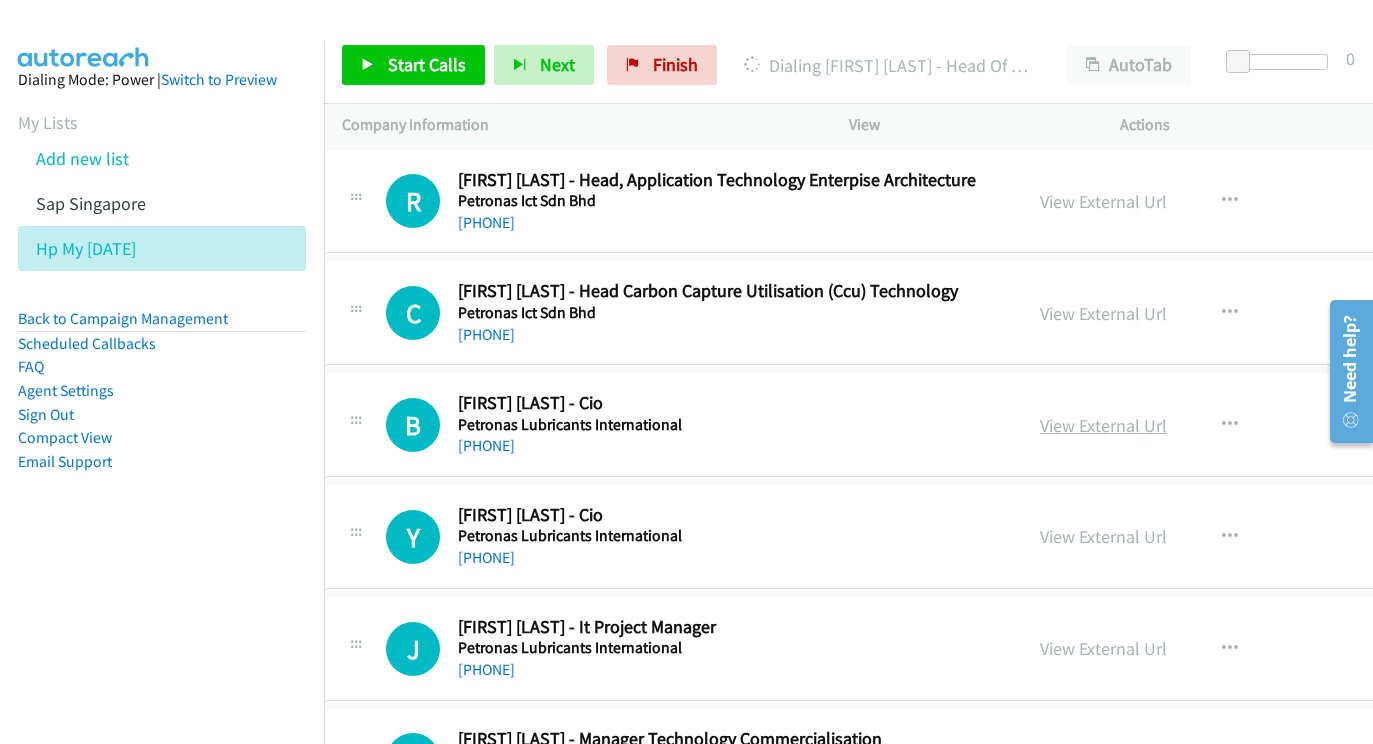 click on "View External Url" at bounding box center [1103, 425] 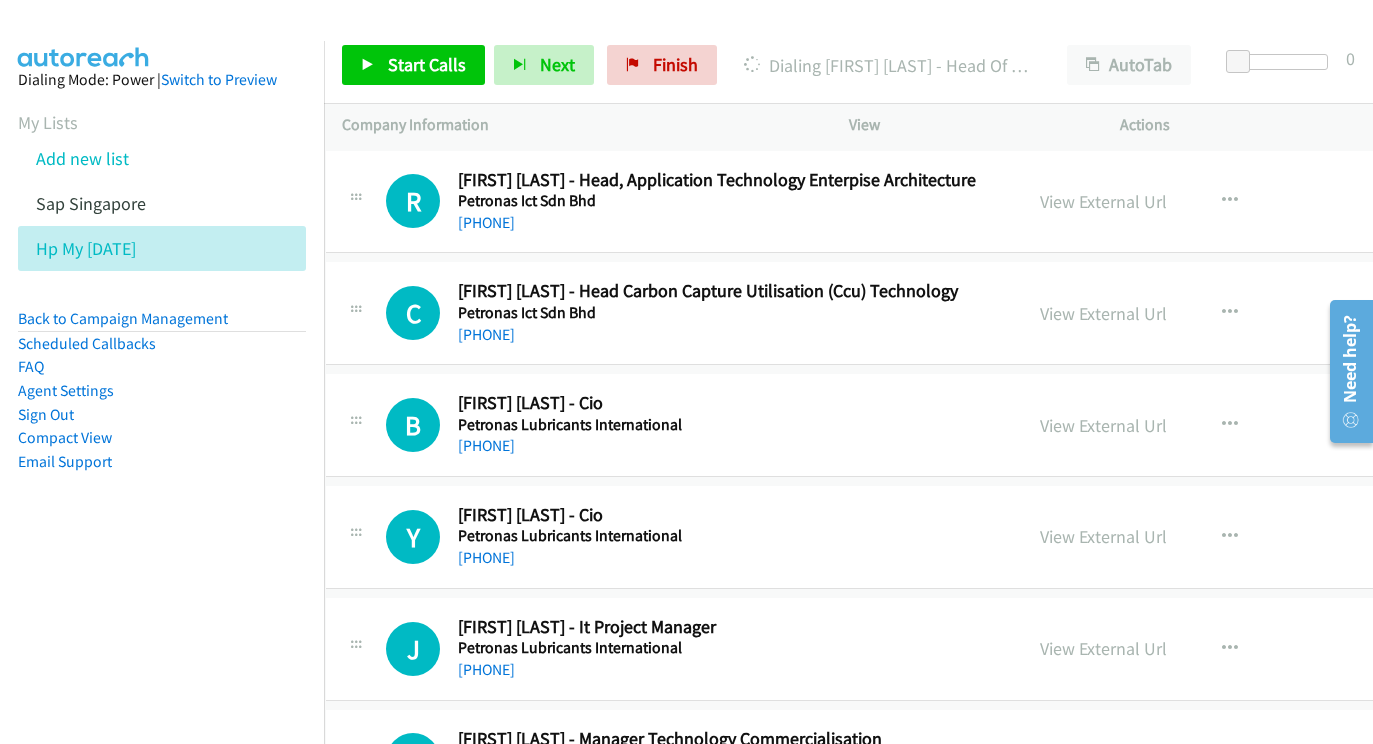scroll, scrollTop: 10897, scrollLeft: 17, axis: both 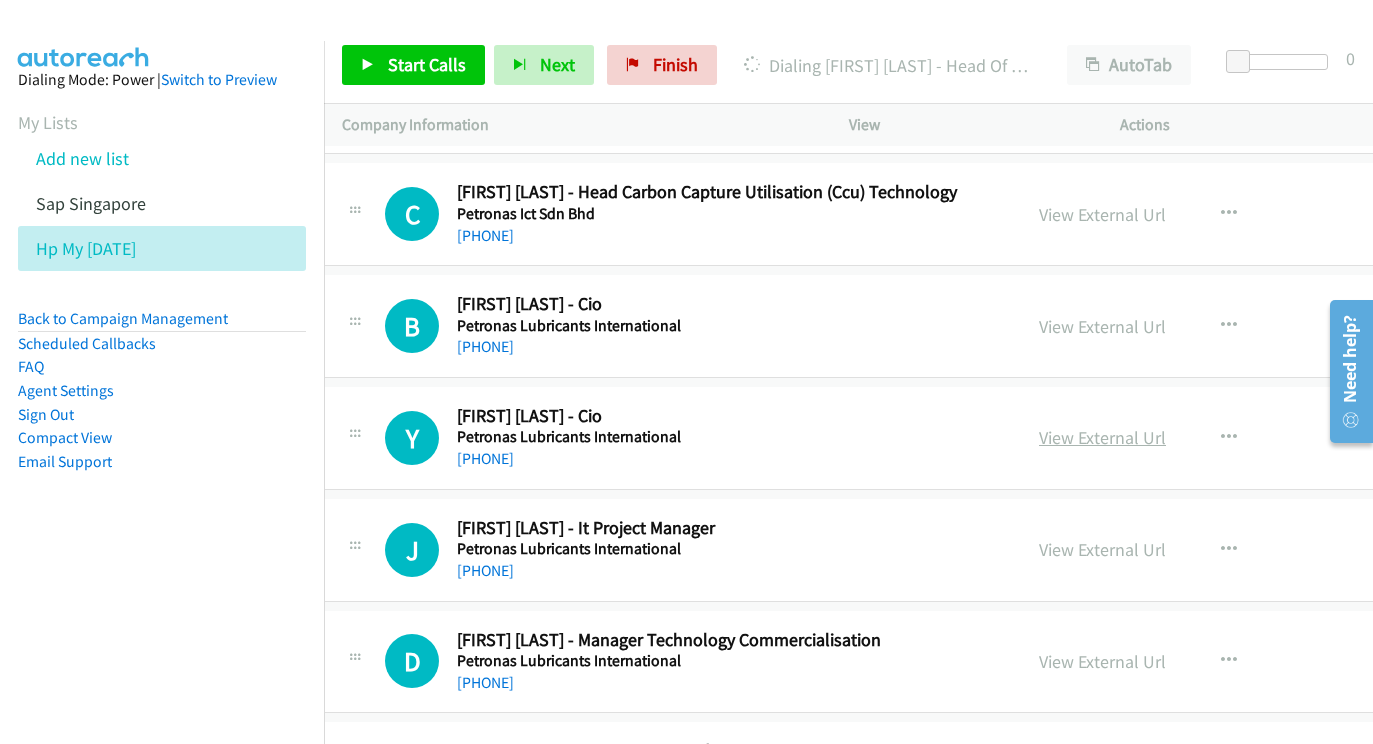 click on "View External Url" at bounding box center (1102, 437) 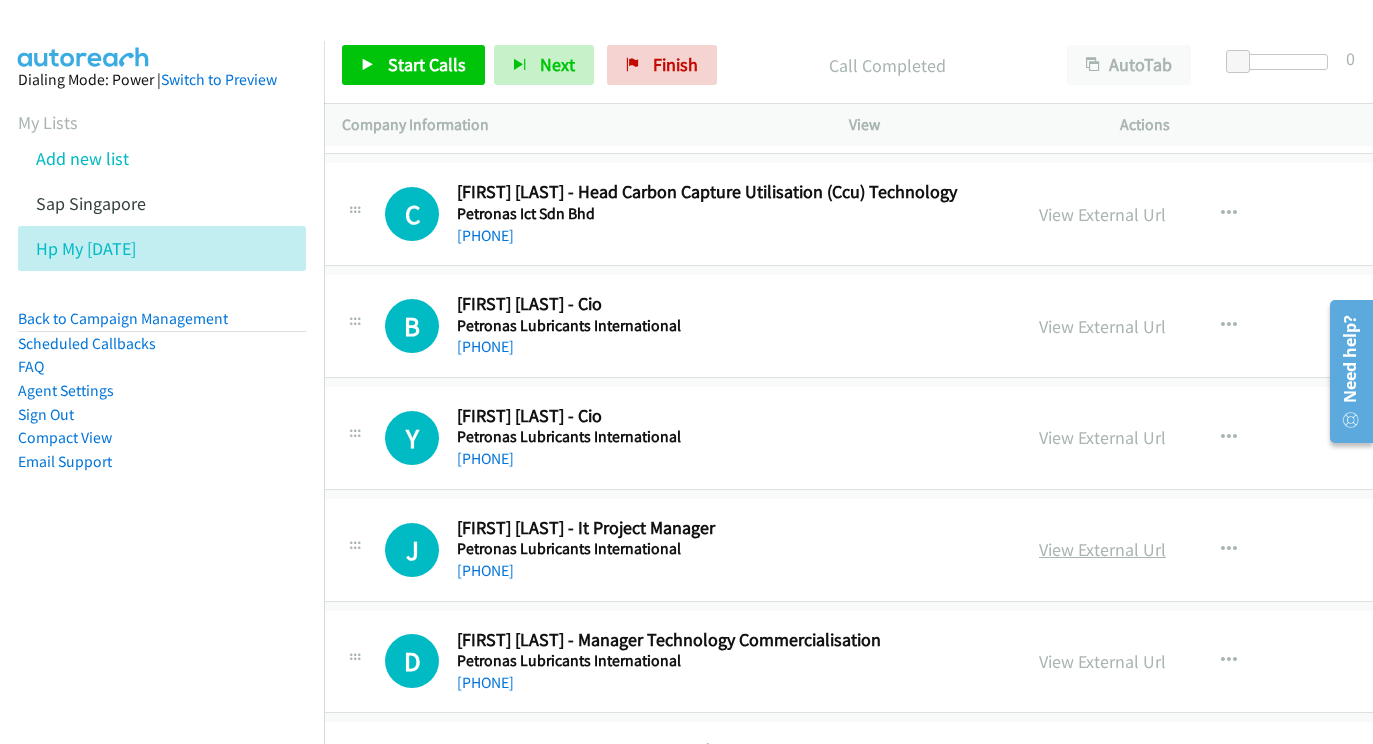 click on "View External Url" at bounding box center (1102, 549) 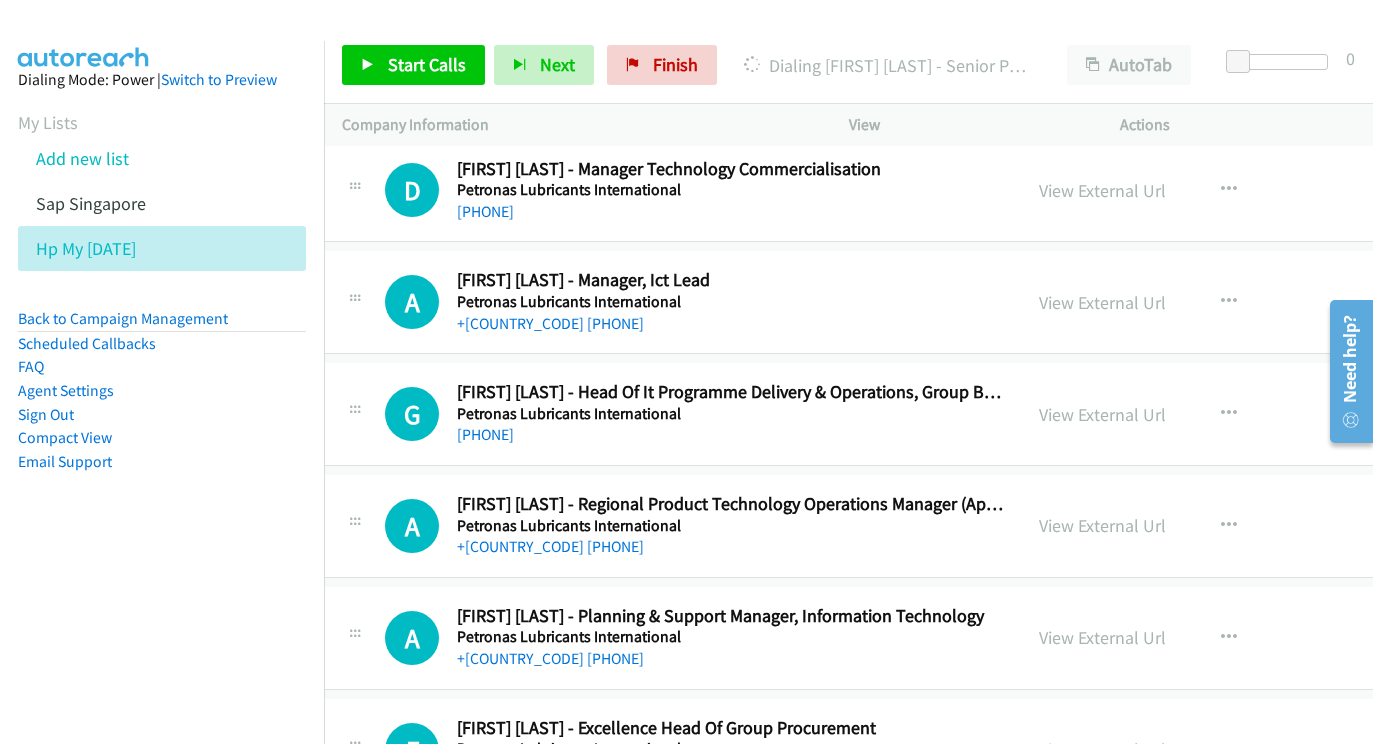 scroll, scrollTop: 11388, scrollLeft: 17, axis: both 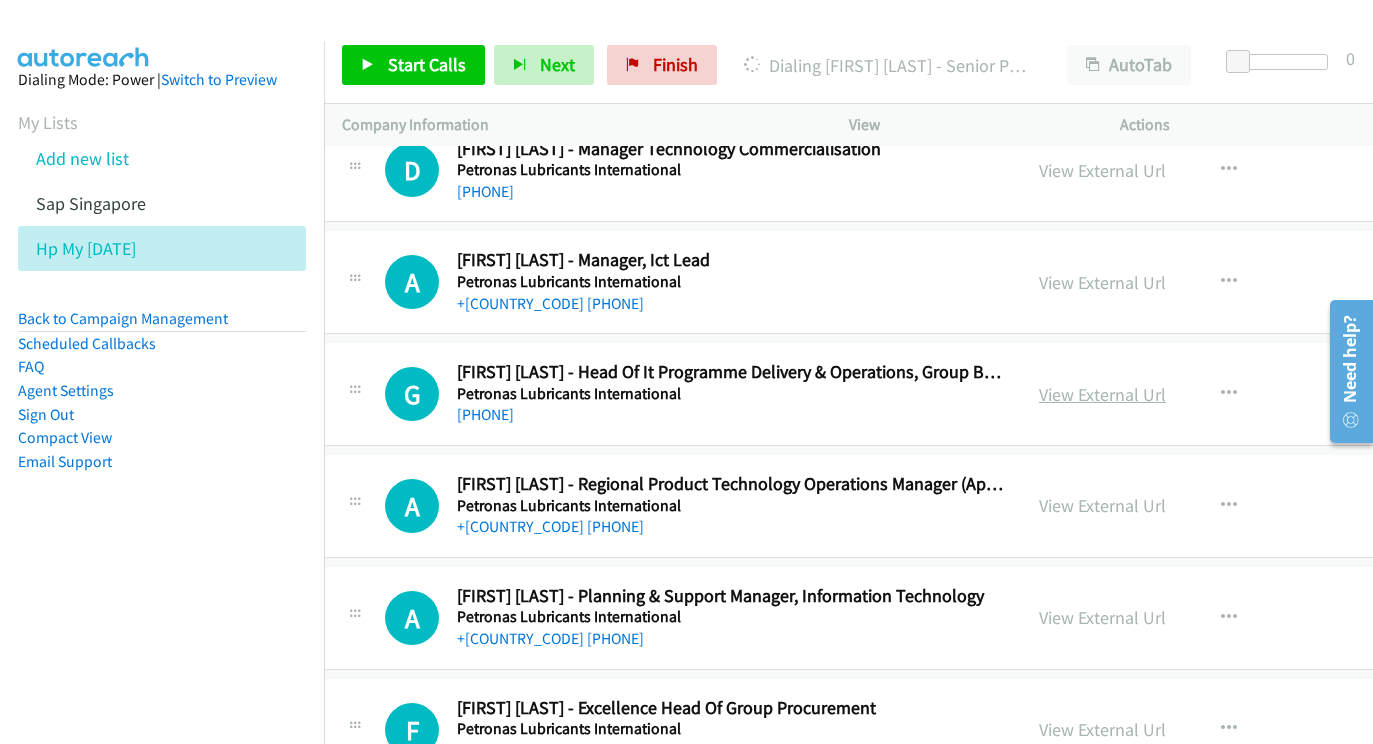 click on "View External Url" at bounding box center (1102, 394) 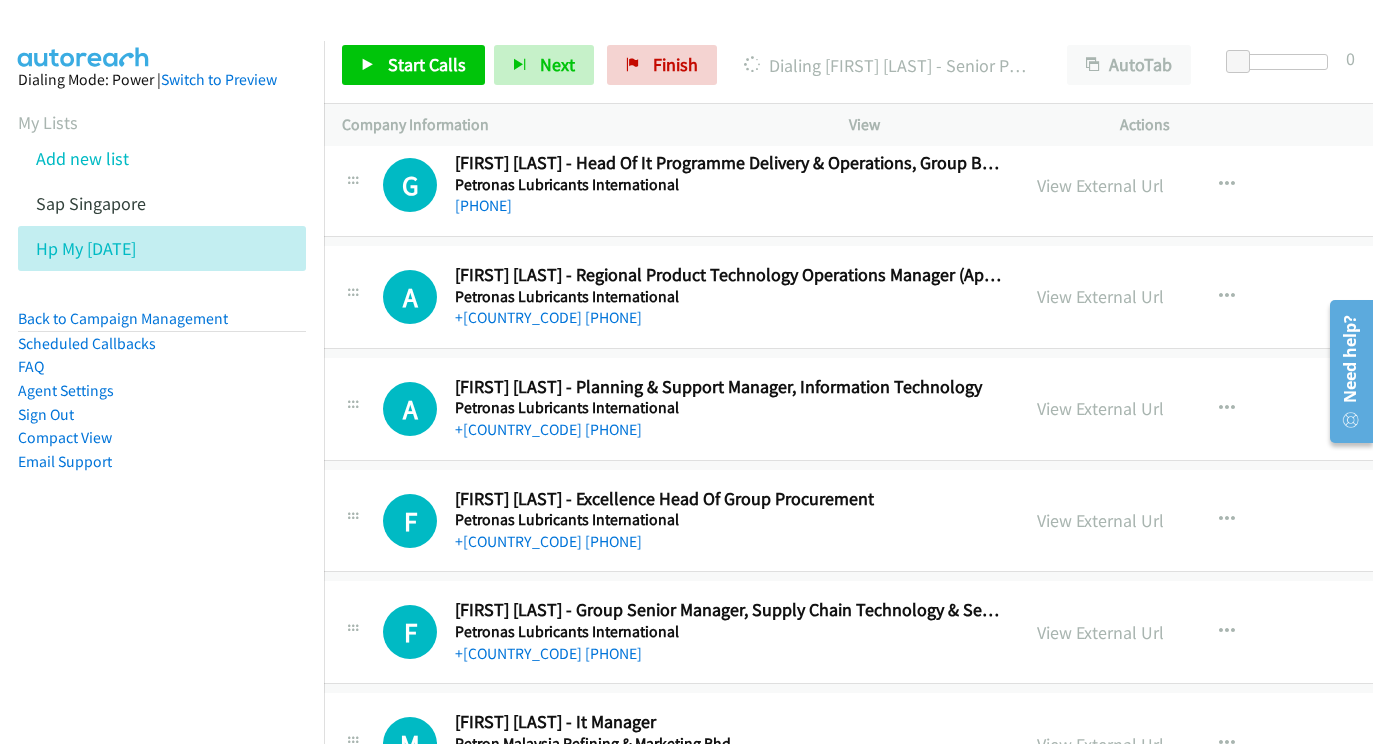 scroll, scrollTop: 11611, scrollLeft: 19, axis: both 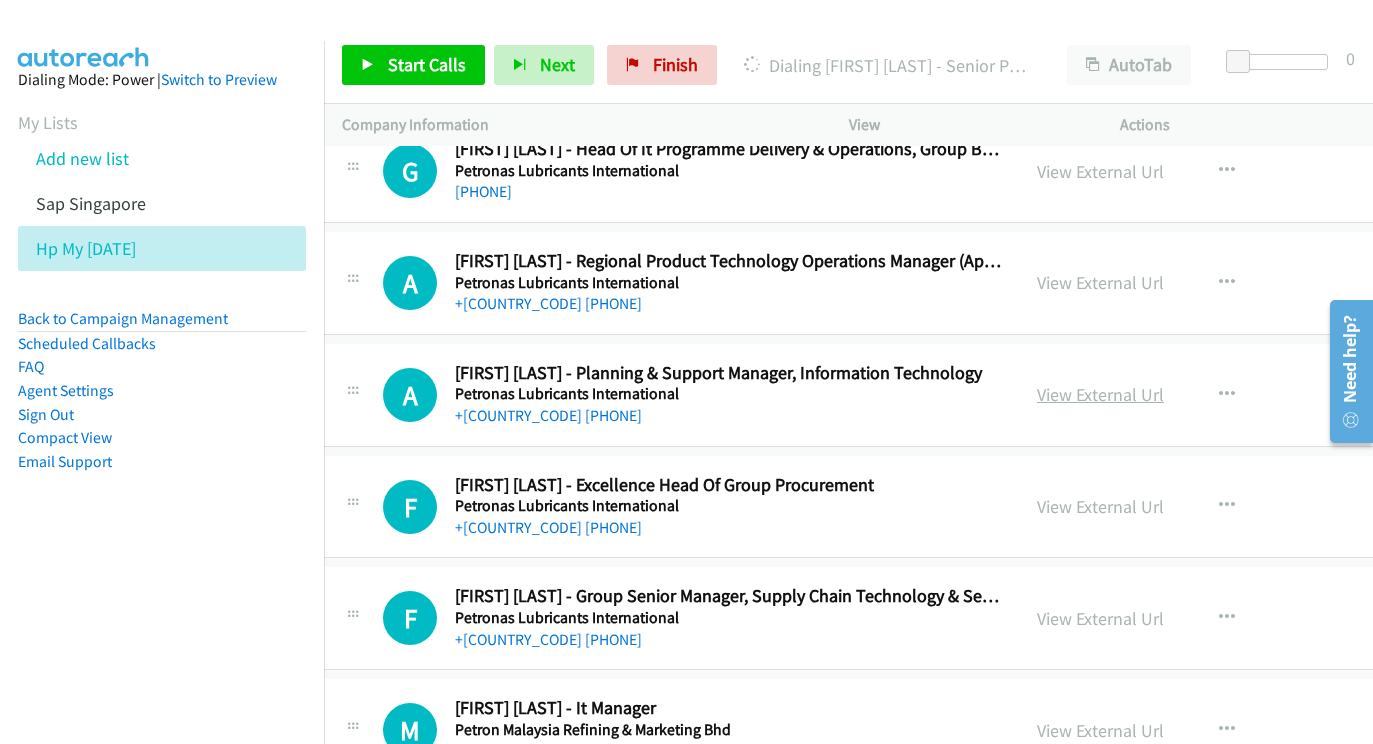 click on "View External Url" at bounding box center [1100, 394] 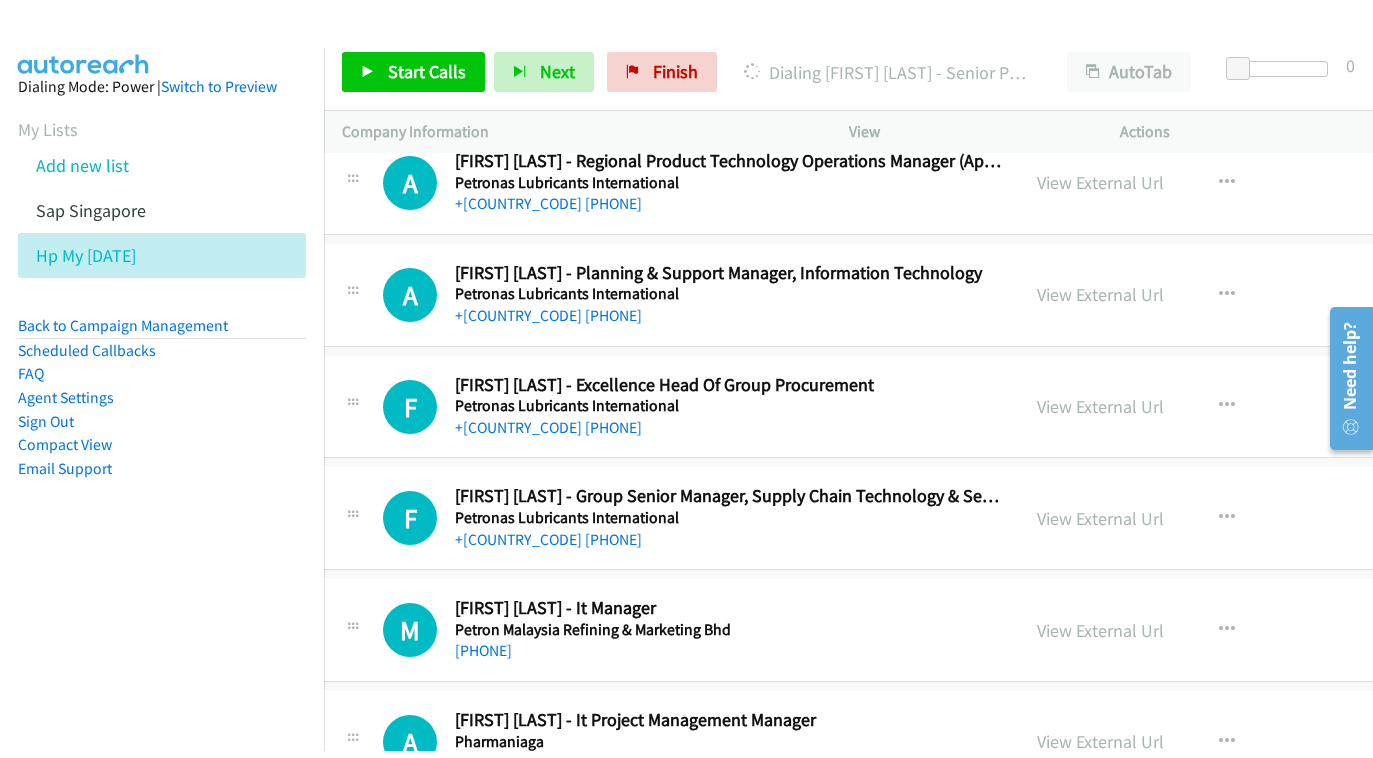scroll, scrollTop: 11716, scrollLeft: 19, axis: both 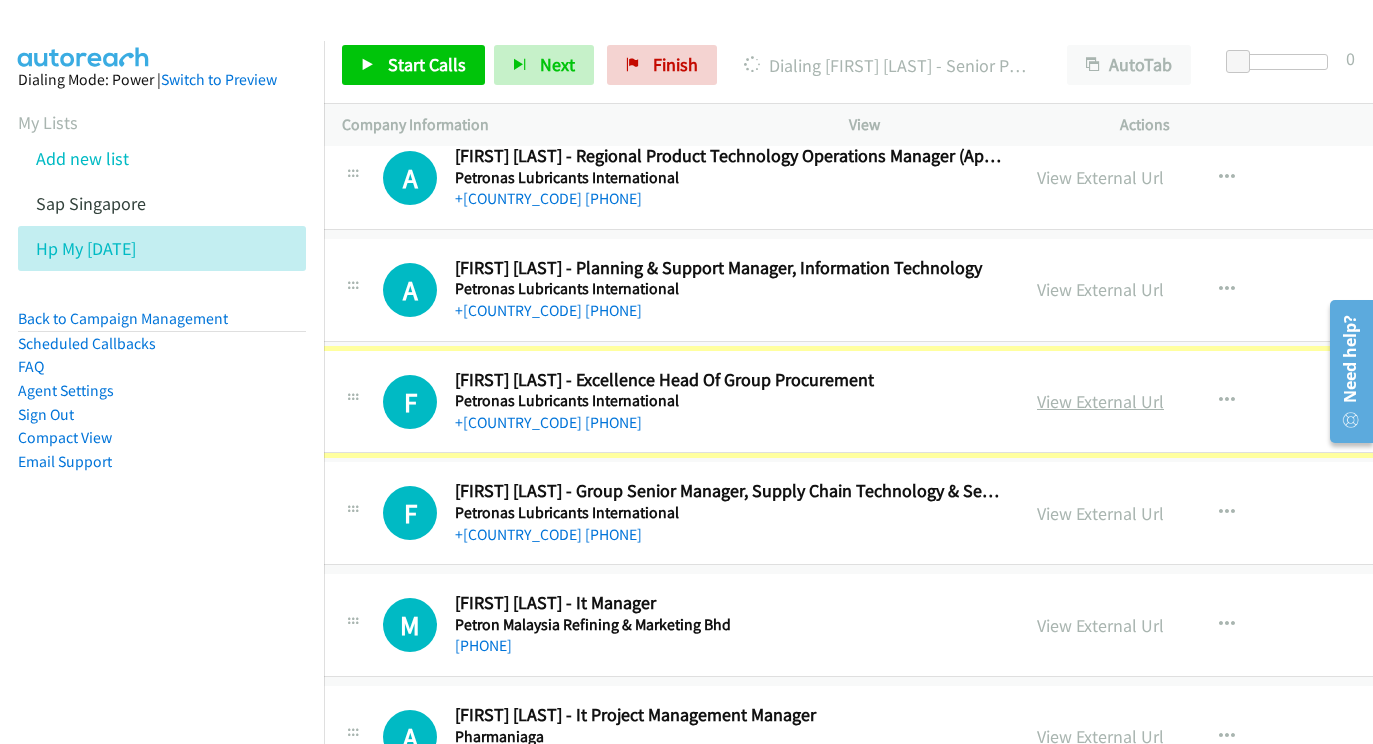click on "View External Url" at bounding box center [1100, 401] 